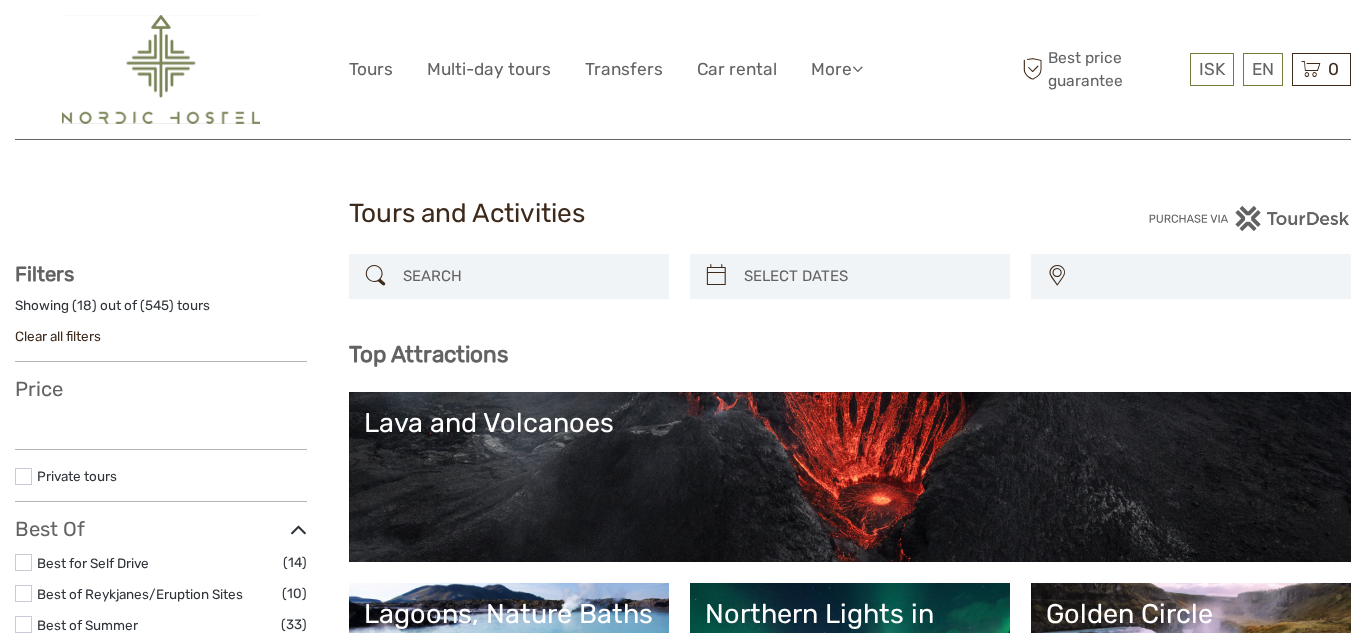 select 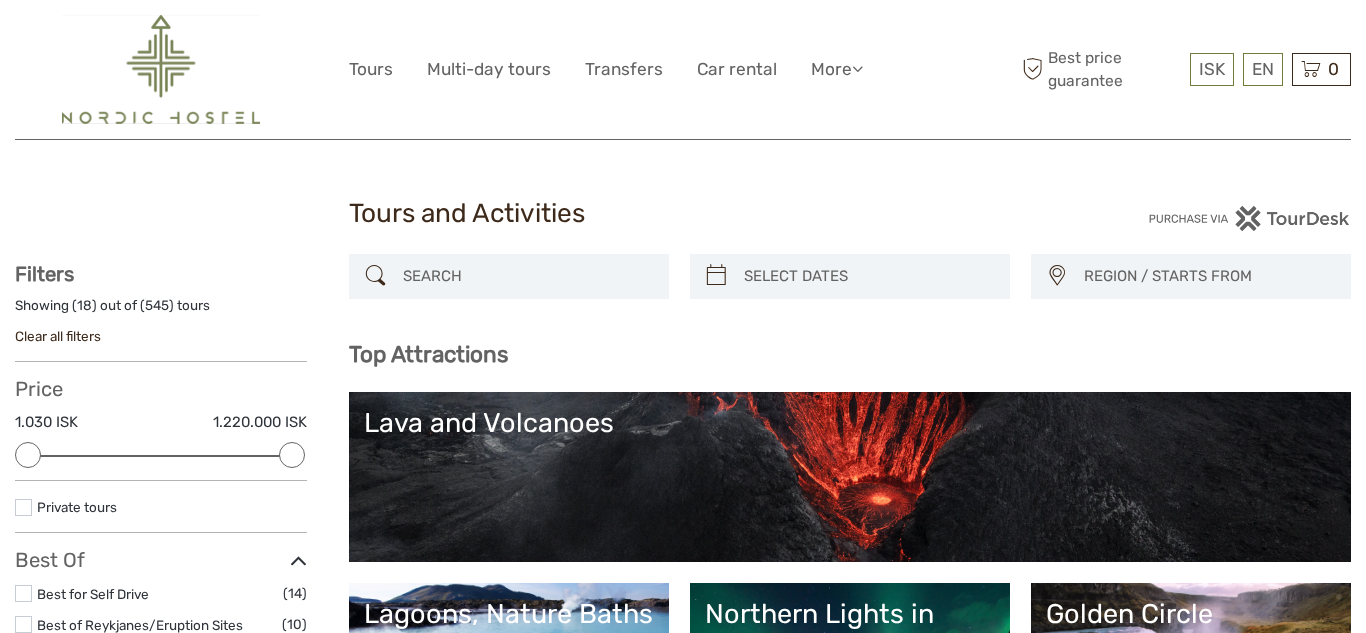 scroll, scrollTop: 3716, scrollLeft: 0, axis: vertical 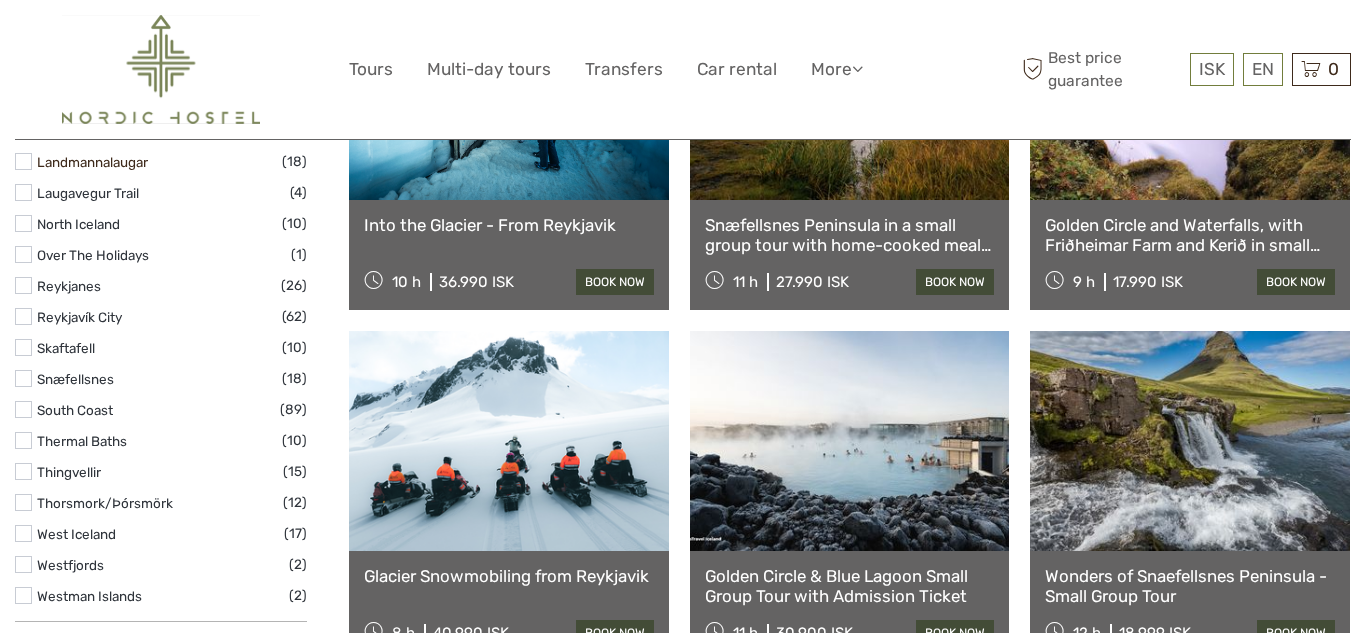 click on "Landmannalaugar" at bounding box center [92, 162] 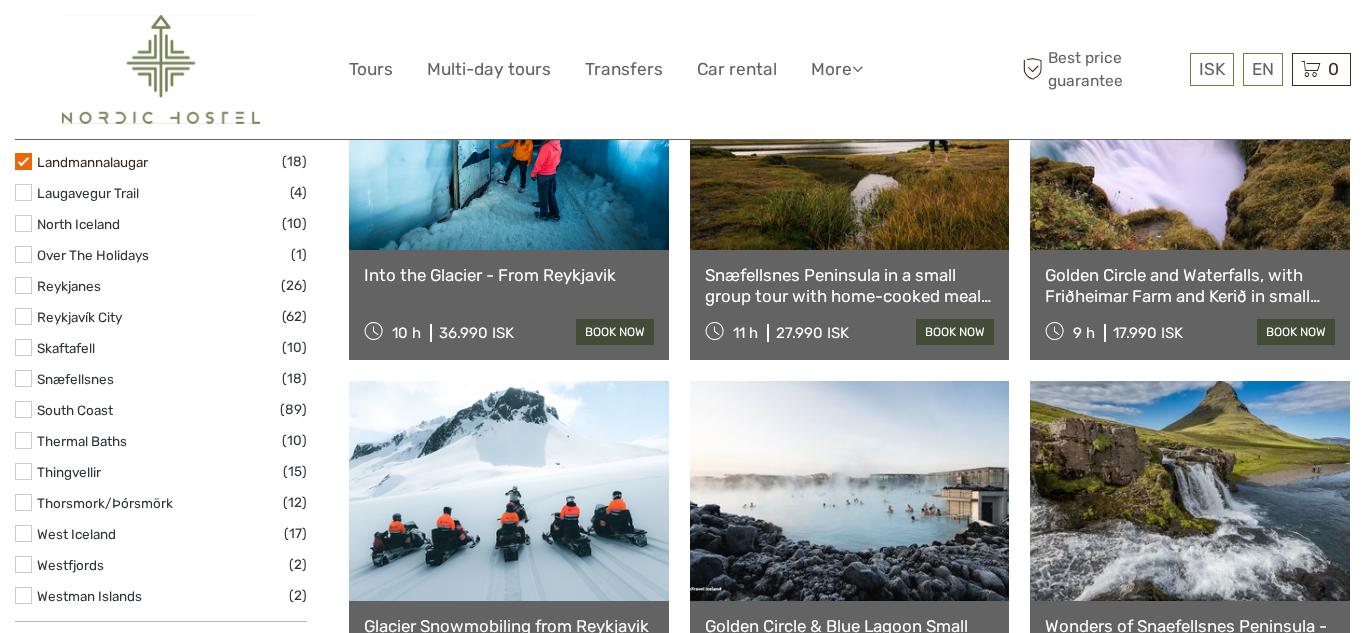 scroll, scrollTop: 297, scrollLeft: 0, axis: vertical 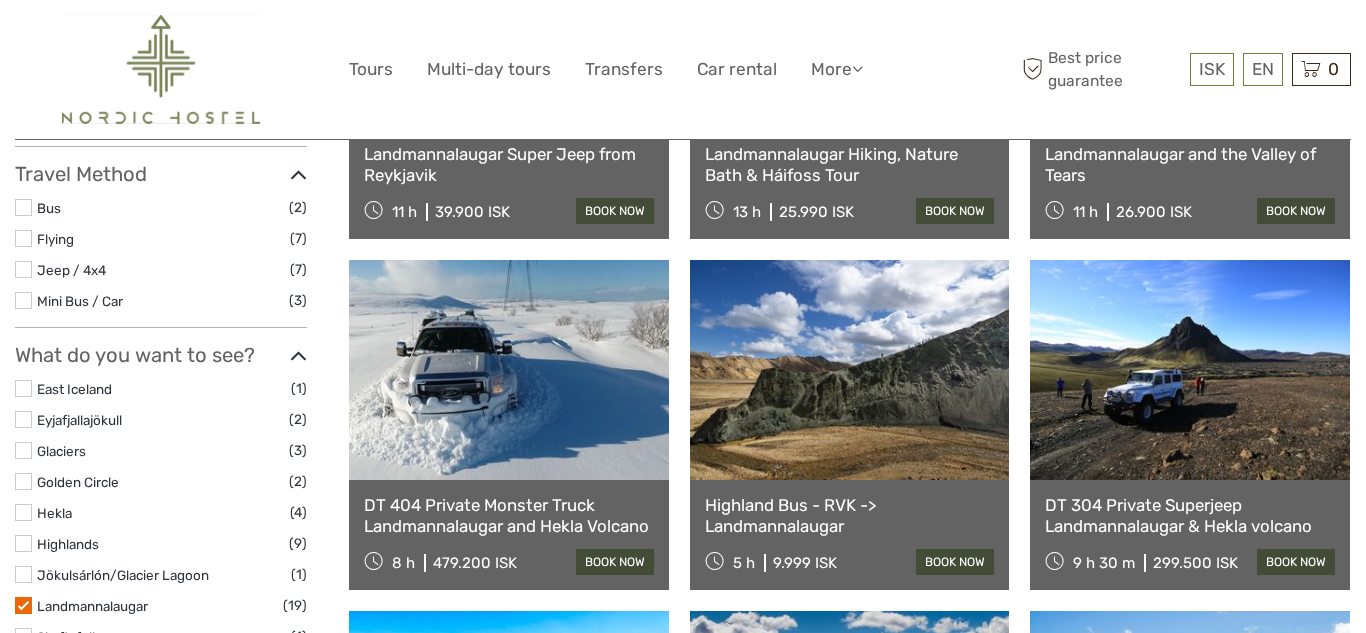 click at bounding box center [509, 370] 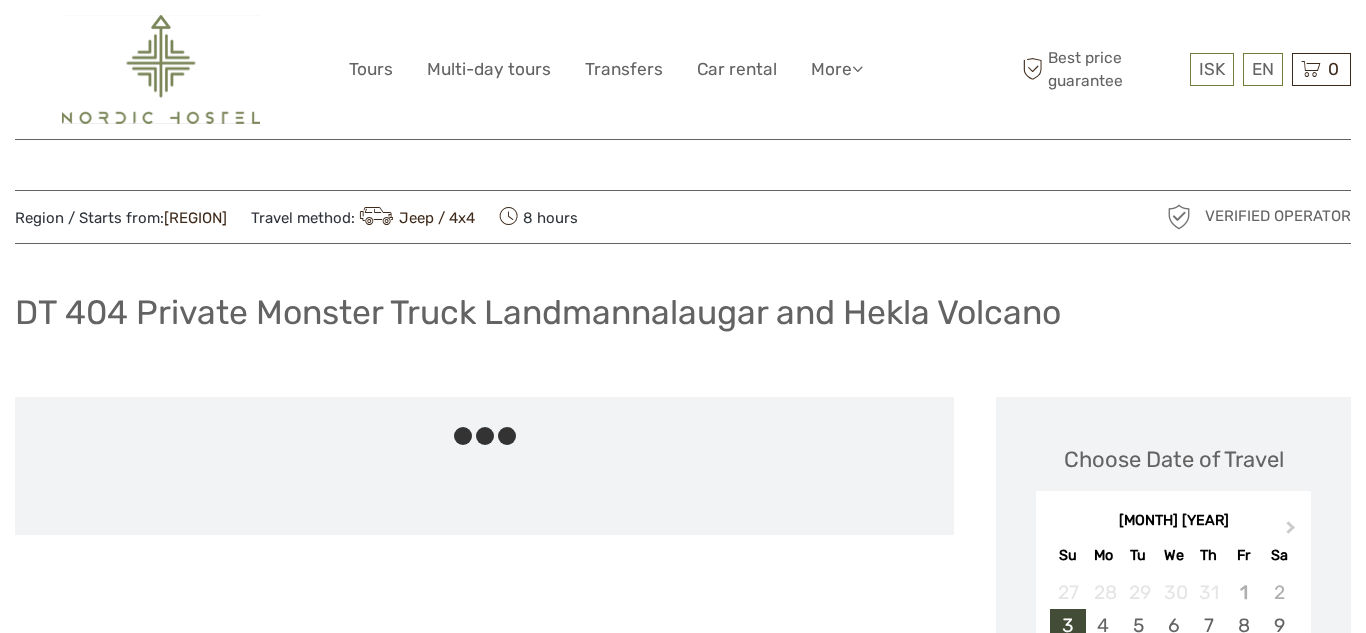scroll, scrollTop: 0, scrollLeft: 0, axis: both 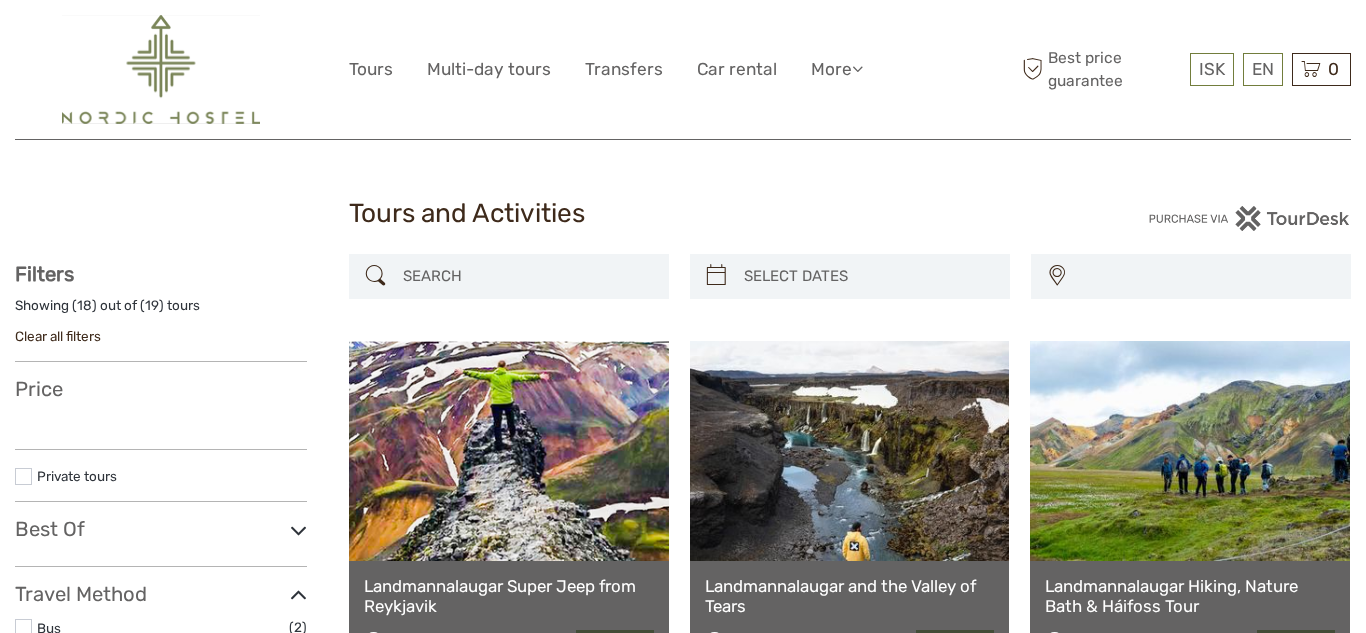 select 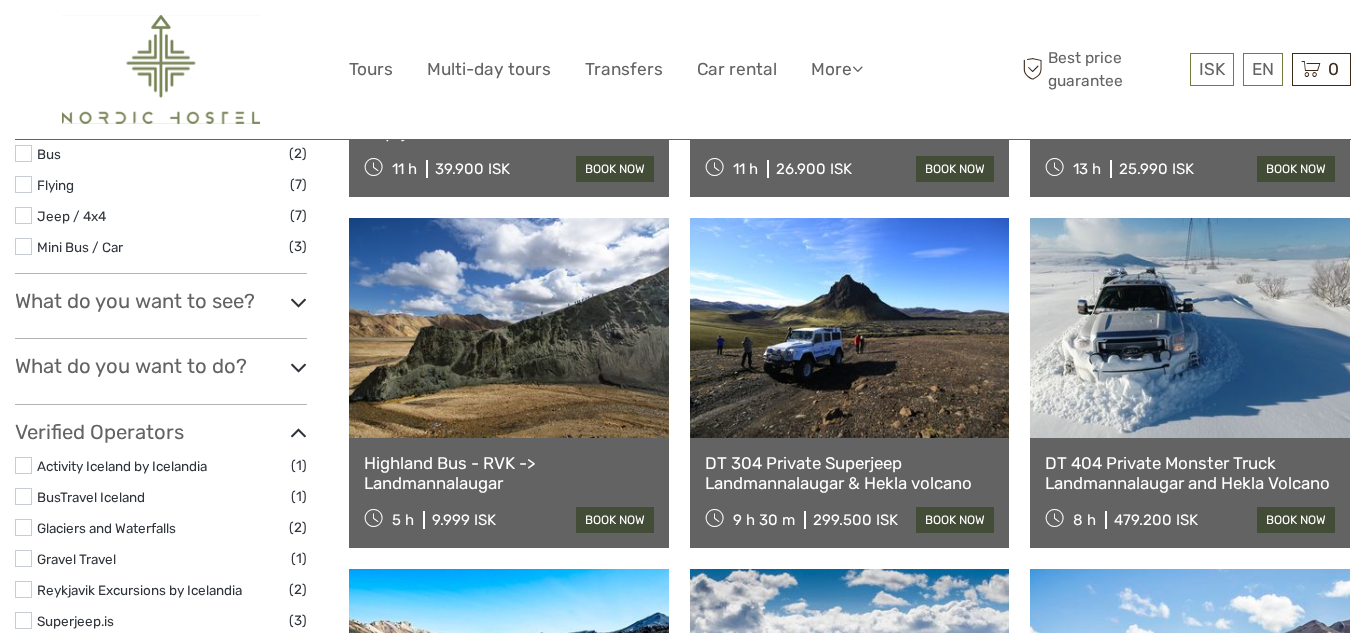 select 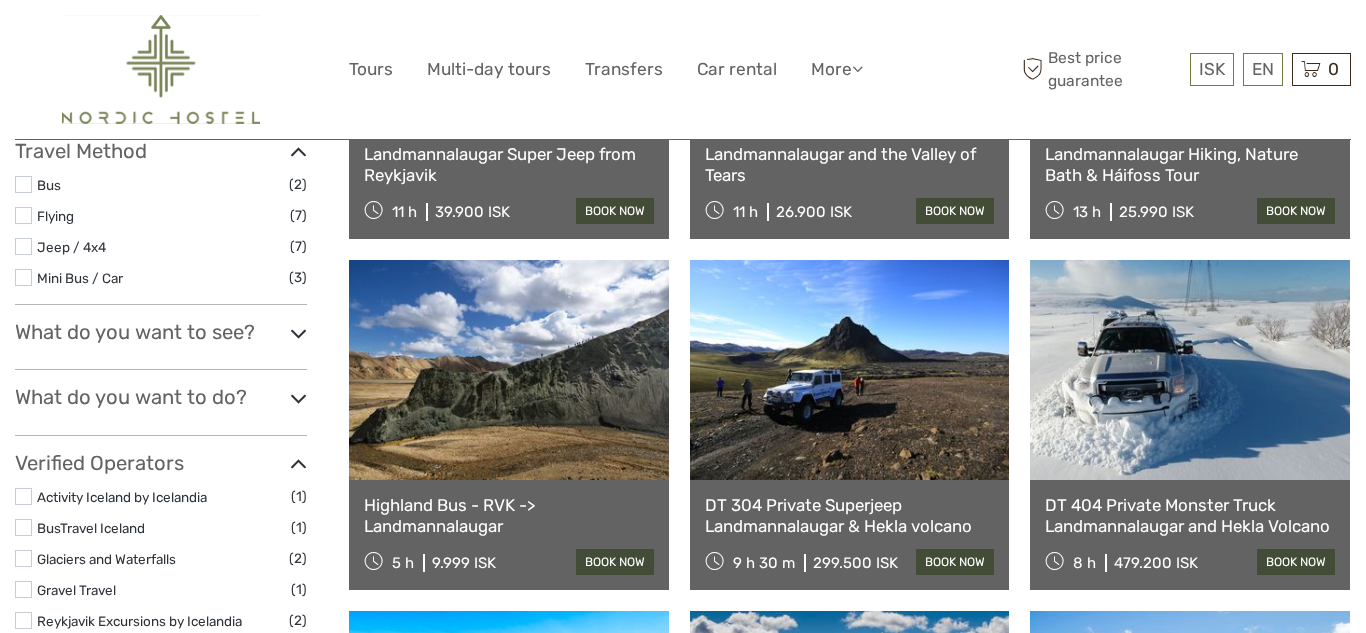 scroll, scrollTop: 0, scrollLeft: 0, axis: both 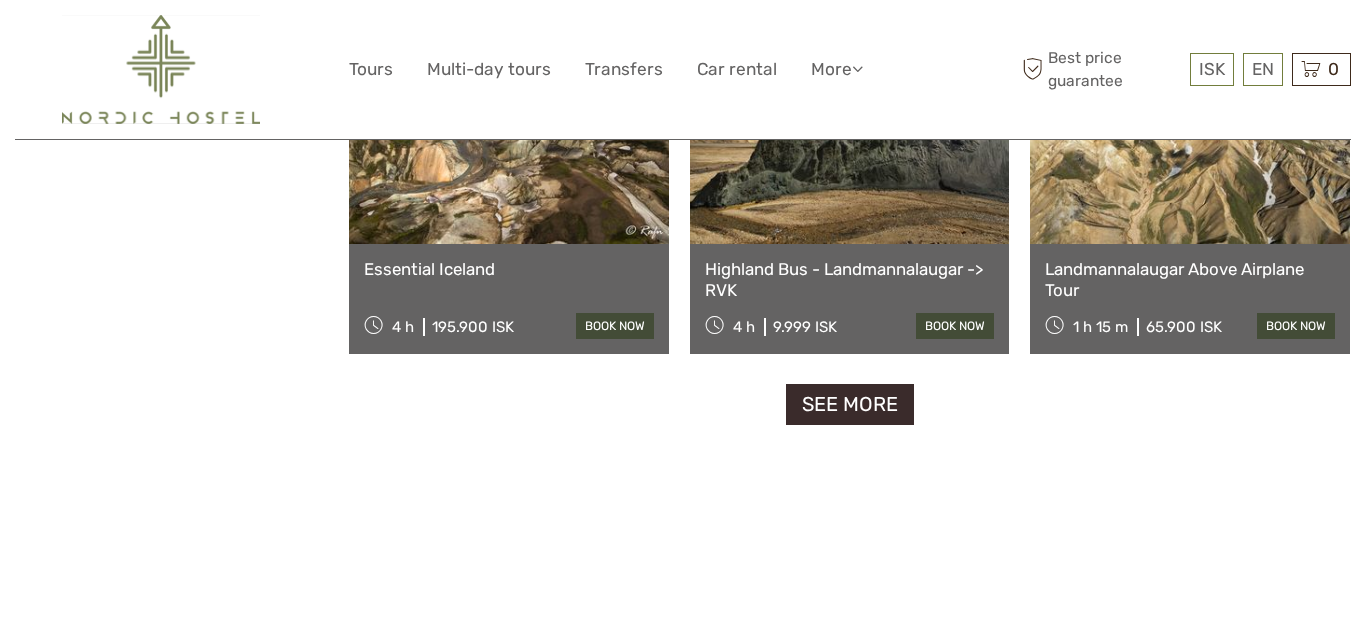 click on "See more" at bounding box center (850, 404) 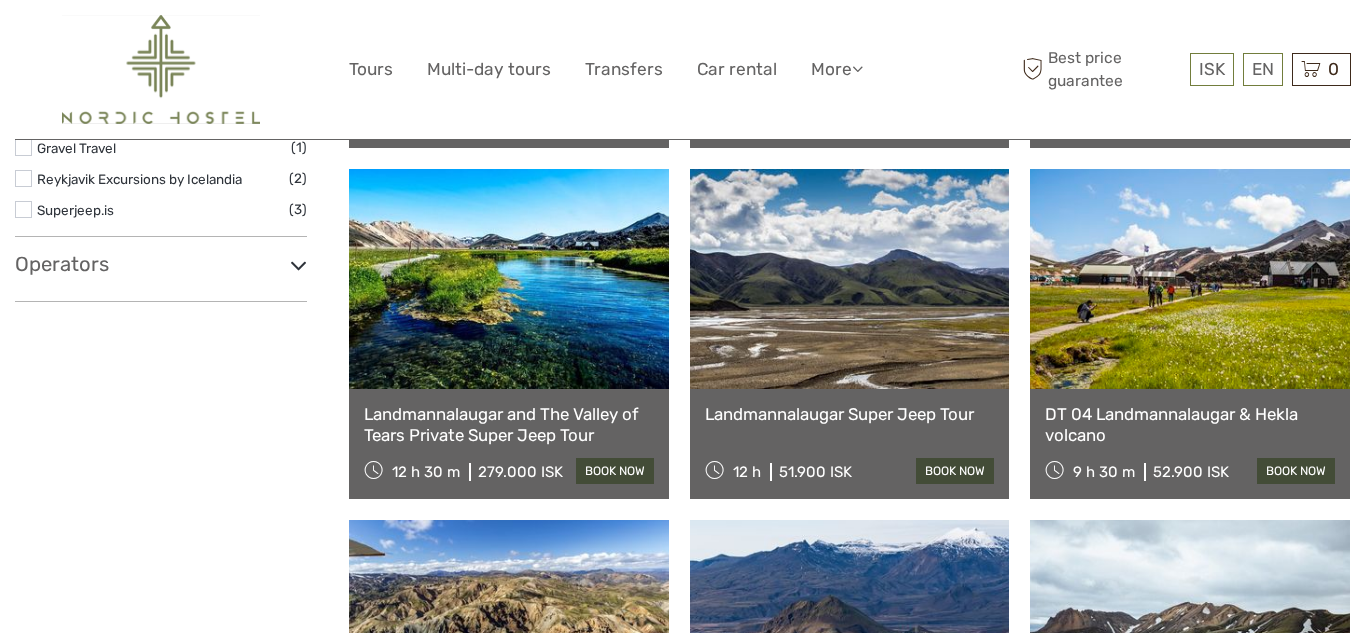scroll, scrollTop: 914, scrollLeft: 0, axis: vertical 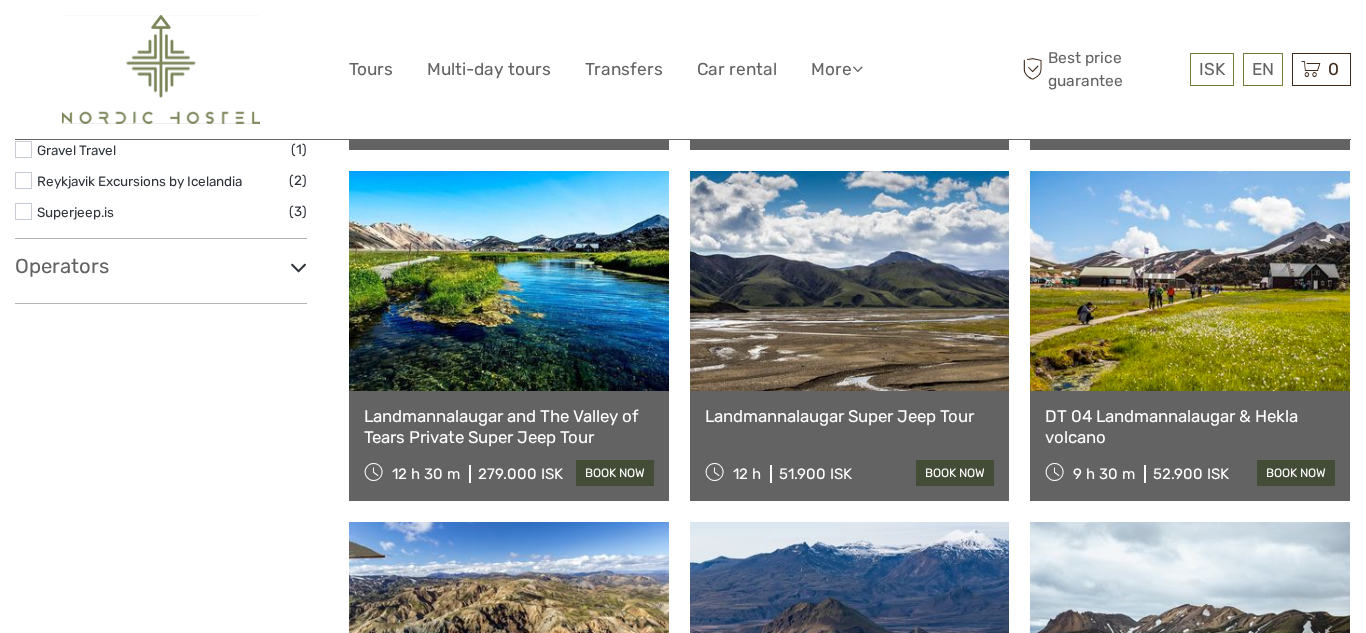 click at bounding box center (850, 281) 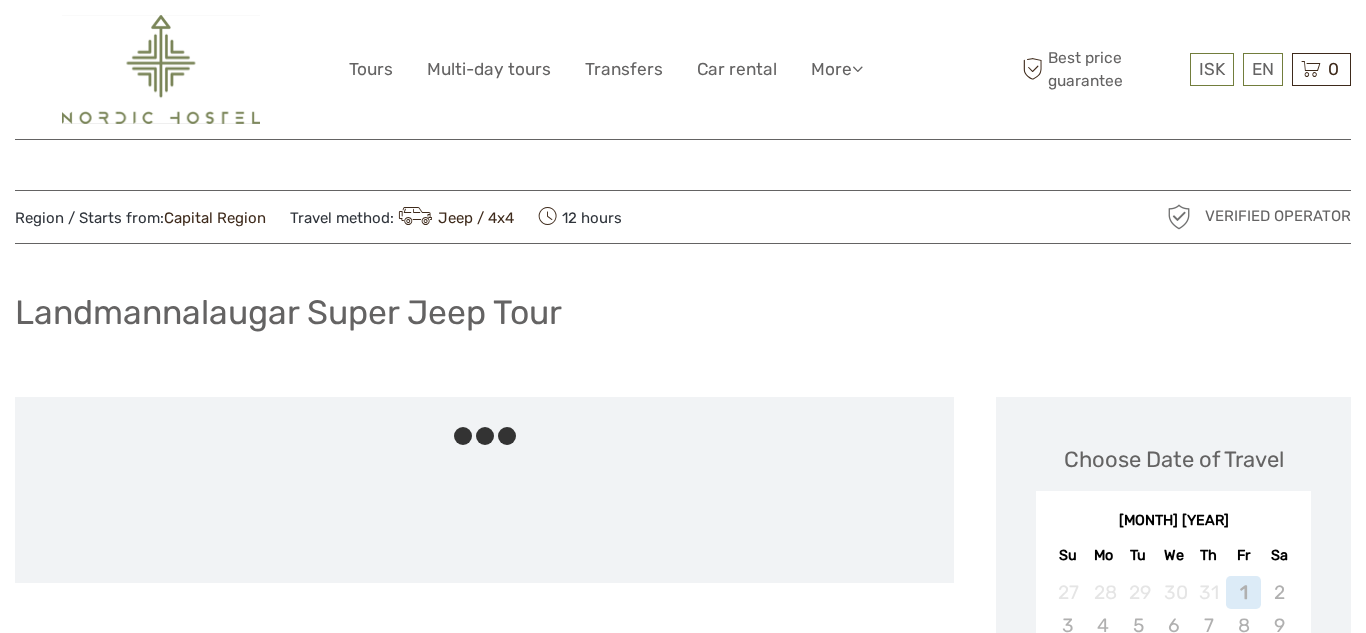 scroll, scrollTop: 0, scrollLeft: 0, axis: both 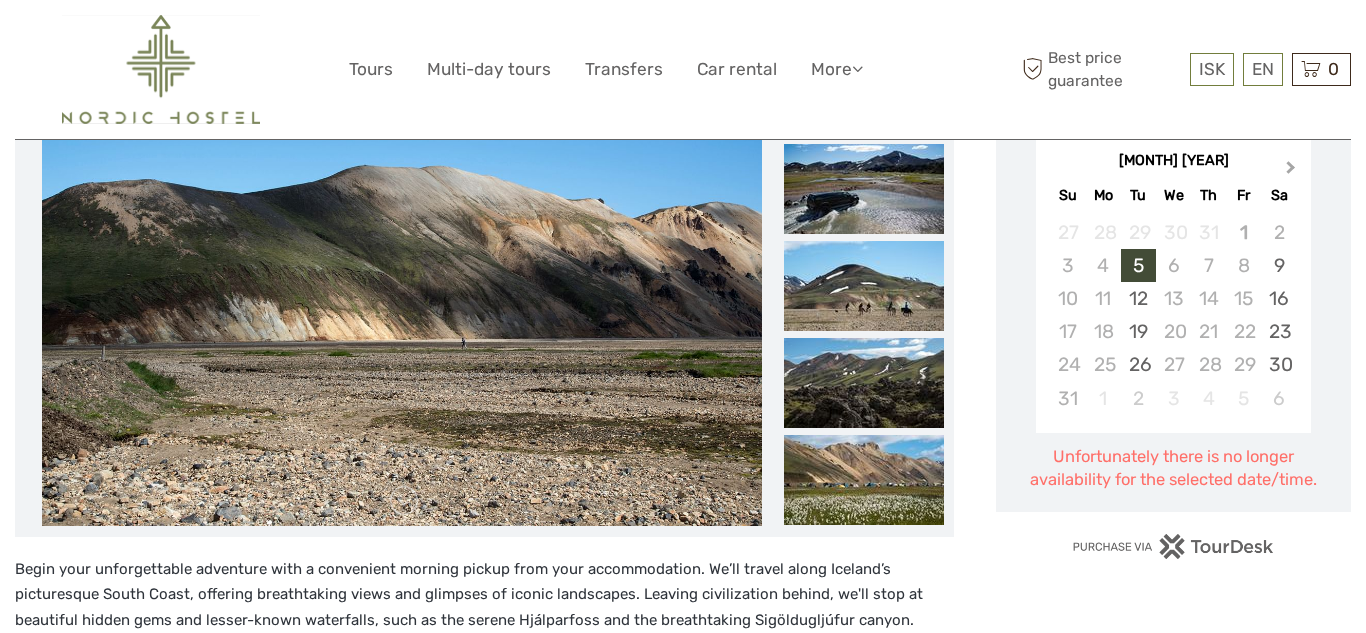 click on "Next Month" at bounding box center [1291, 171] 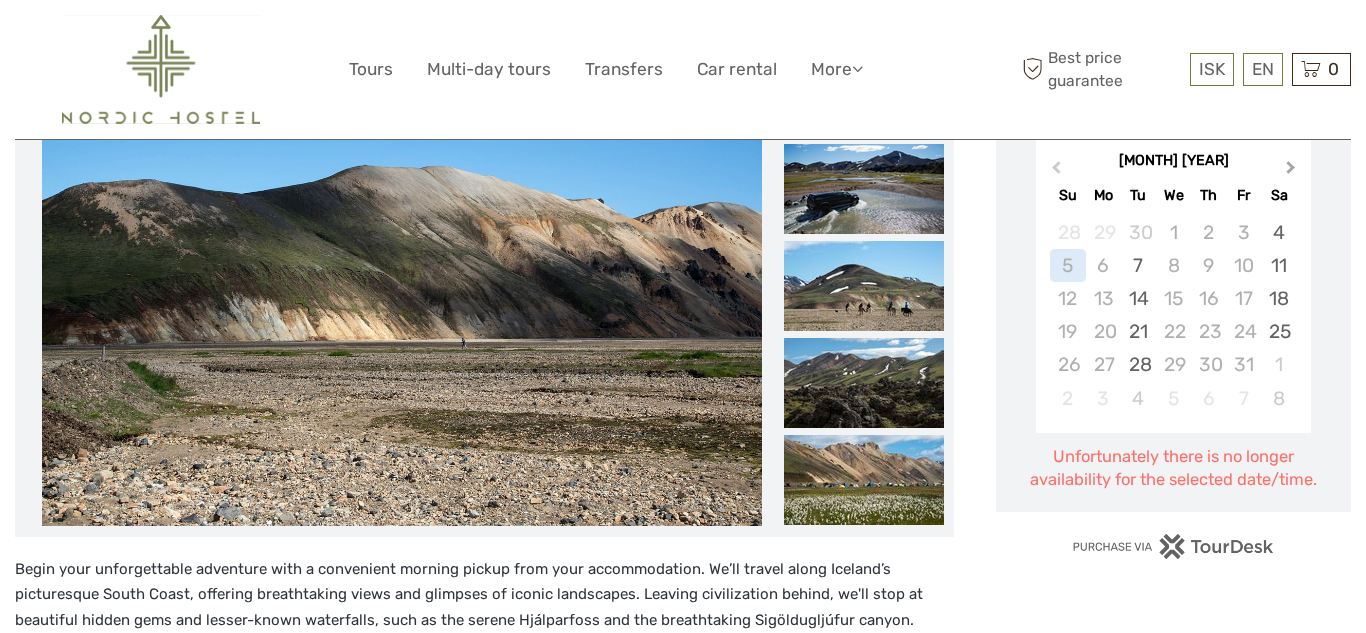 click on "Next Month" at bounding box center (1291, 171) 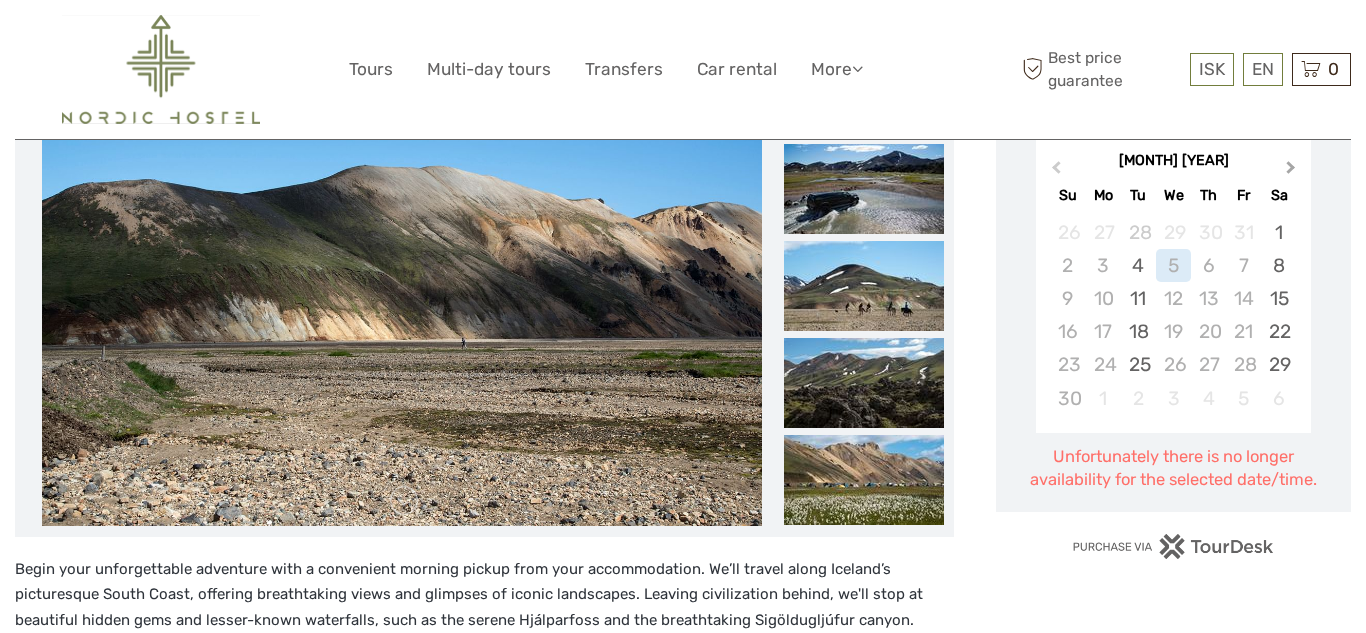 click on "Next Month" at bounding box center [1291, 171] 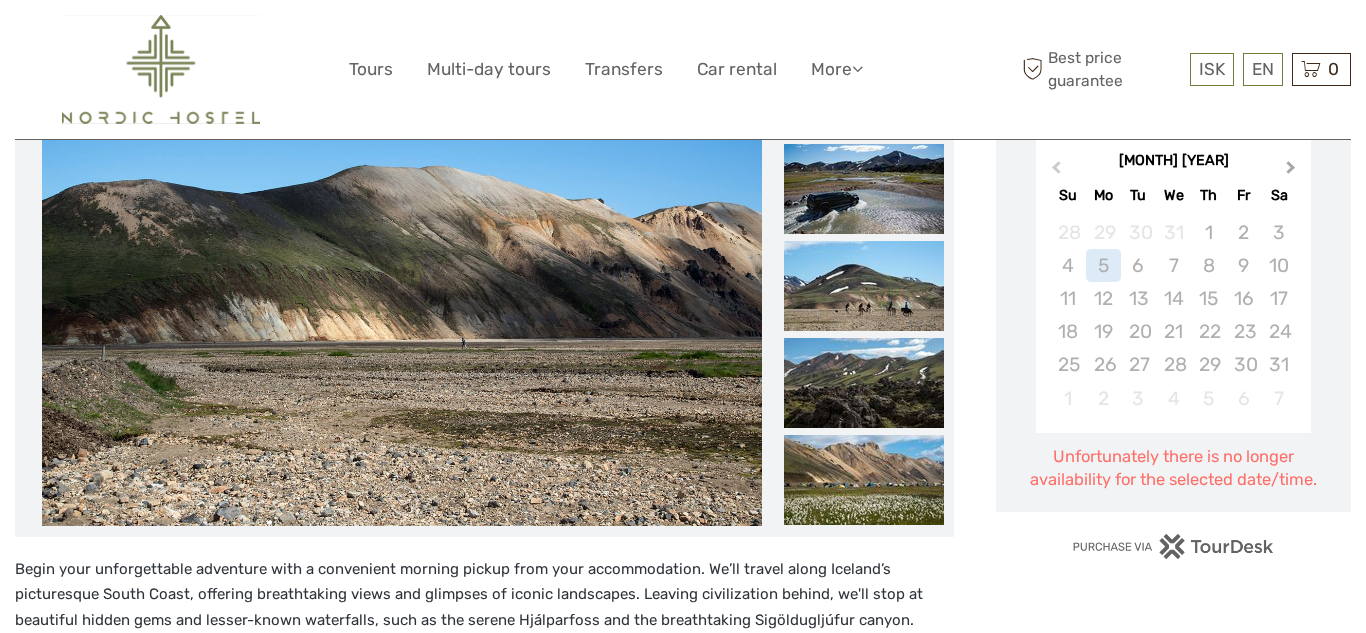 click on "Next Month" at bounding box center [1291, 171] 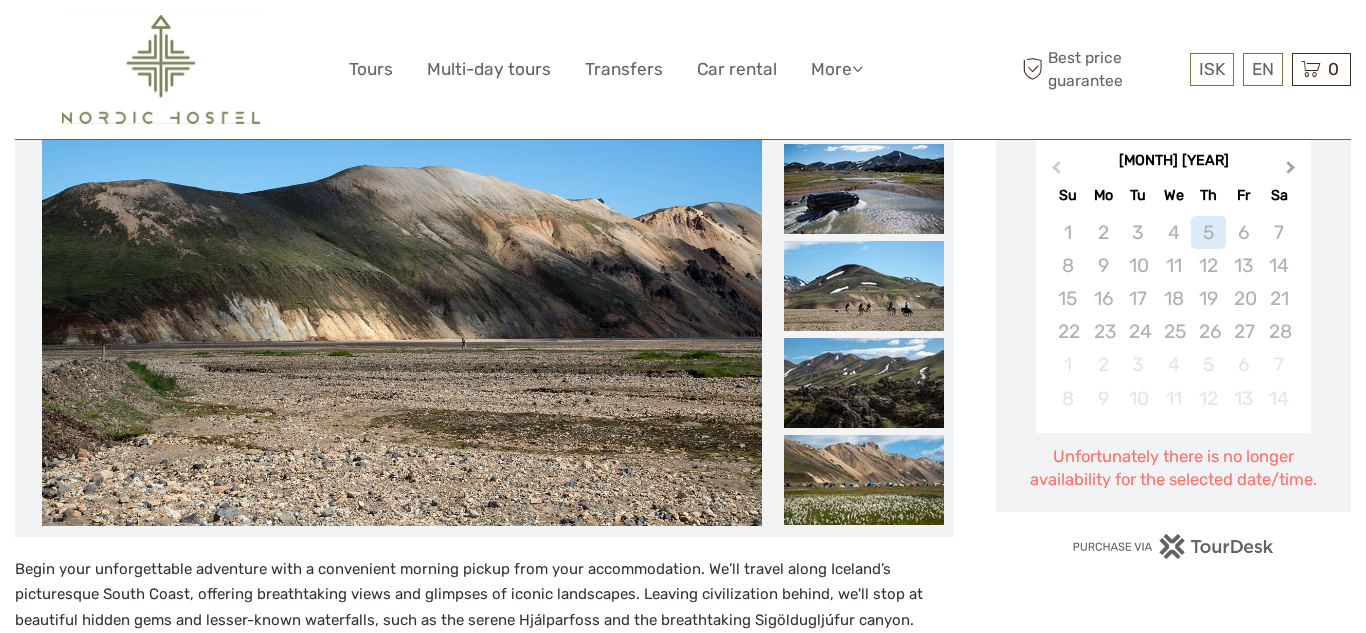 click on "Next Month" at bounding box center (1291, 171) 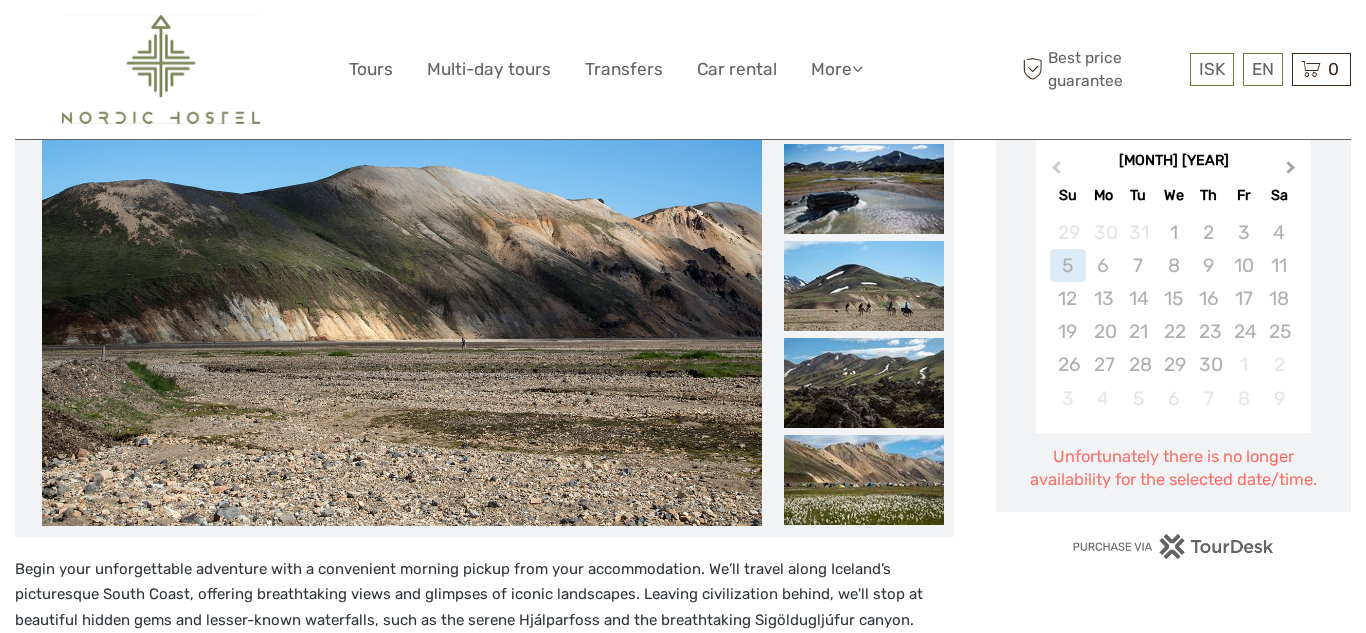 click on "Next Month" at bounding box center (1291, 171) 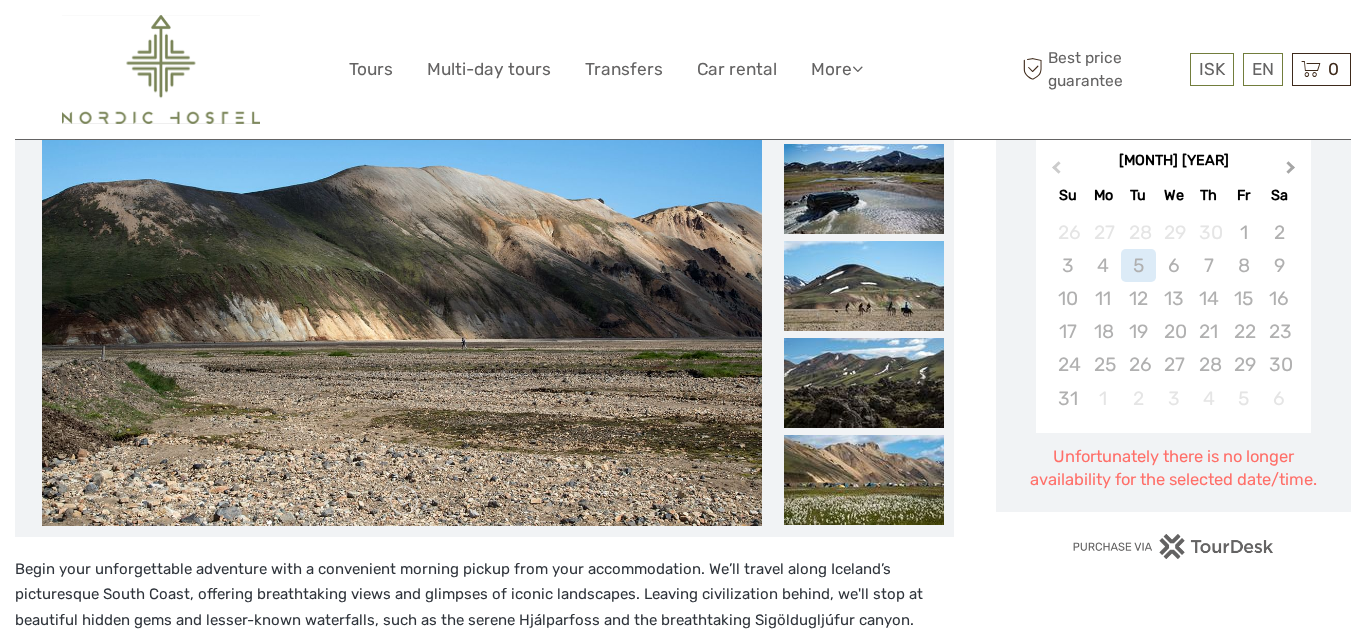 click on "Next Month" at bounding box center [1291, 171] 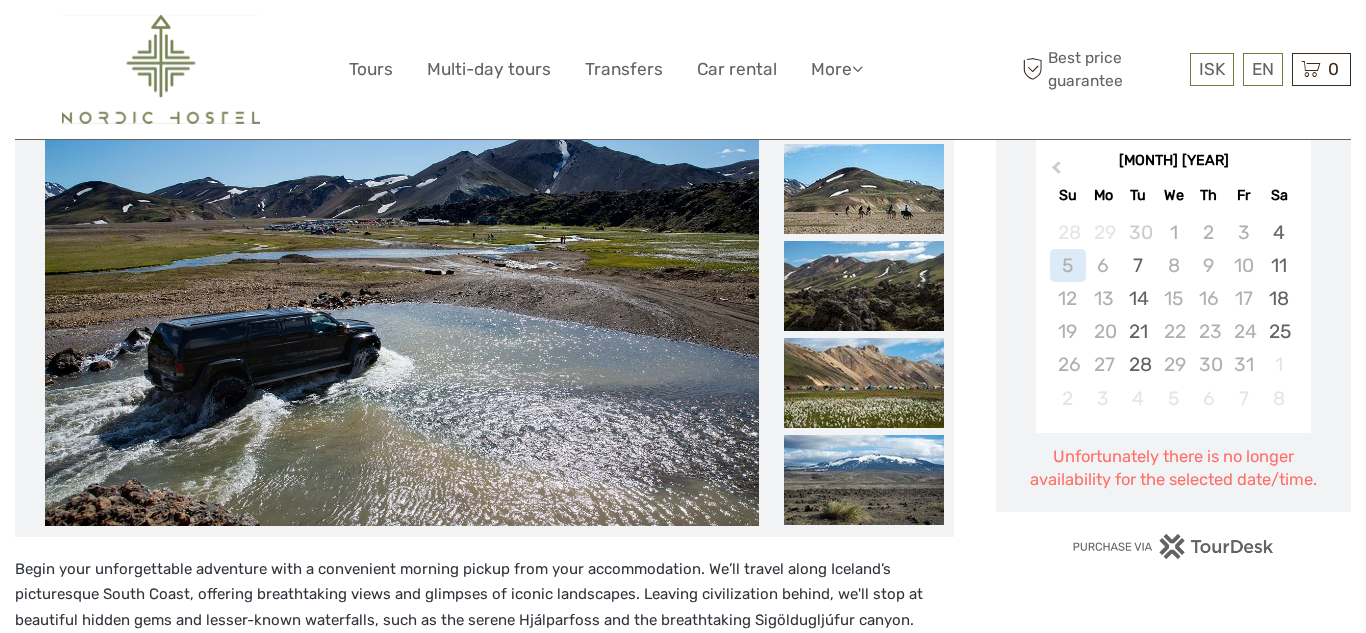 click on "[MONTH] [YEAR]" at bounding box center [1173, 161] 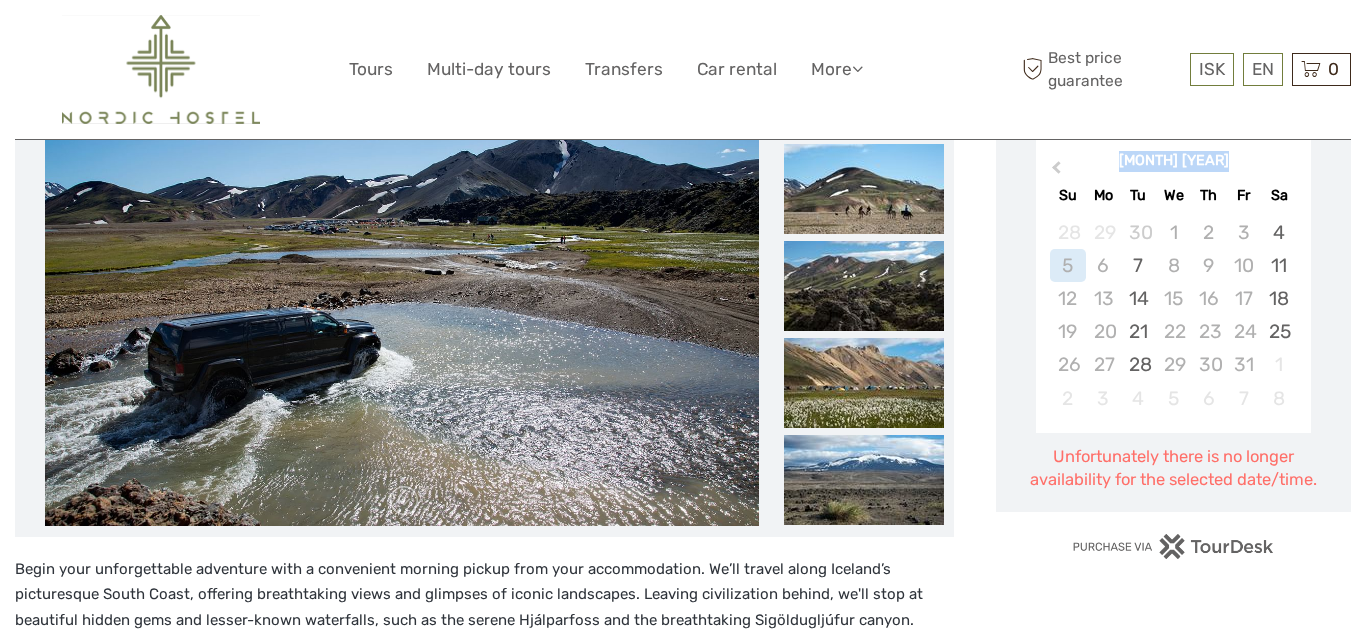 click on "[MONTH] [YEAR]" at bounding box center [1173, 161] 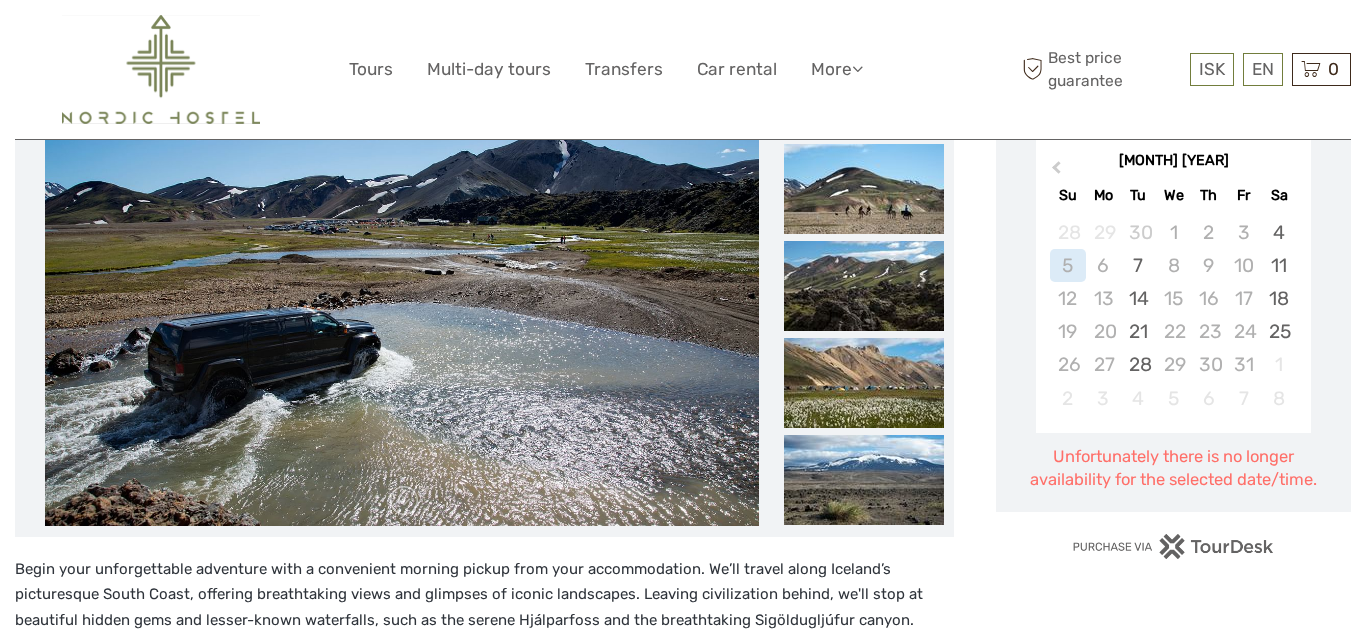 click on "July 2026" at bounding box center [1173, 161] 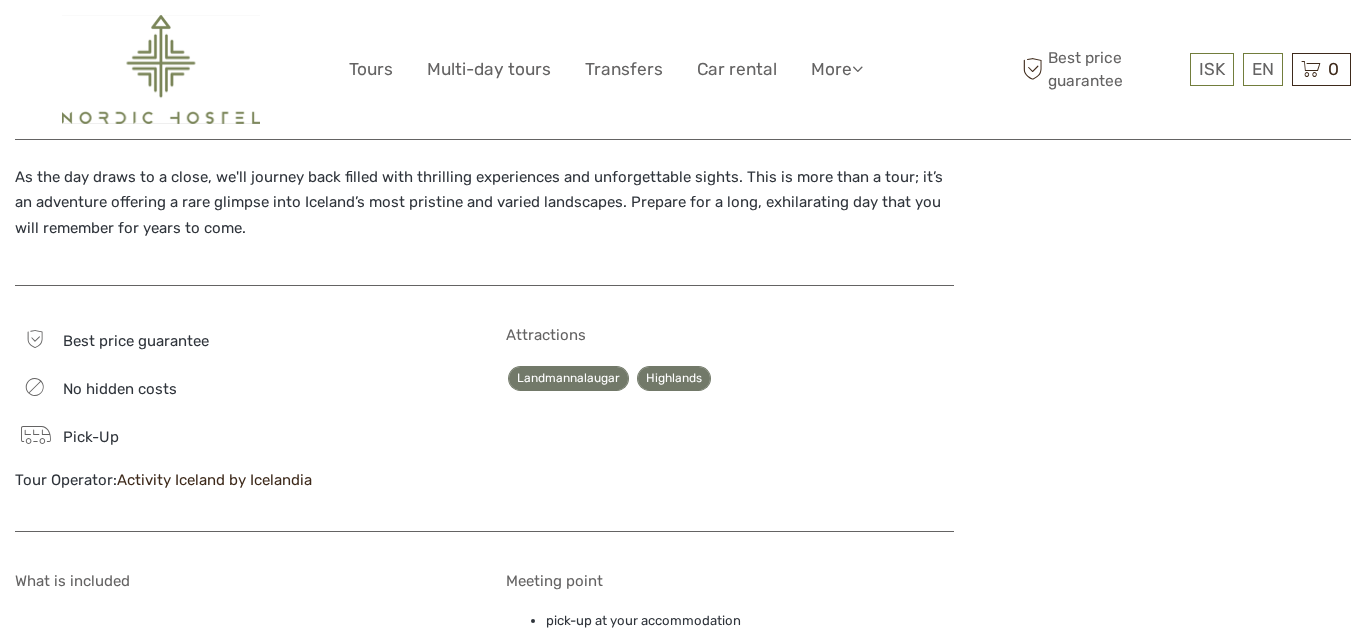scroll, scrollTop: 1680, scrollLeft: 0, axis: vertical 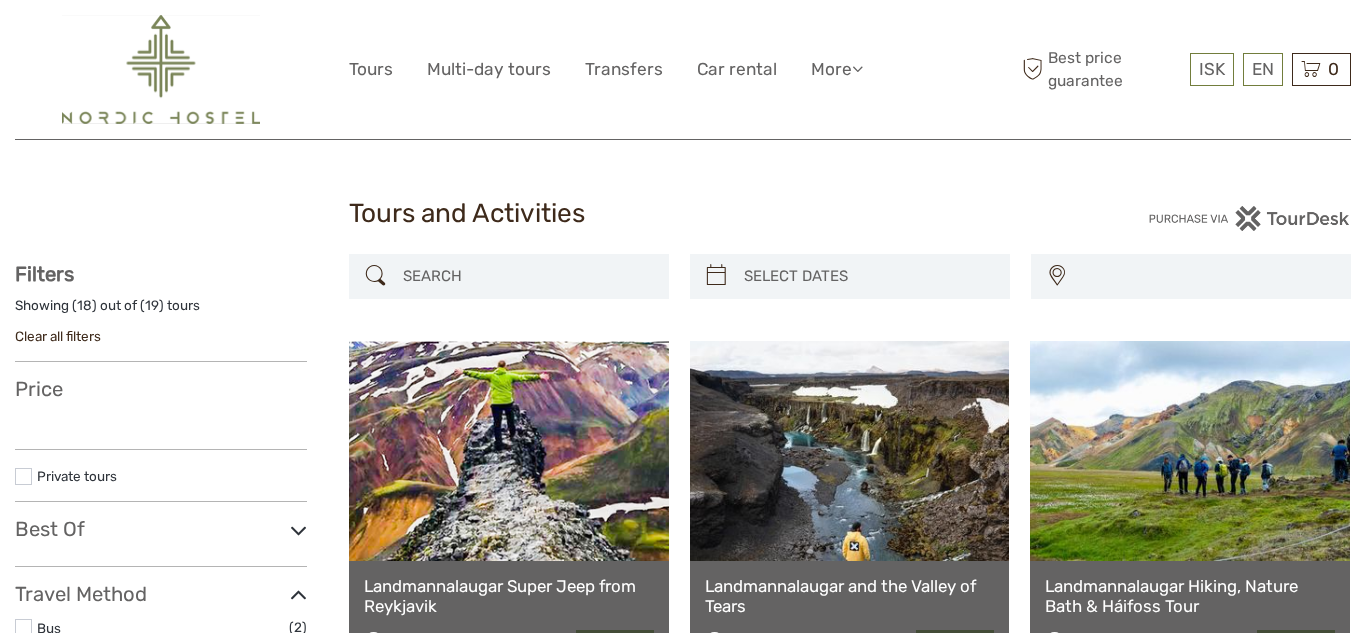 select 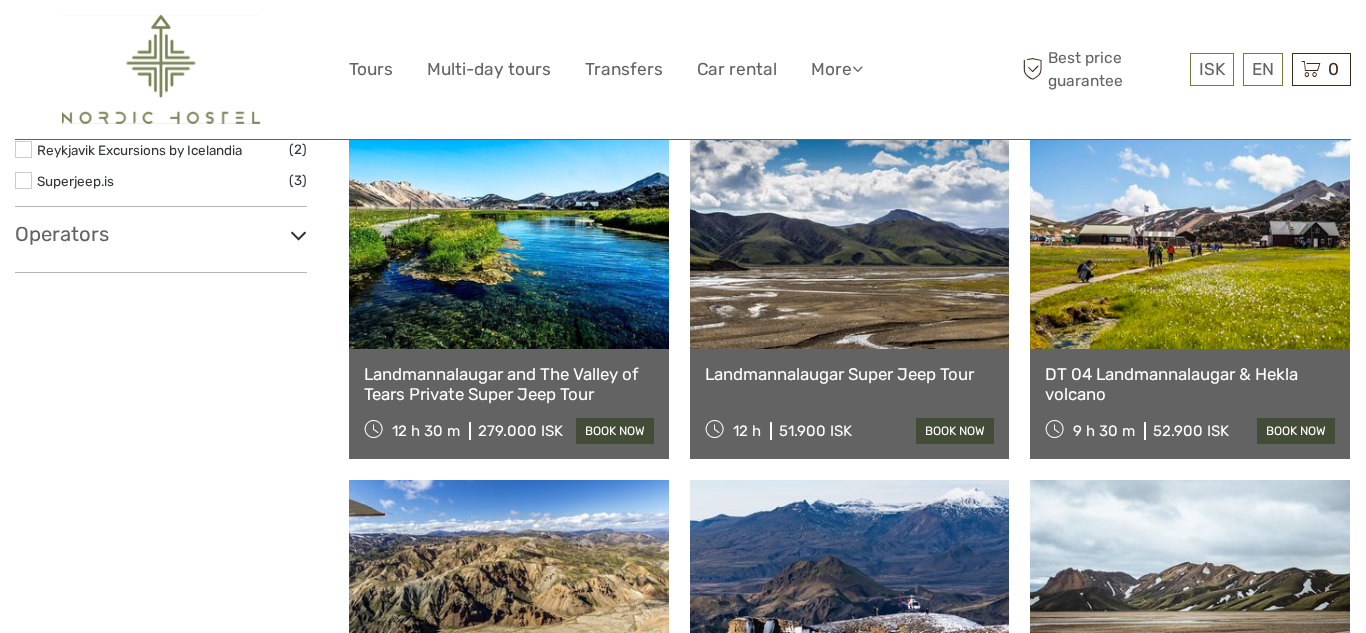 scroll, scrollTop: 0, scrollLeft: 0, axis: both 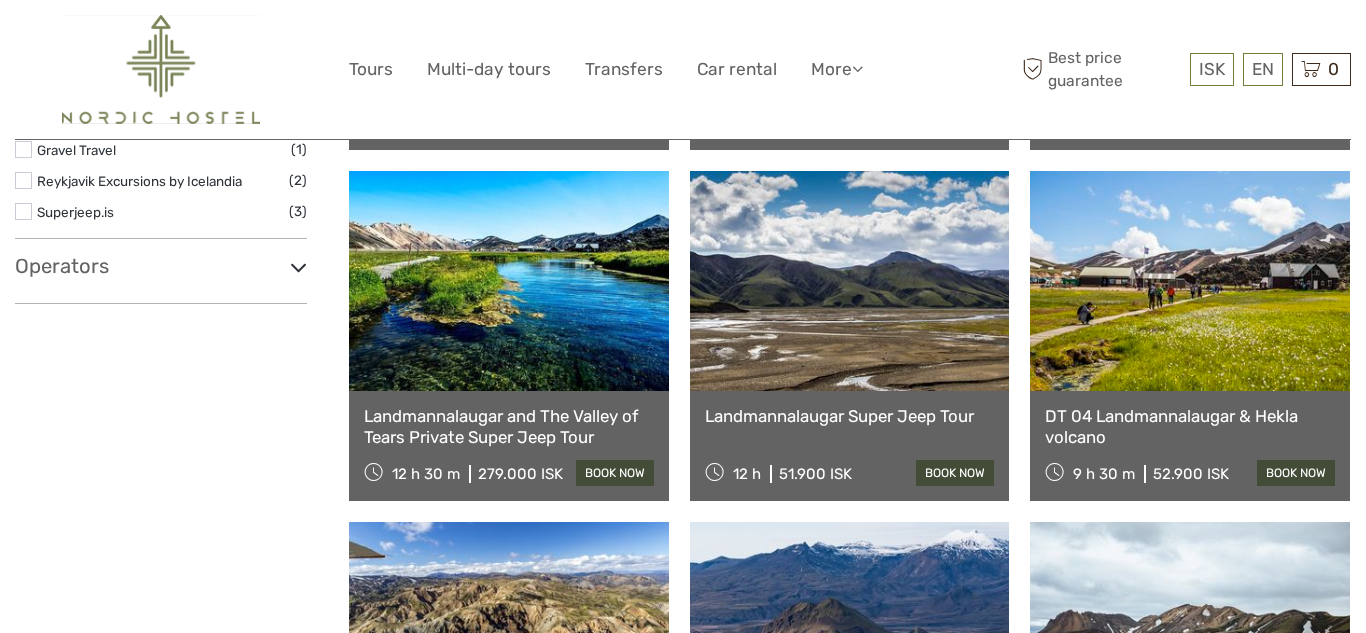 click at bounding box center (1190, 281) 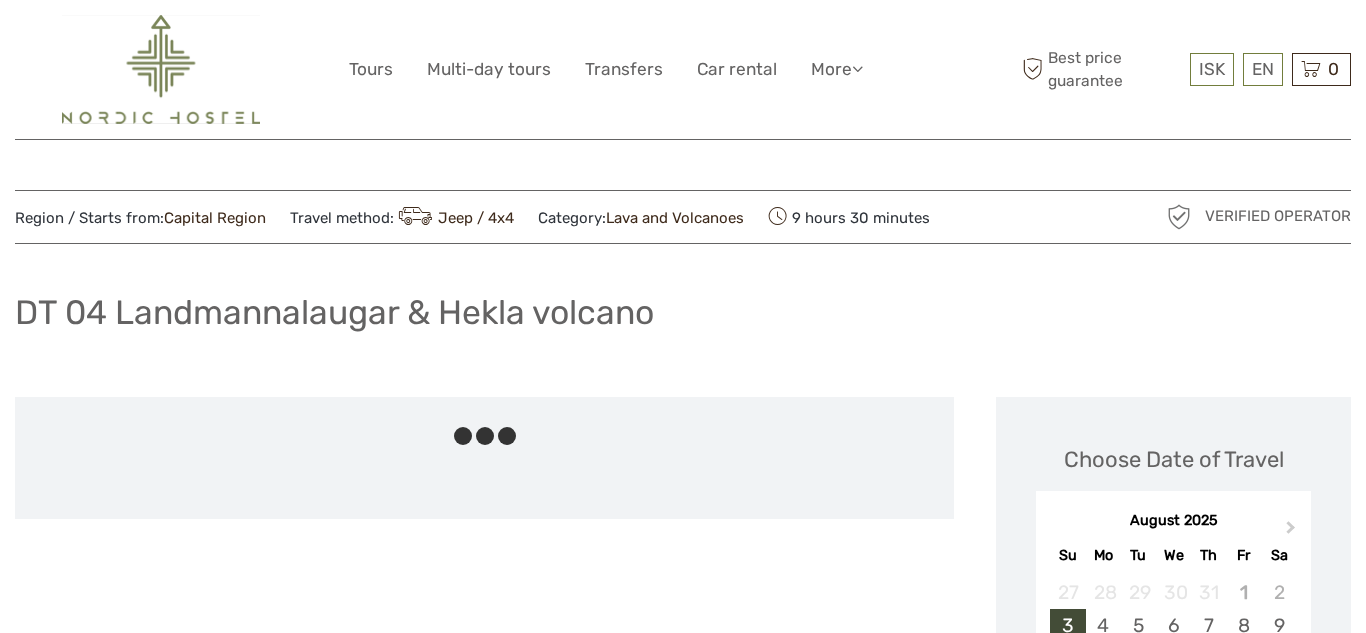 scroll, scrollTop: 0, scrollLeft: 0, axis: both 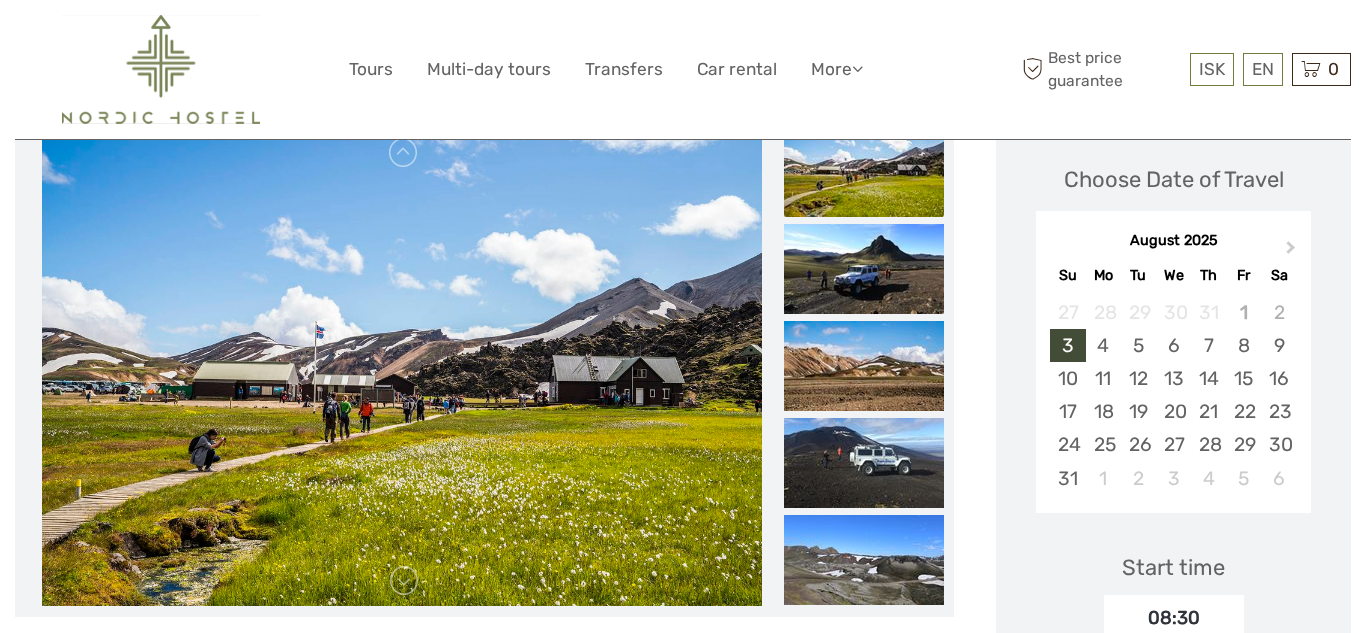 click at bounding box center [401, 367] 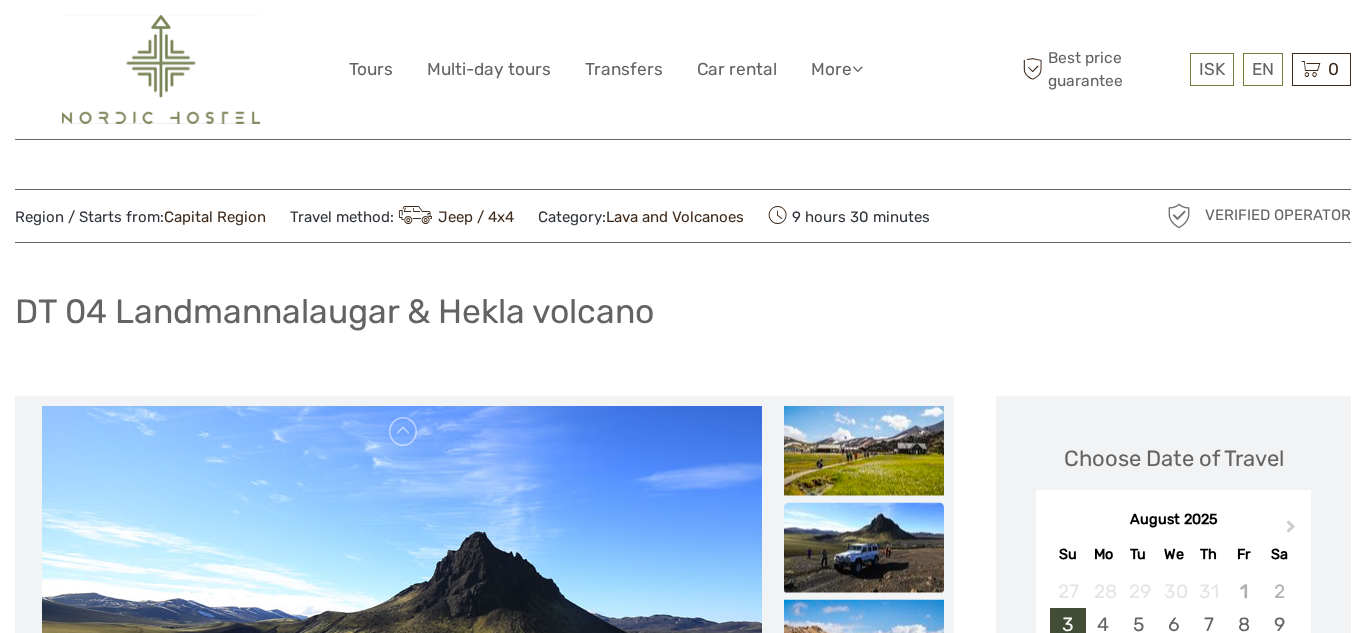 scroll, scrollTop: 0, scrollLeft: 0, axis: both 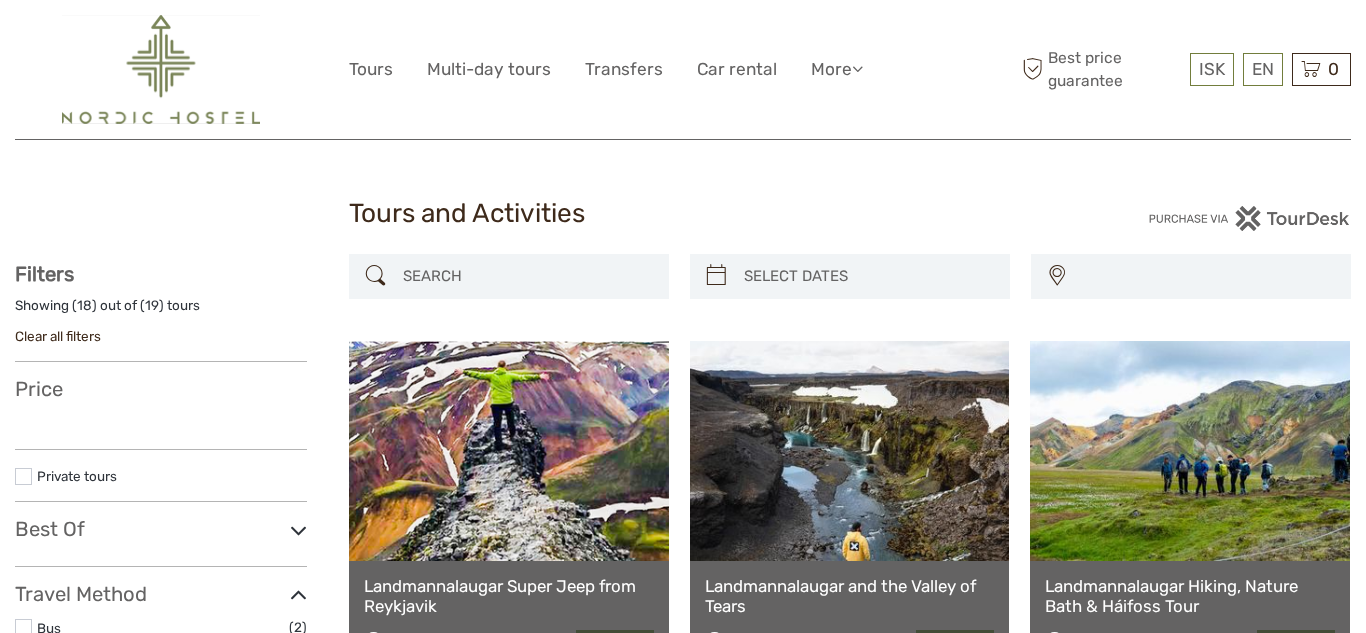 select 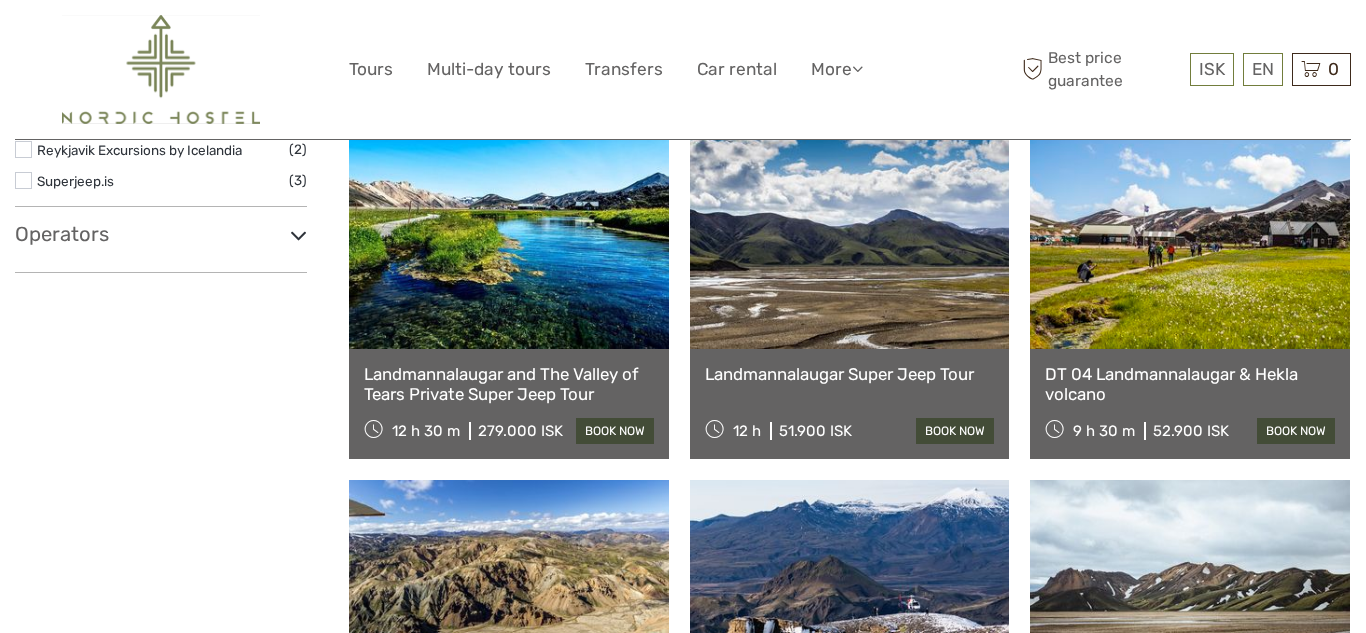 select 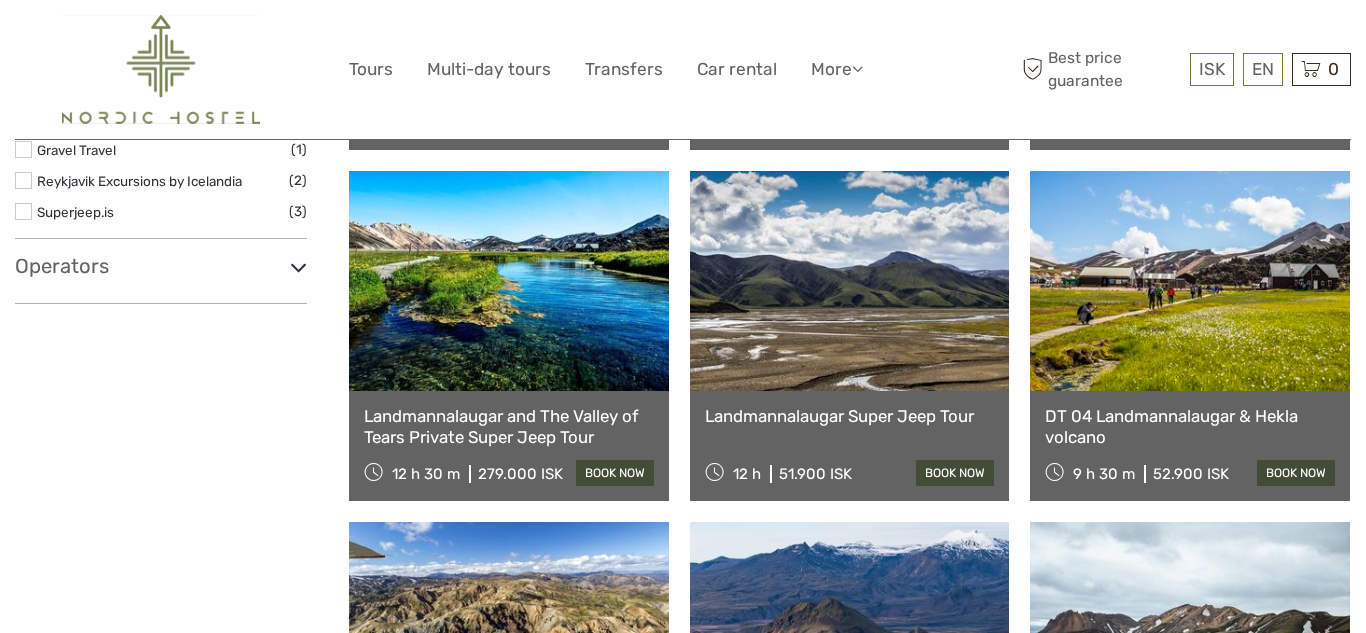 scroll, scrollTop: 0, scrollLeft: 0, axis: both 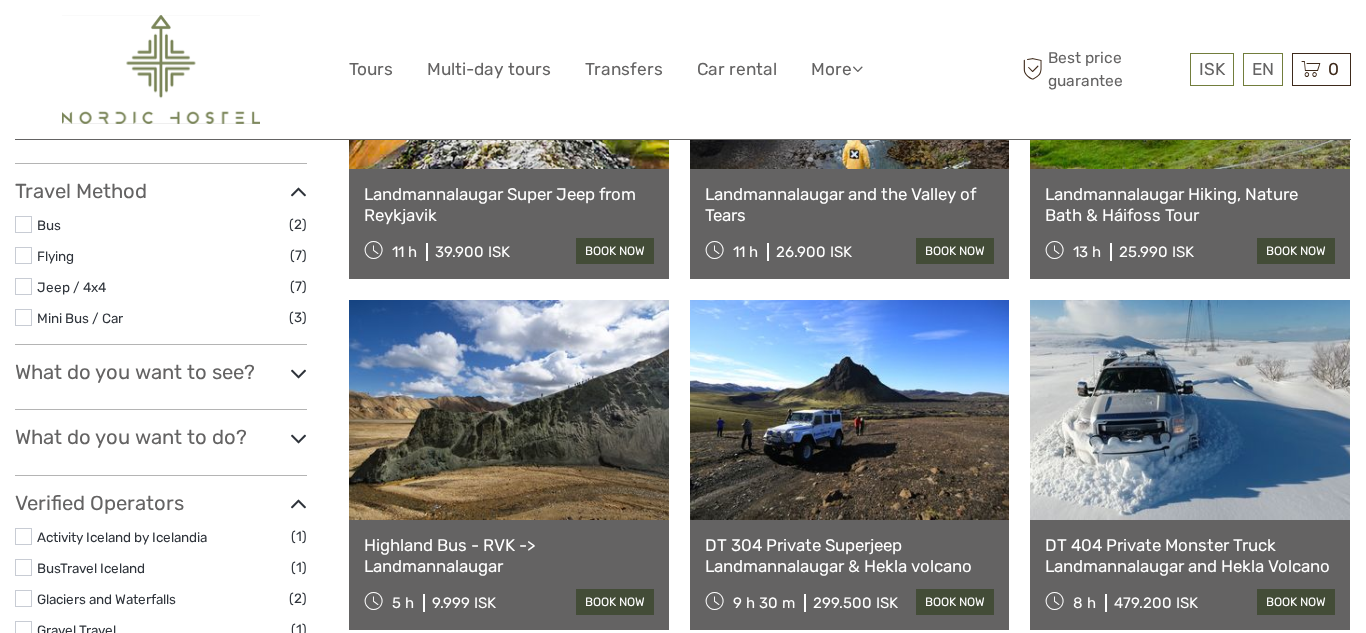 click at bounding box center (509, 410) 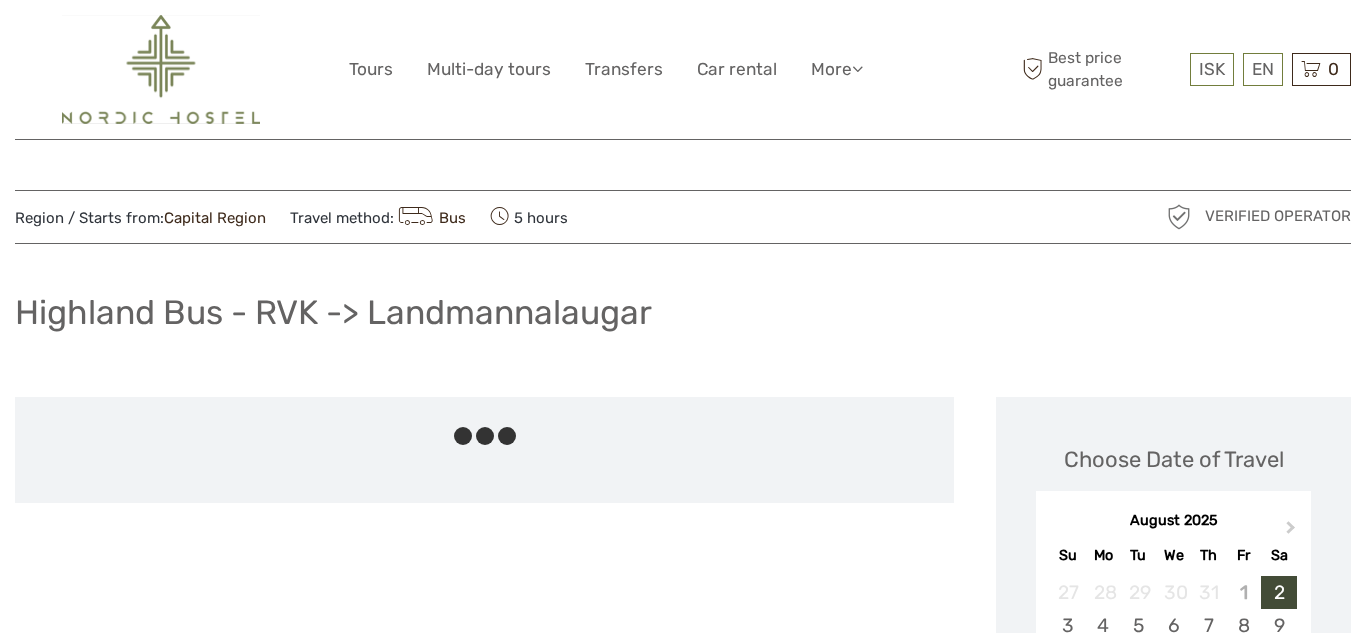scroll, scrollTop: 0, scrollLeft: 0, axis: both 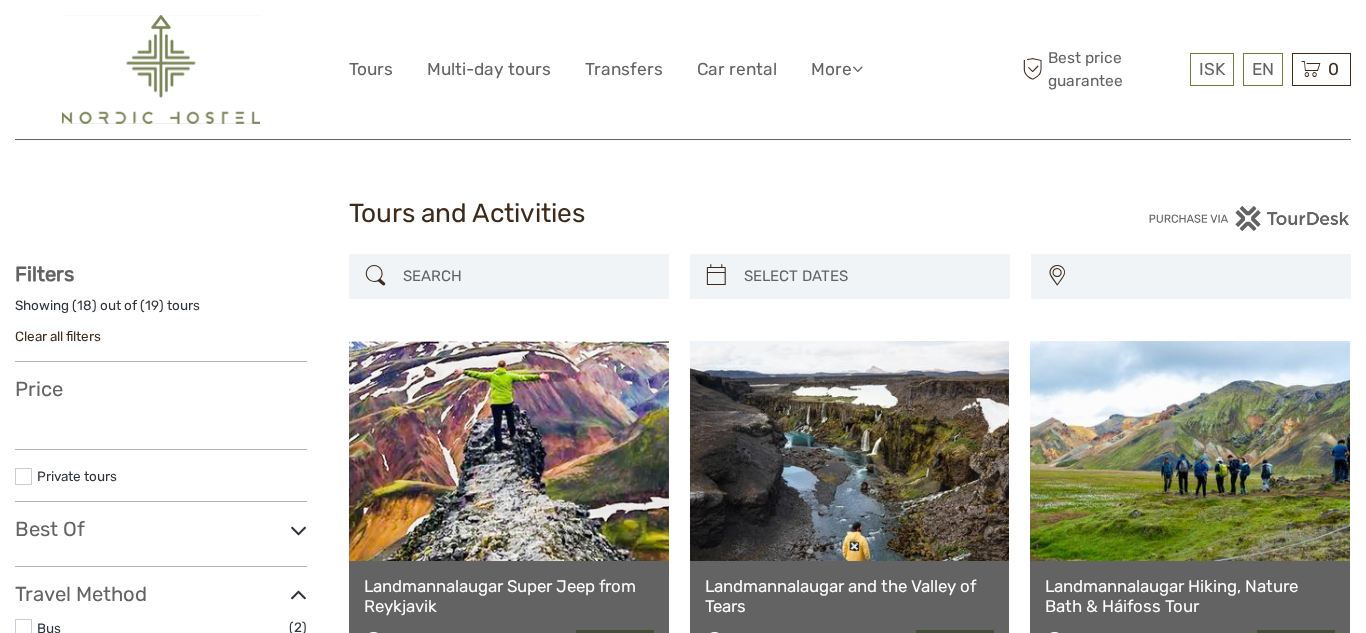 select 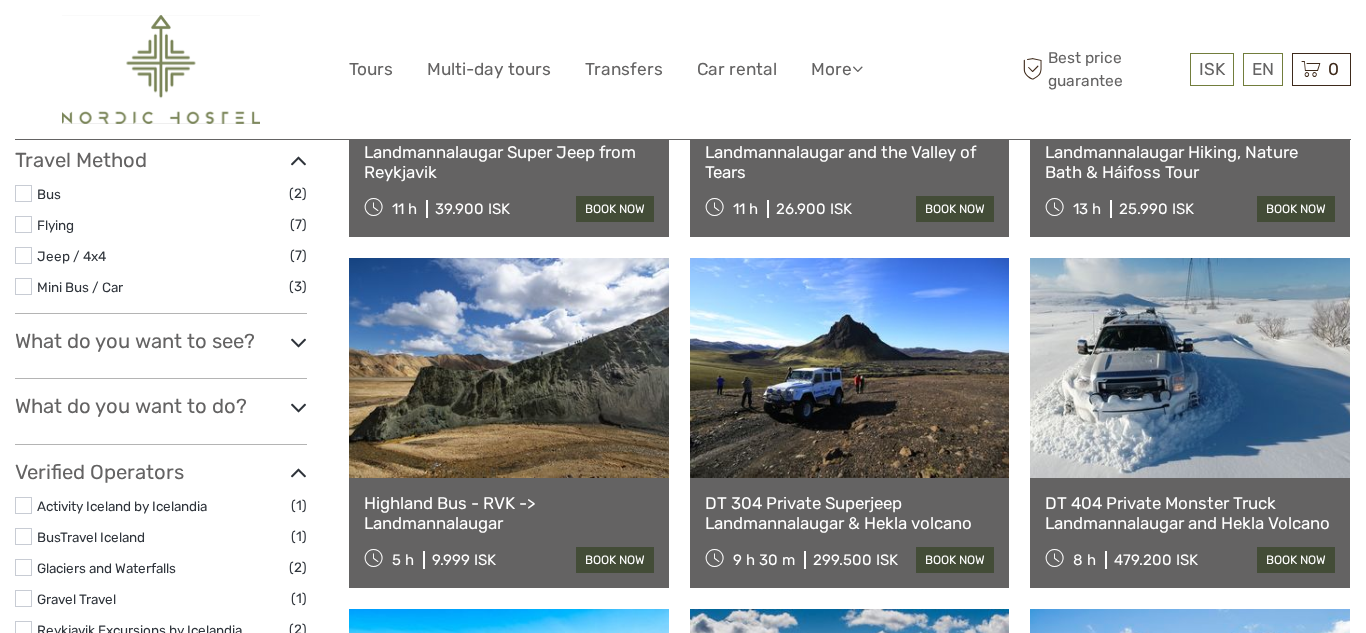 select 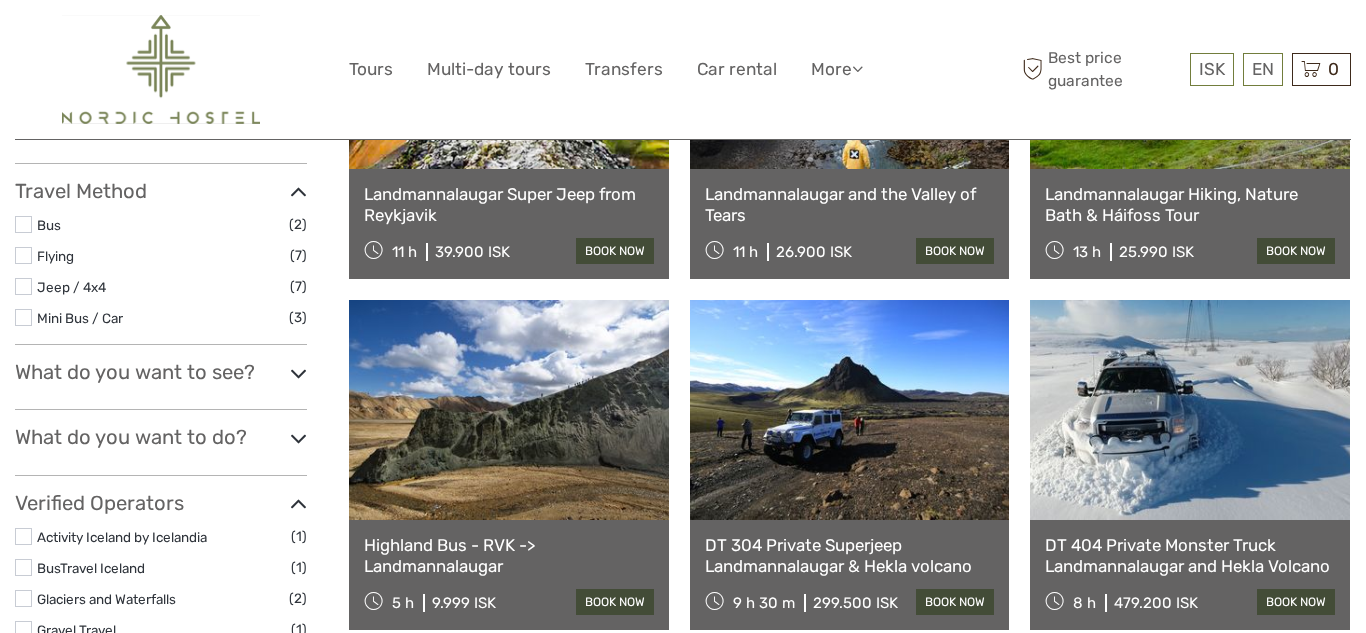 scroll, scrollTop: 0, scrollLeft: 0, axis: both 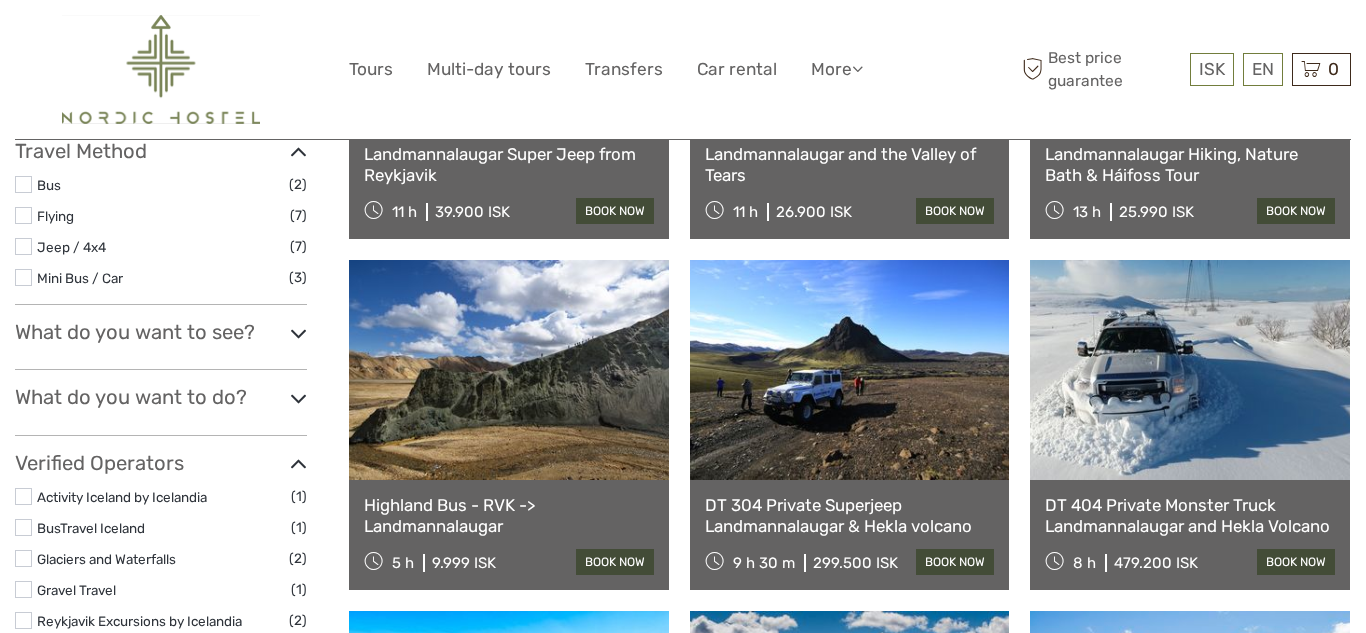 click at bounding box center [850, 370] 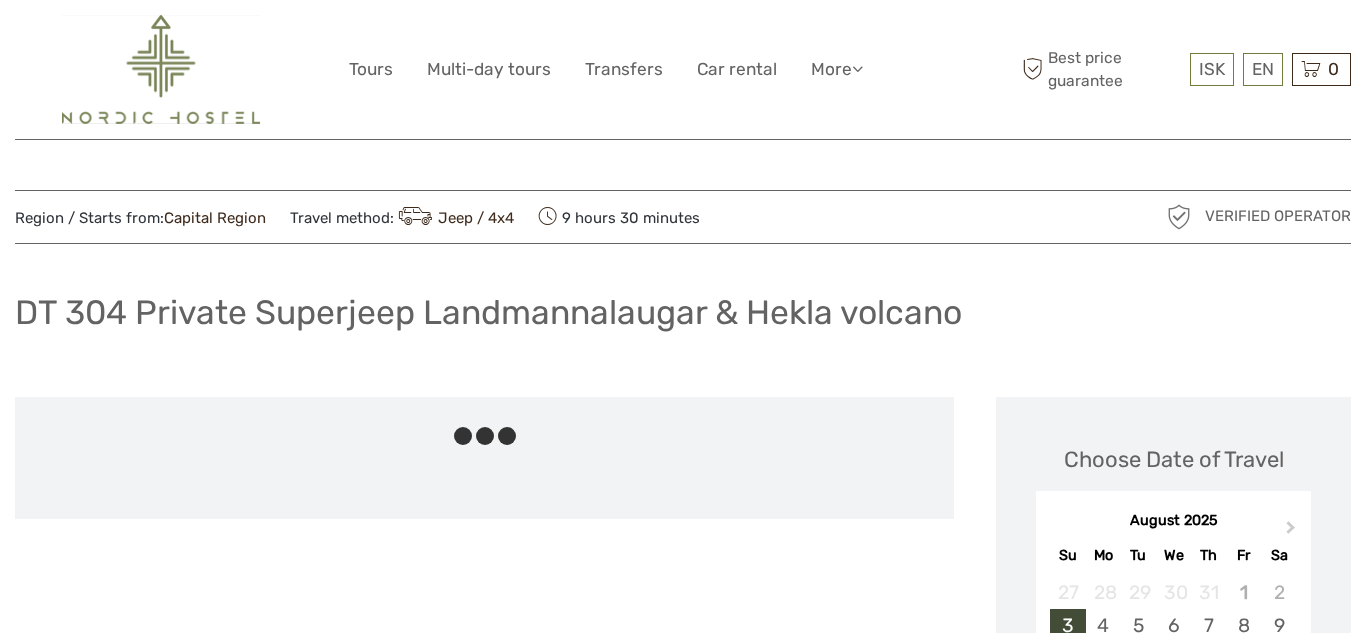 scroll, scrollTop: 0, scrollLeft: 0, axis: both 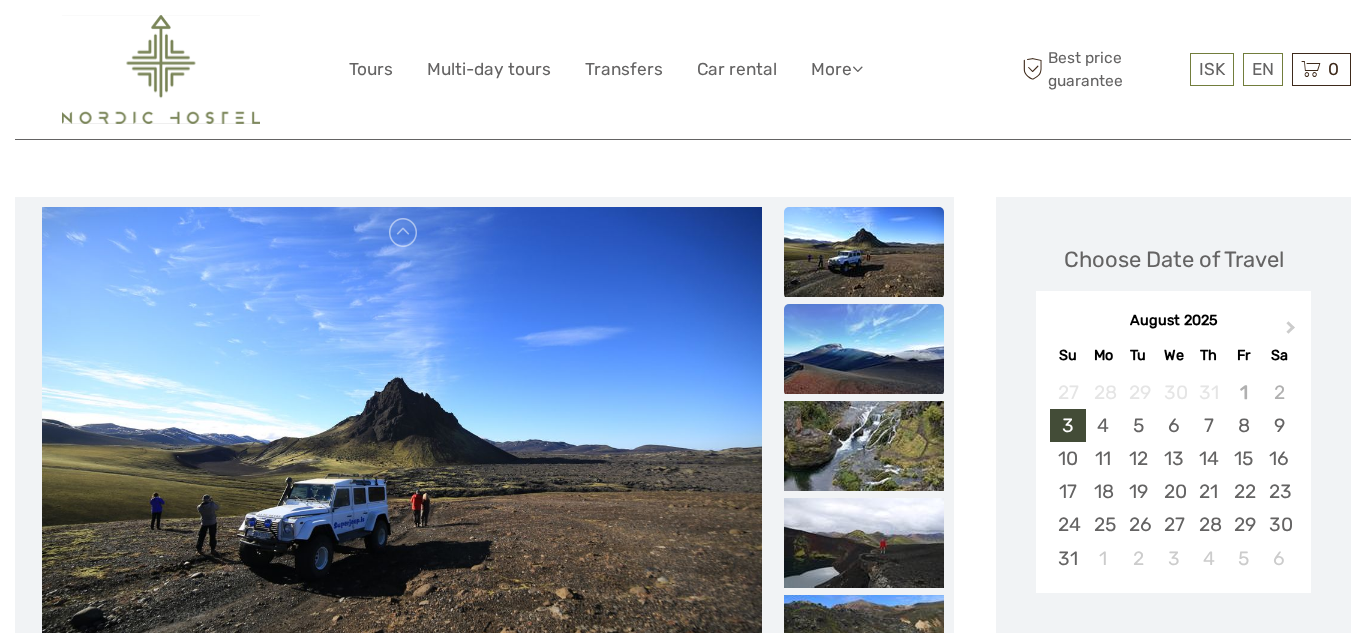 click at bounding box center [864, 349] 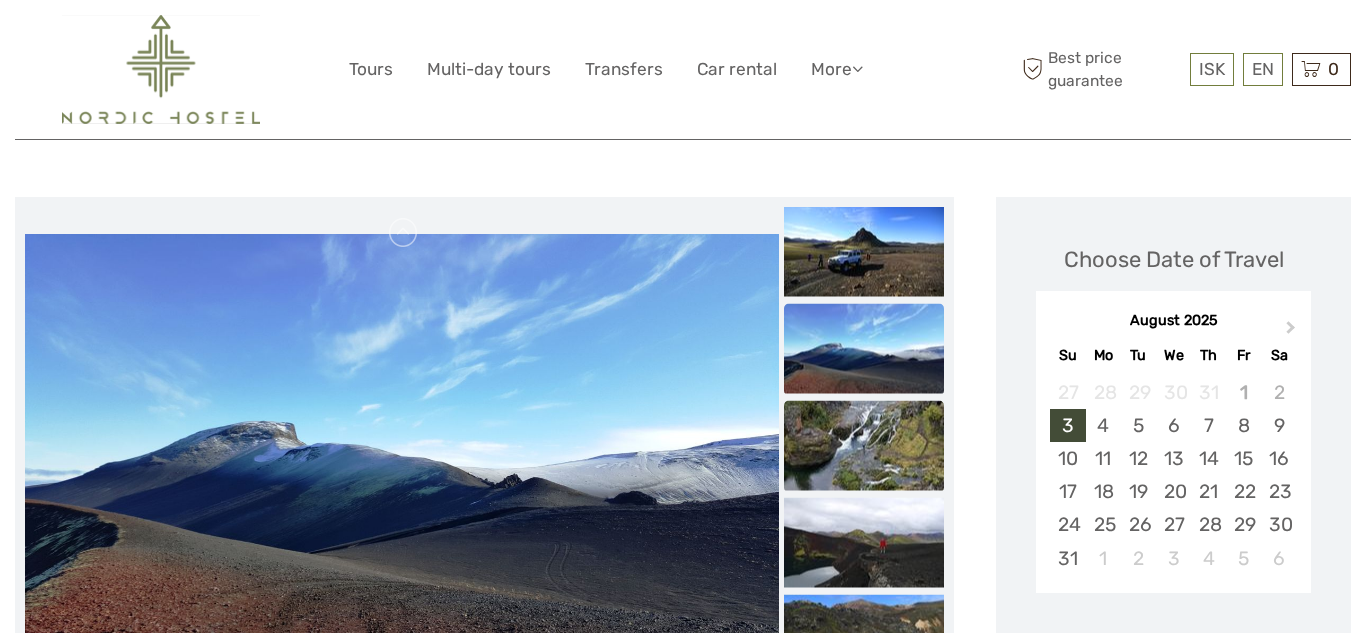 click at bounding box center (864, 445) 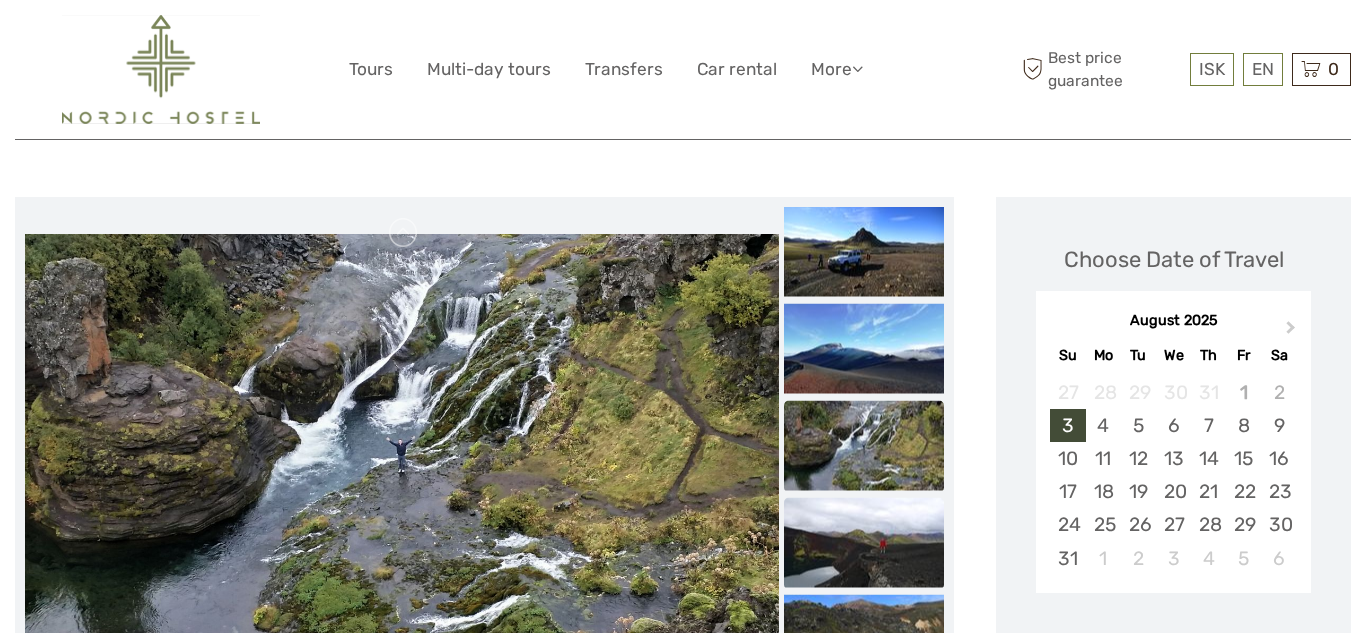 click at bounding box center (864, 542) 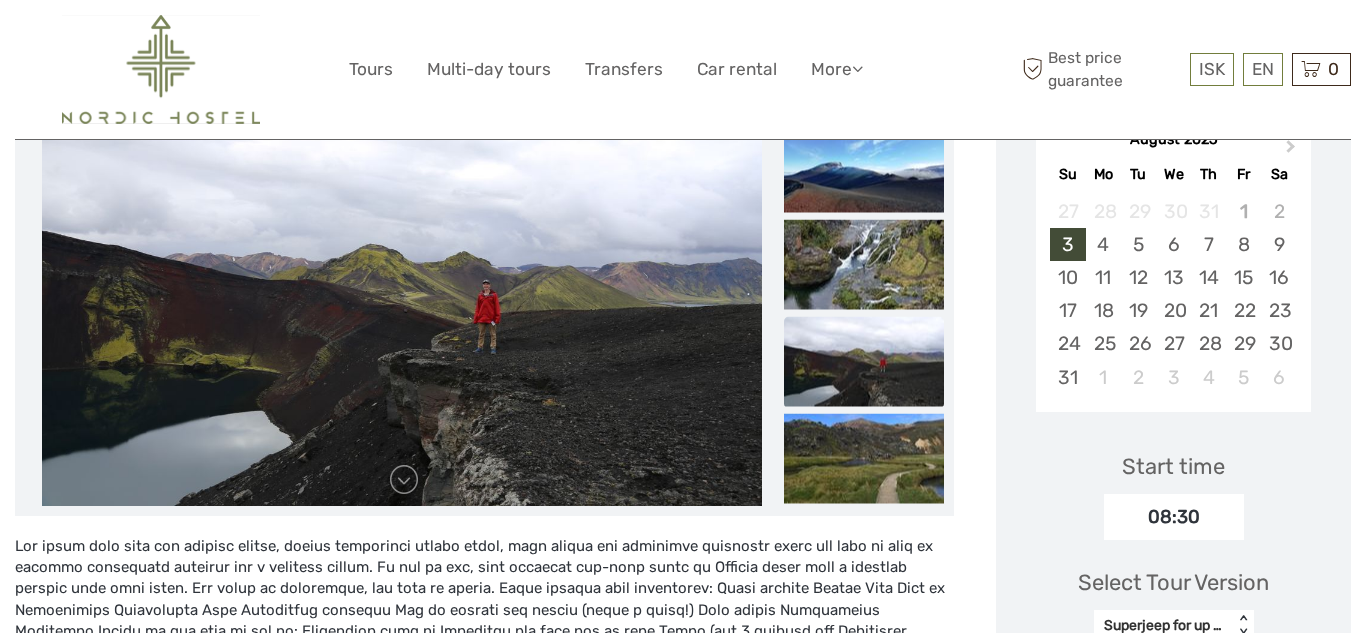 scroll, scrollTop: 400, scrollLeft: 0, axis: vertical 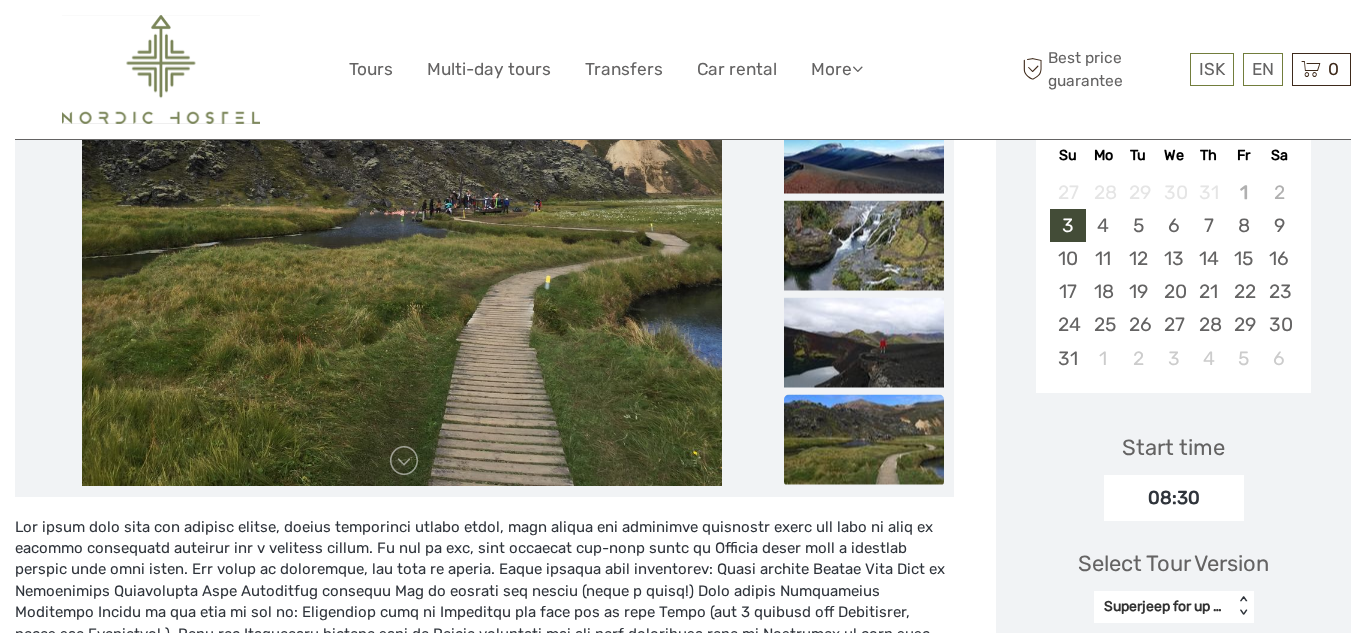 click at bounding box center [864, 439] 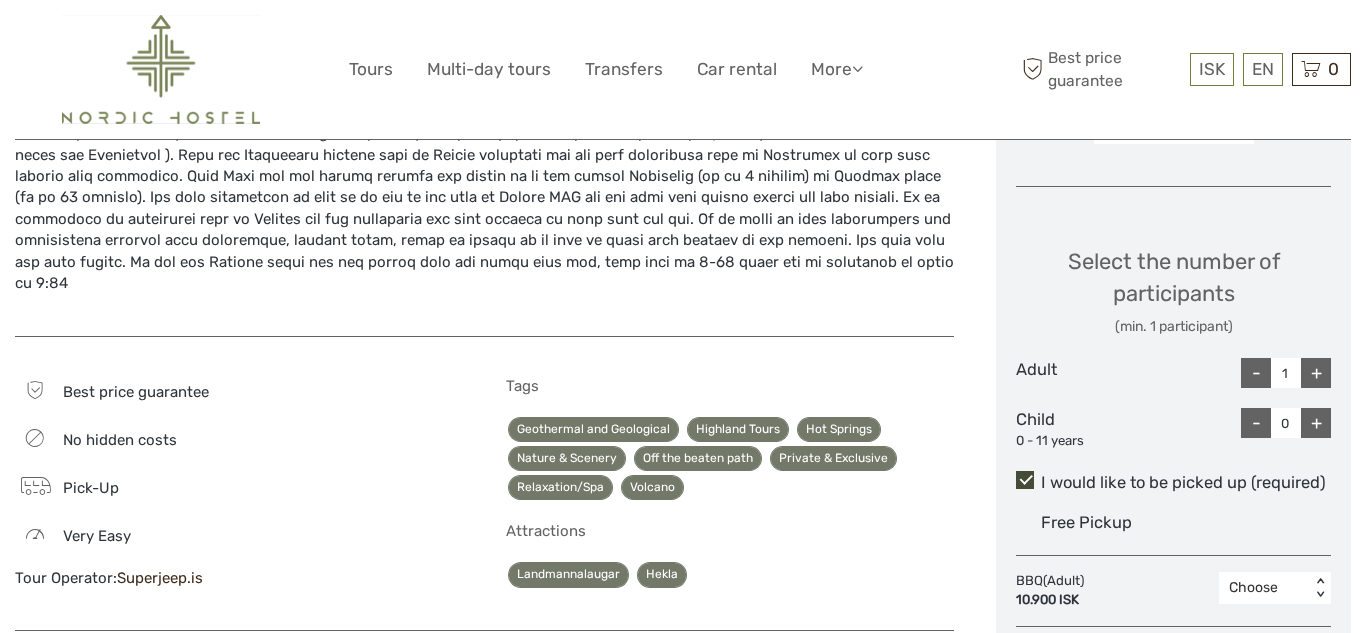 scroll, scrollTop: 880, scrollLeft: 0, axis: vertical 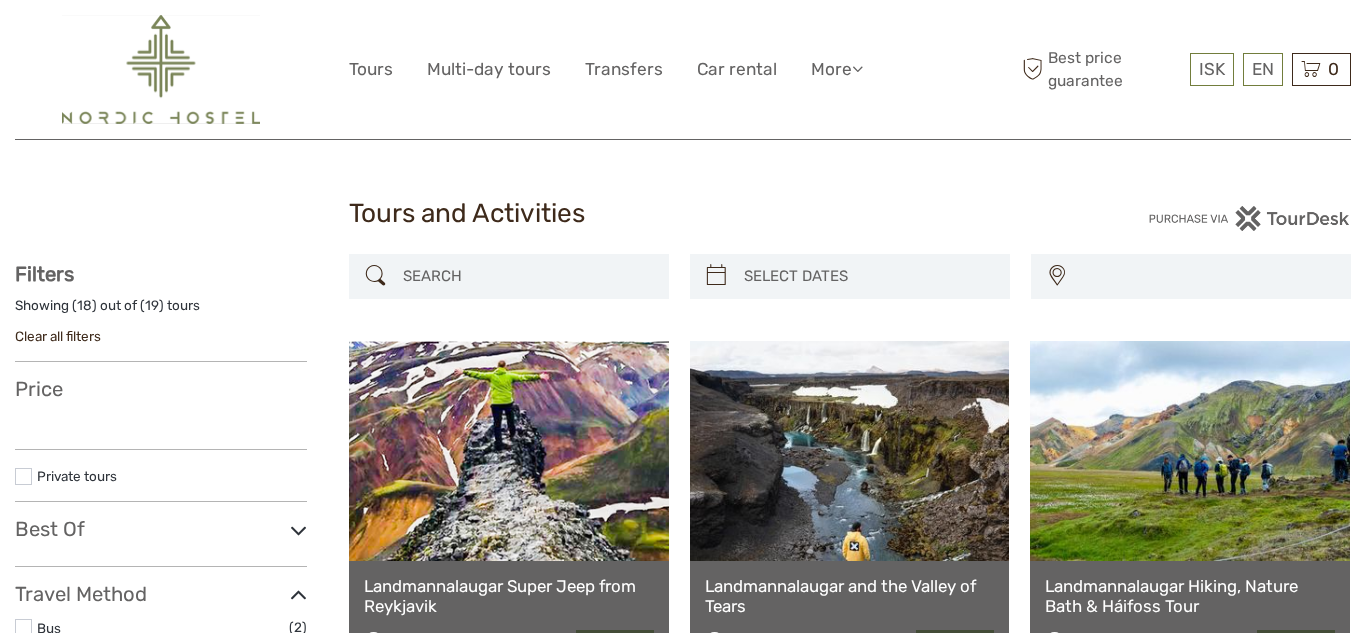 select 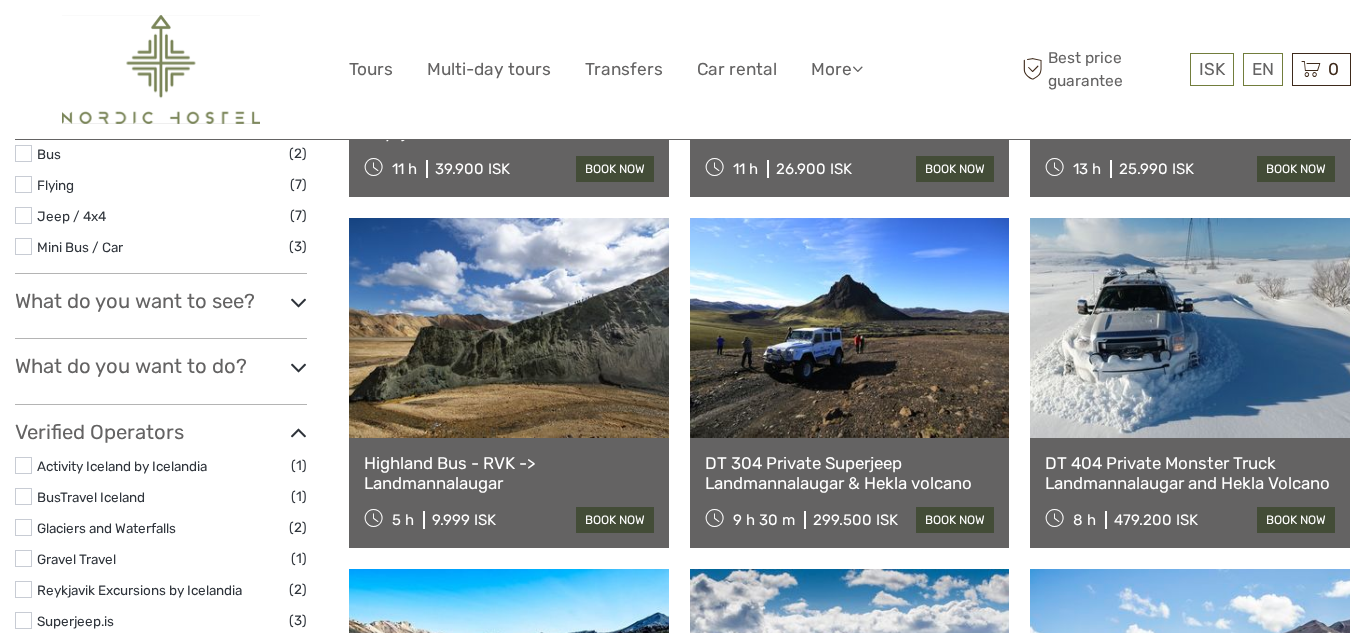 select 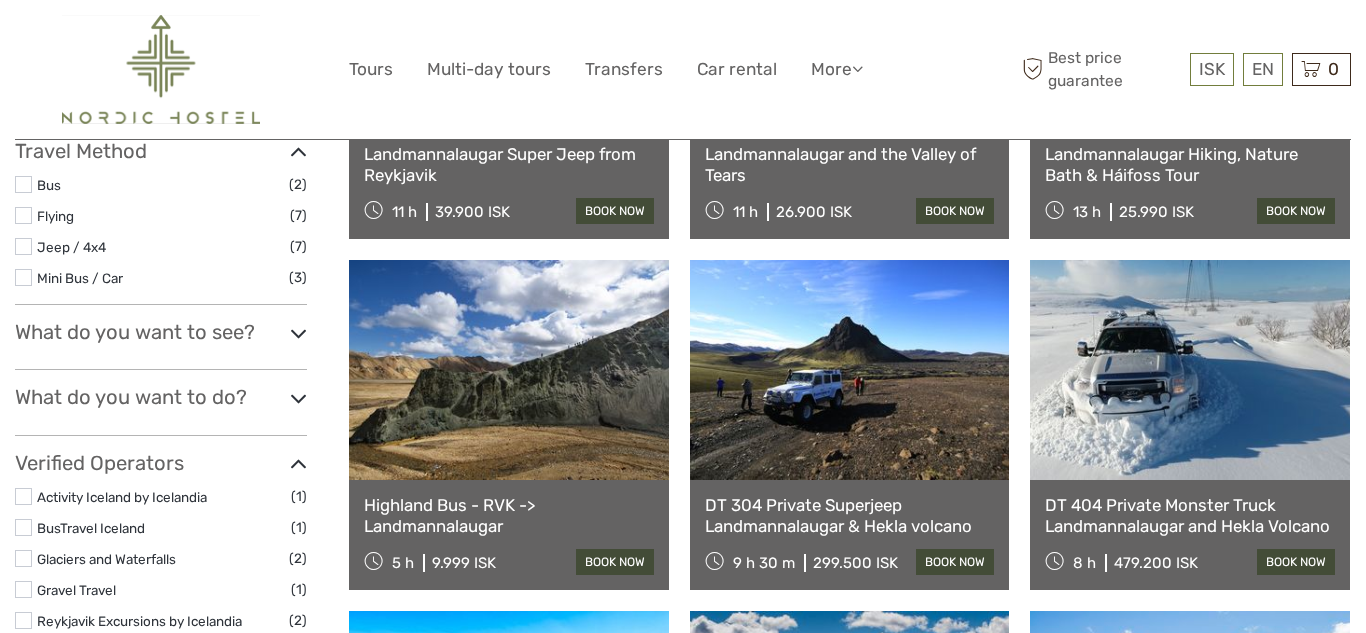 scroll, scrollTop: 0, scrollLeft: 0, axis: both 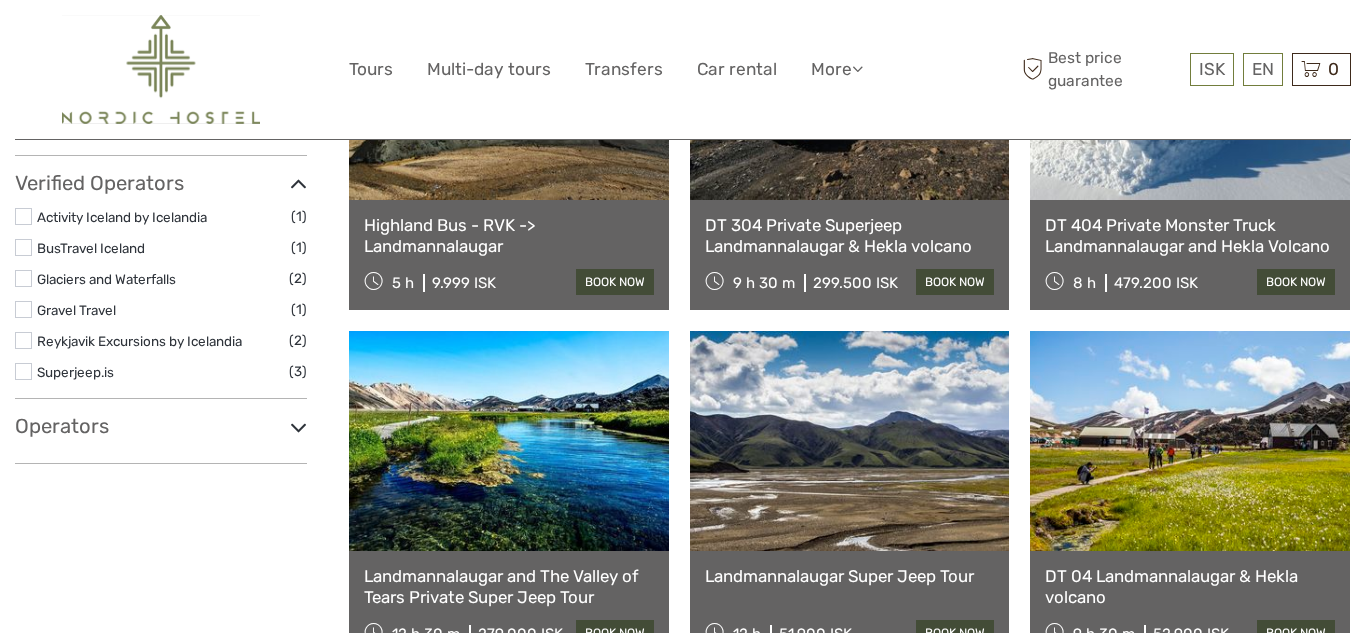 click at bounding box center (850, 441) 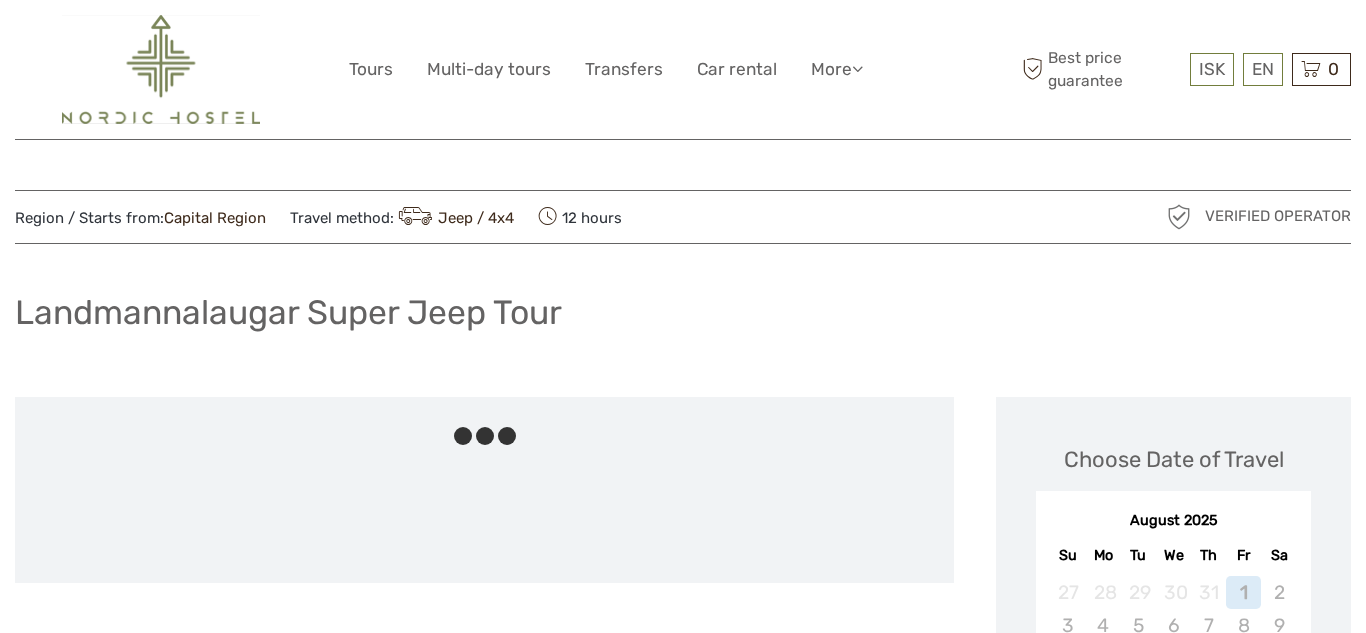 scroll, scrollTop: 0, scrollLeft: 0, axis: both 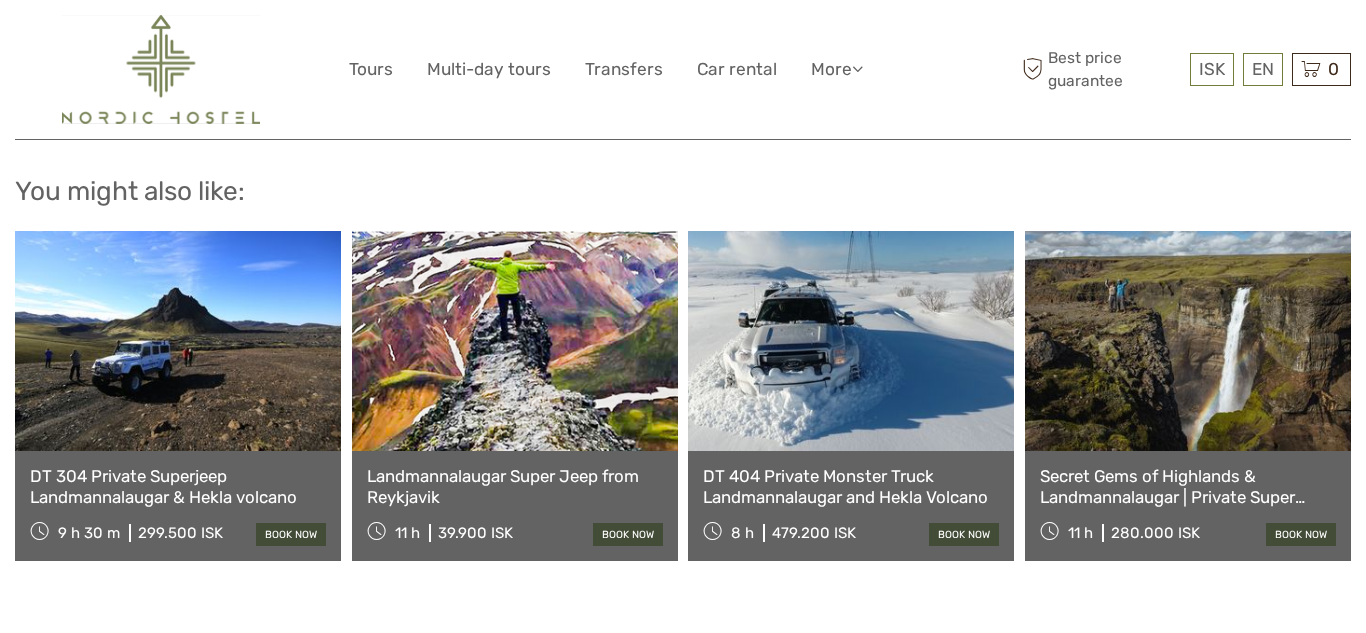 click at bounding box center [515, 341] 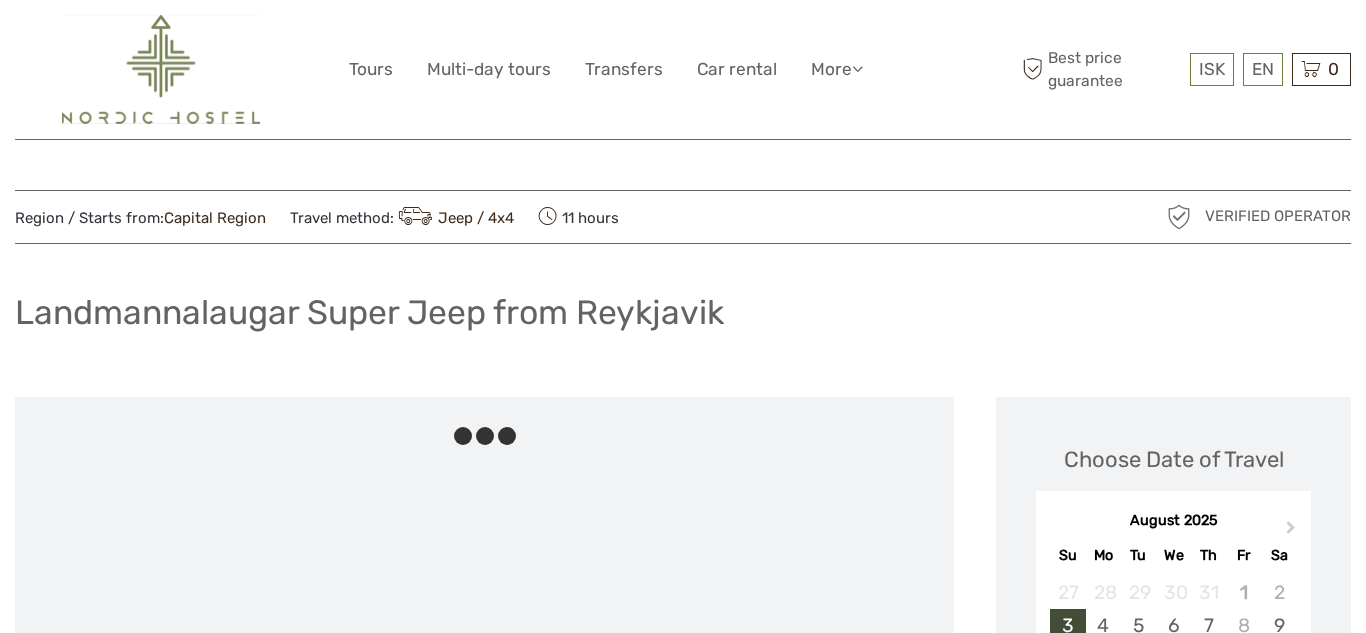 scroll, scrollTop: 0, scrollLeft: 0, axis: both 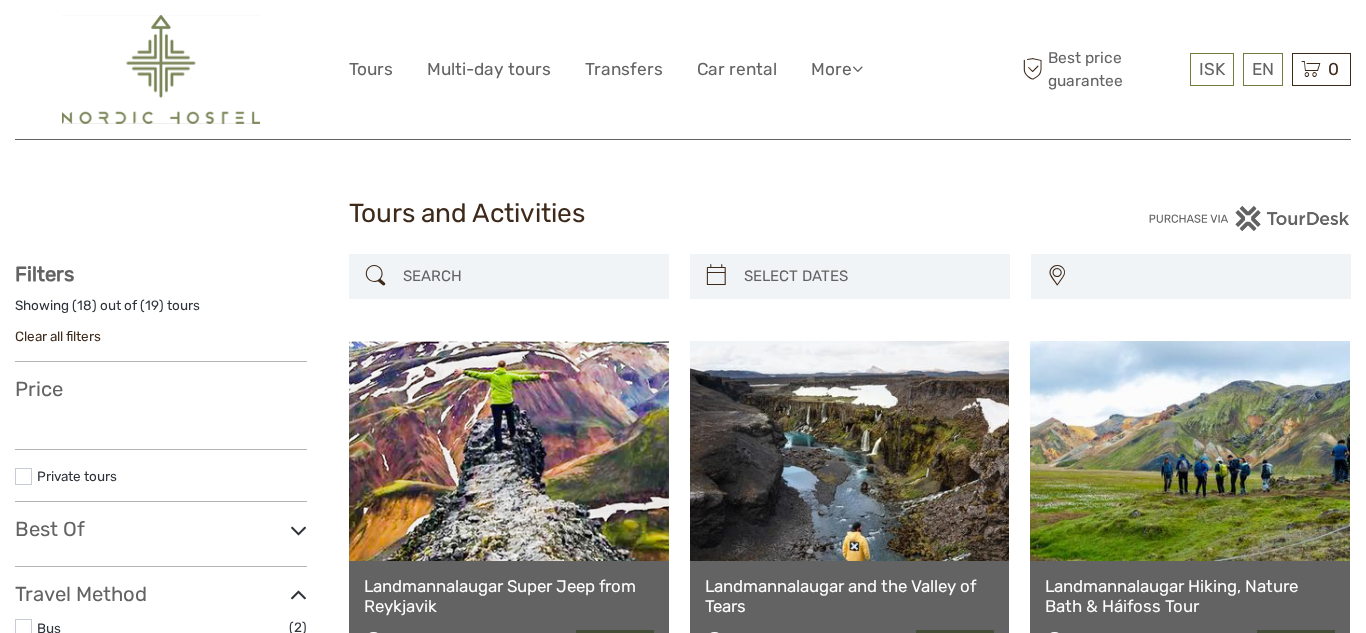 select 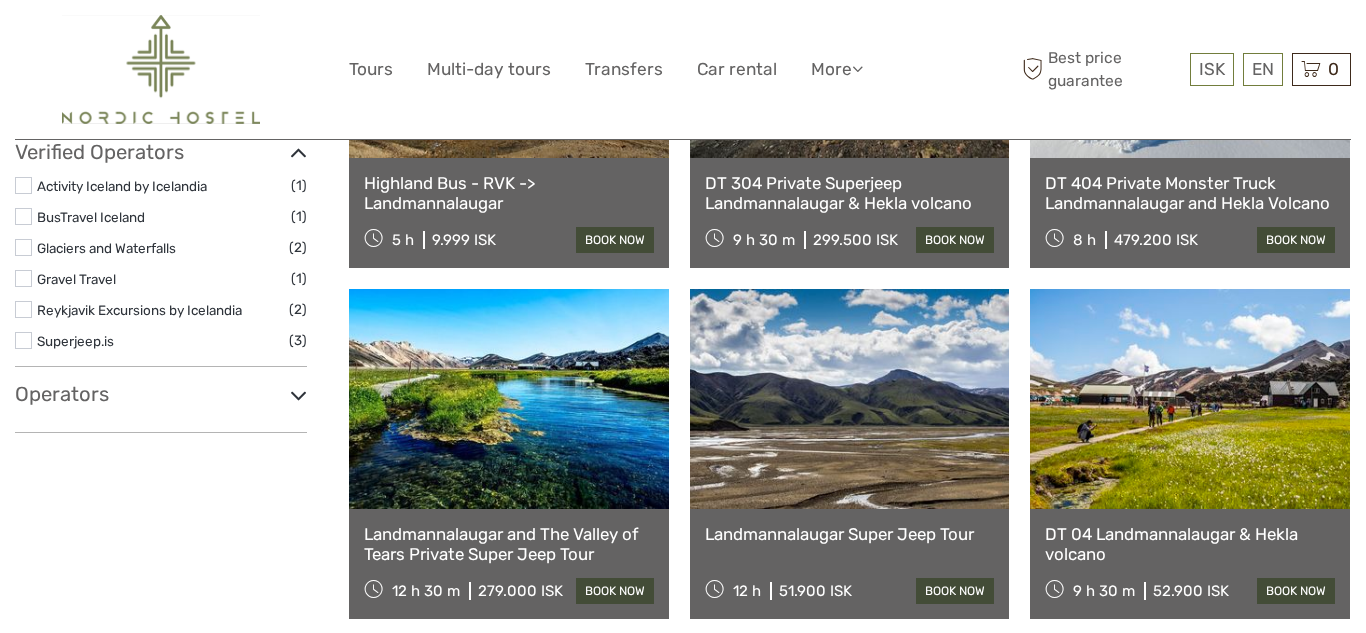 select 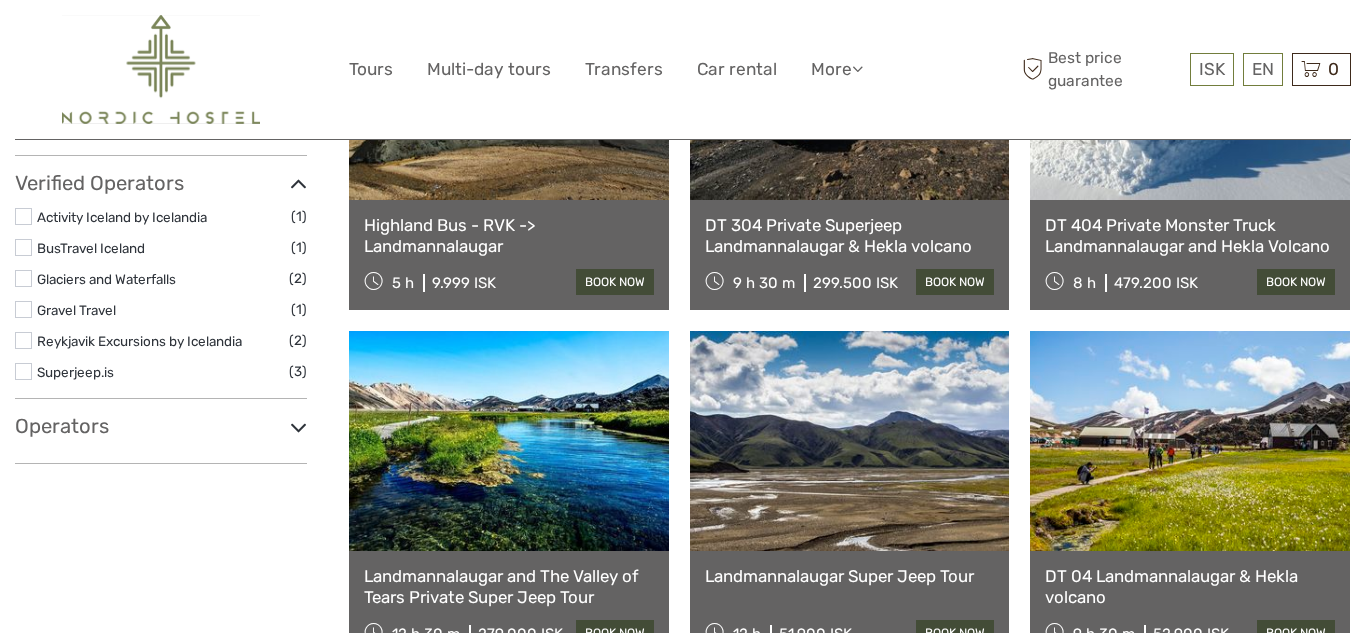 scroll, scrollTop: 0, scrollLeft: 0, axis: both 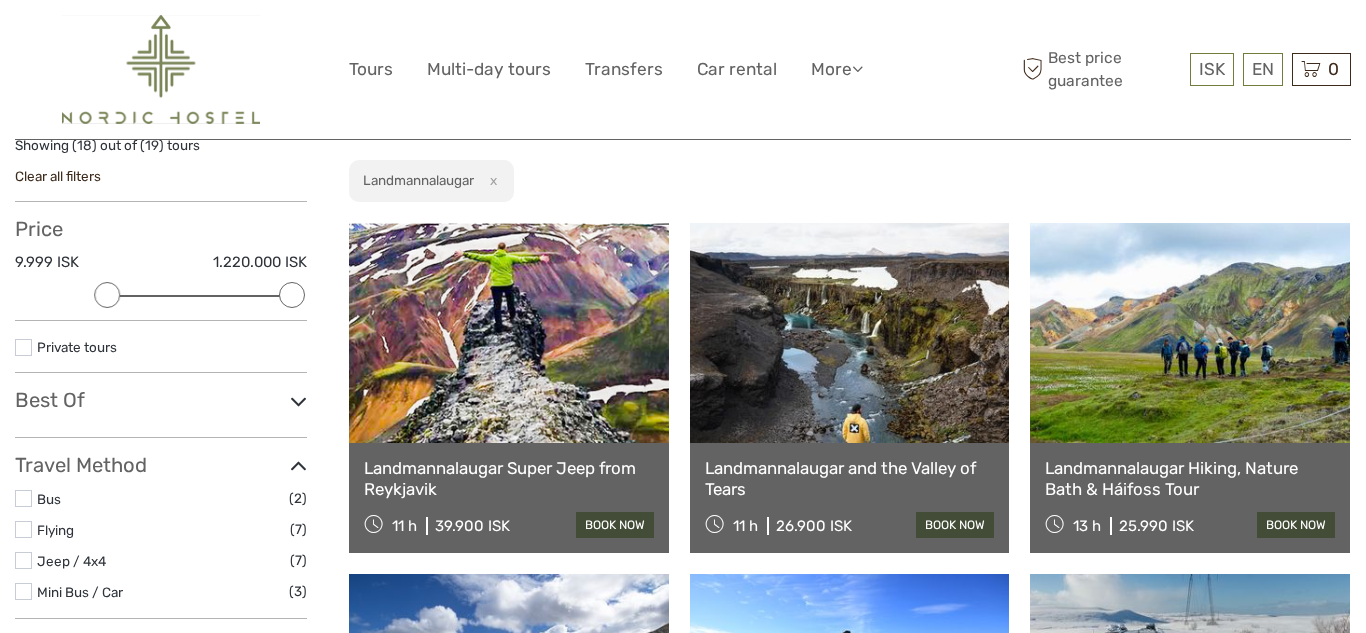 click at bounding box center [850, 333] 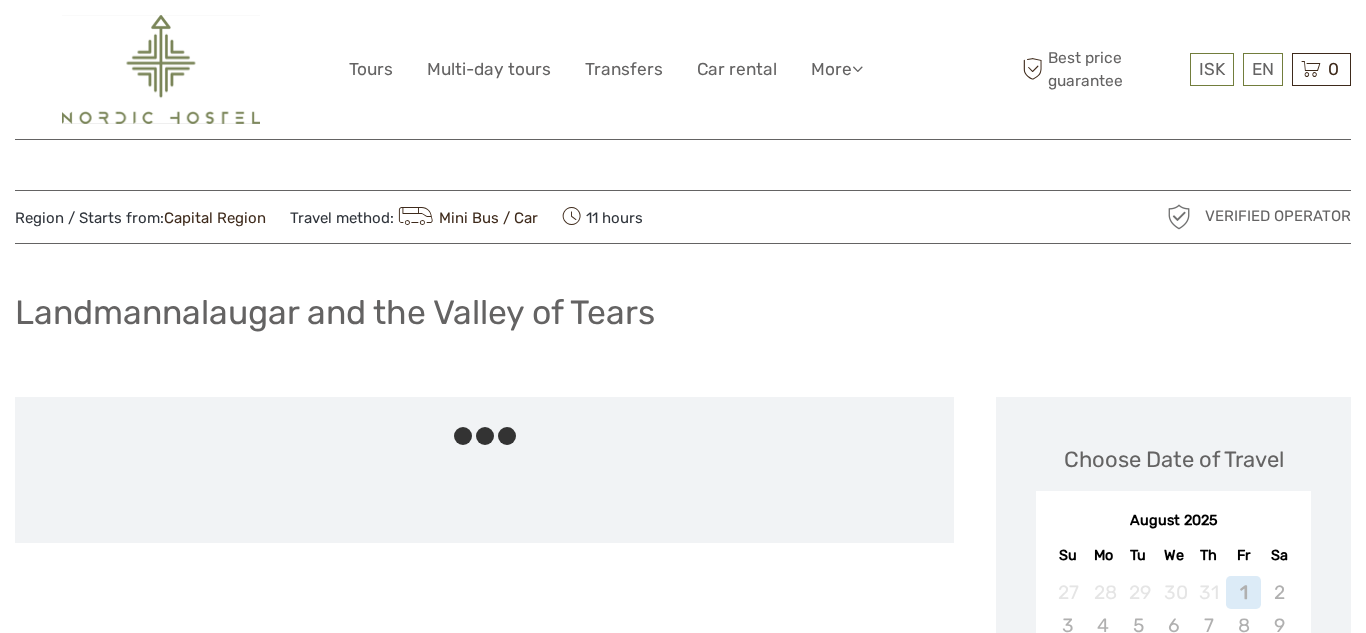 scroll, scrollTop: 0, scrollLeft: 0, axis: both 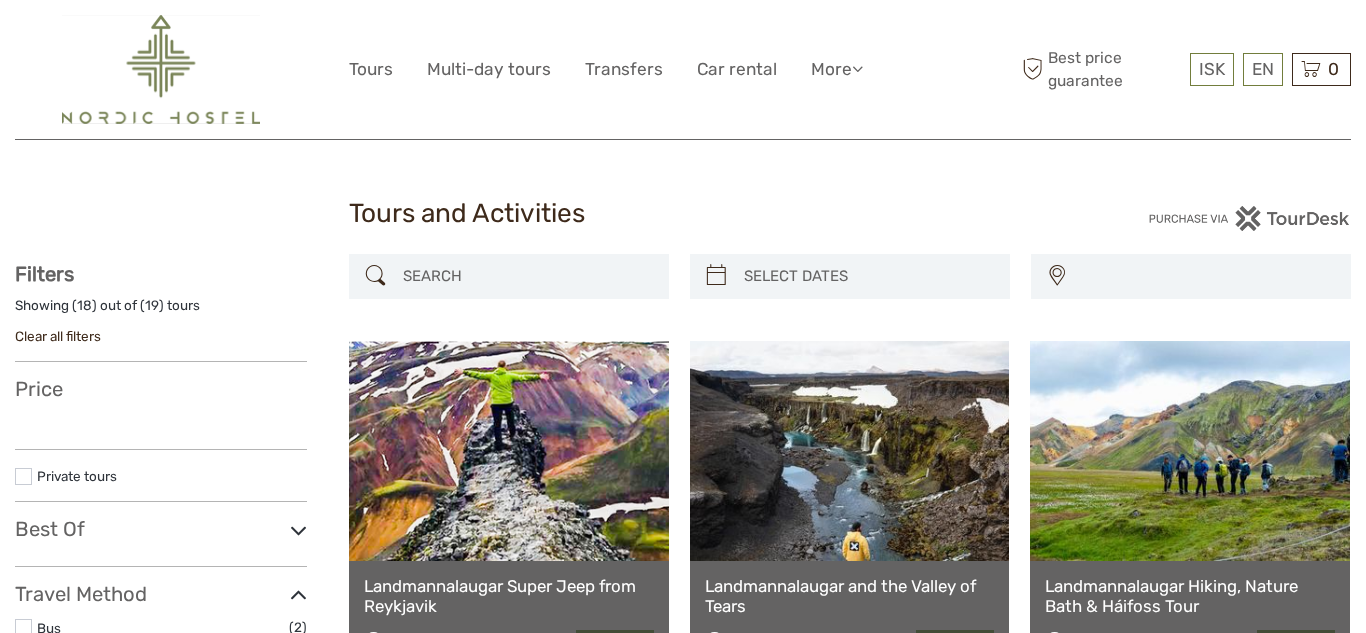 select 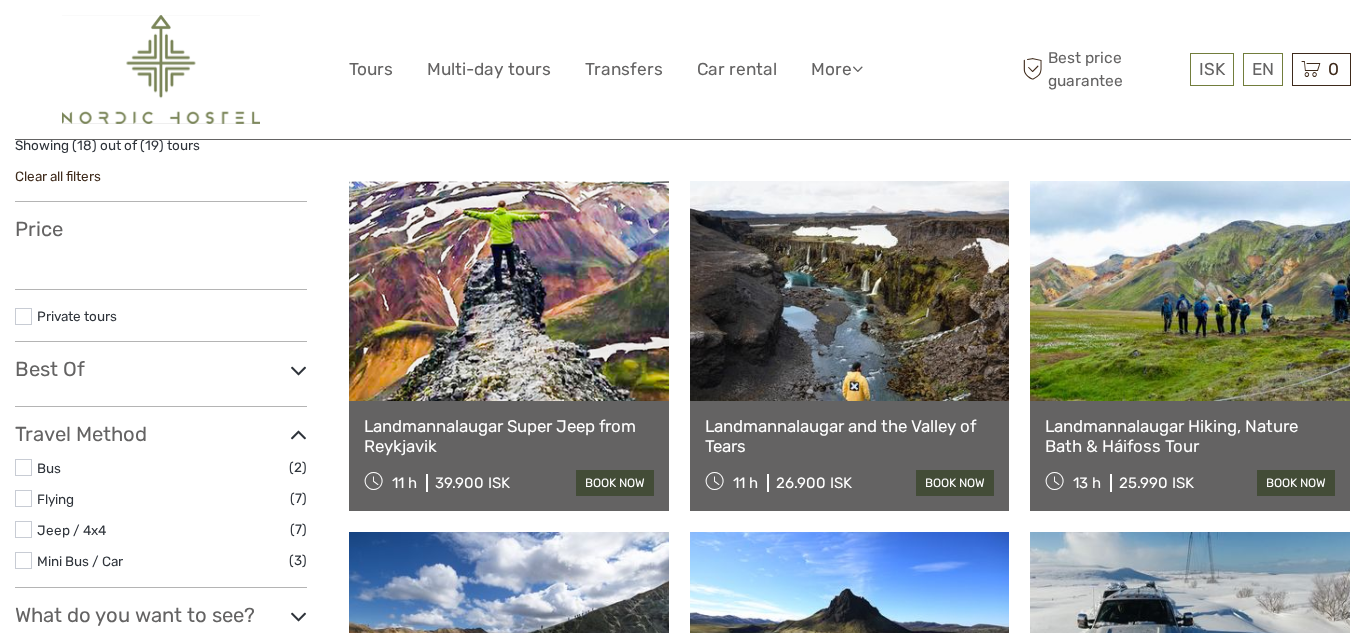 select 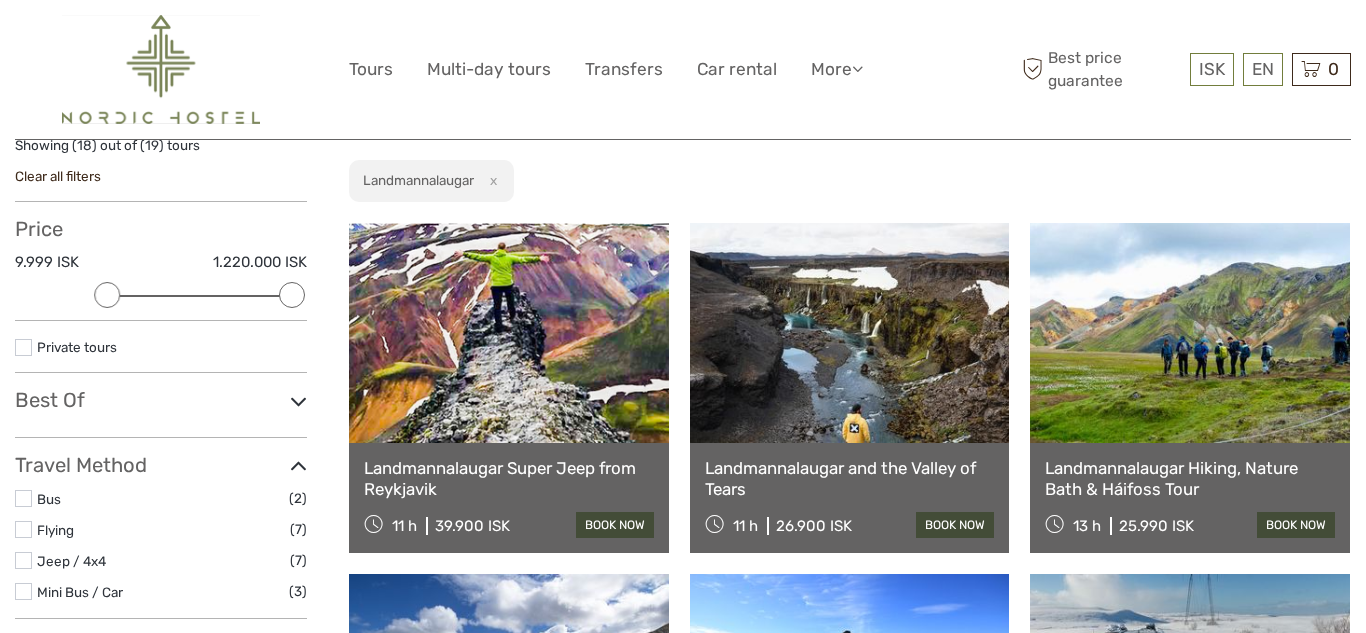 scroll, scrollTop: 0, scrollLeft: 0, axis: both 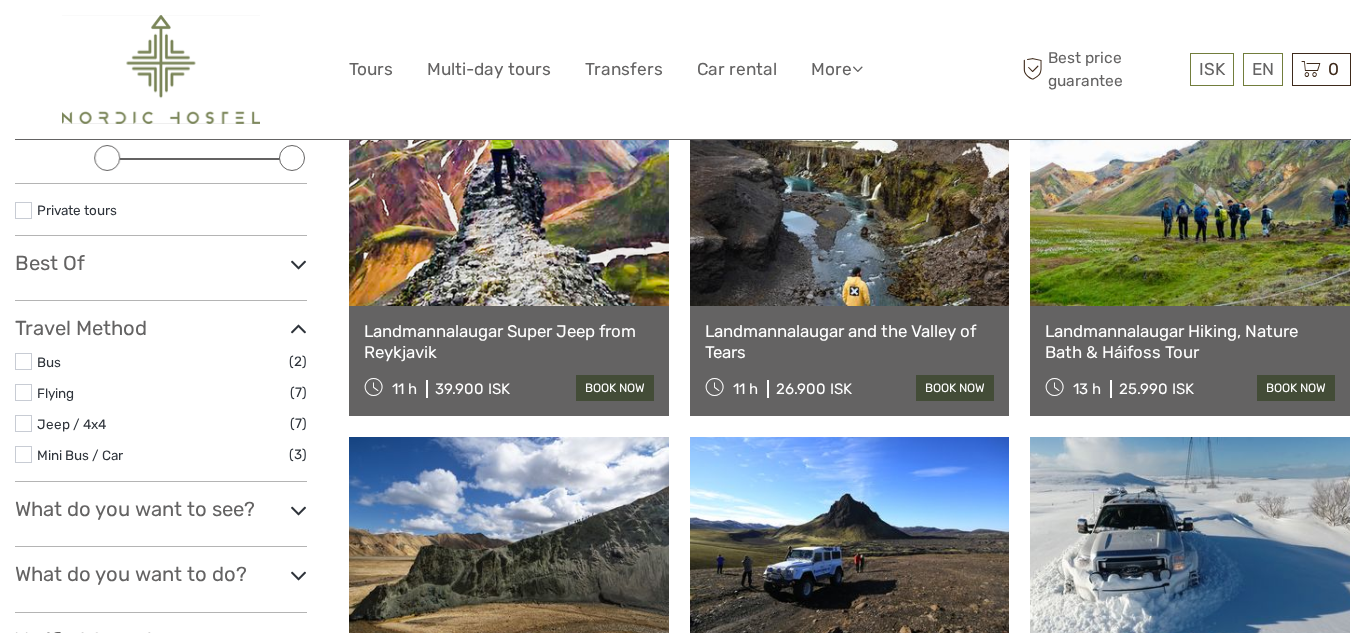 click at bounding box center [850, 547] 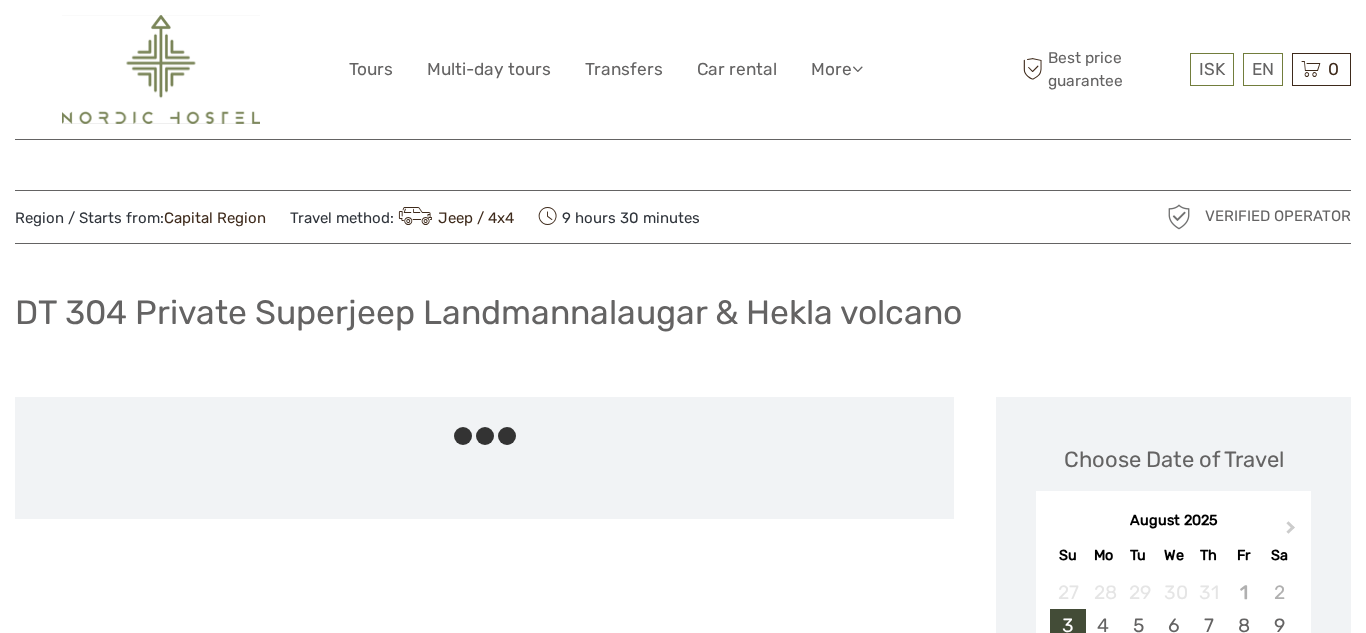 scroll, scrollTop: 0, scrollLeft: 0, axis: both 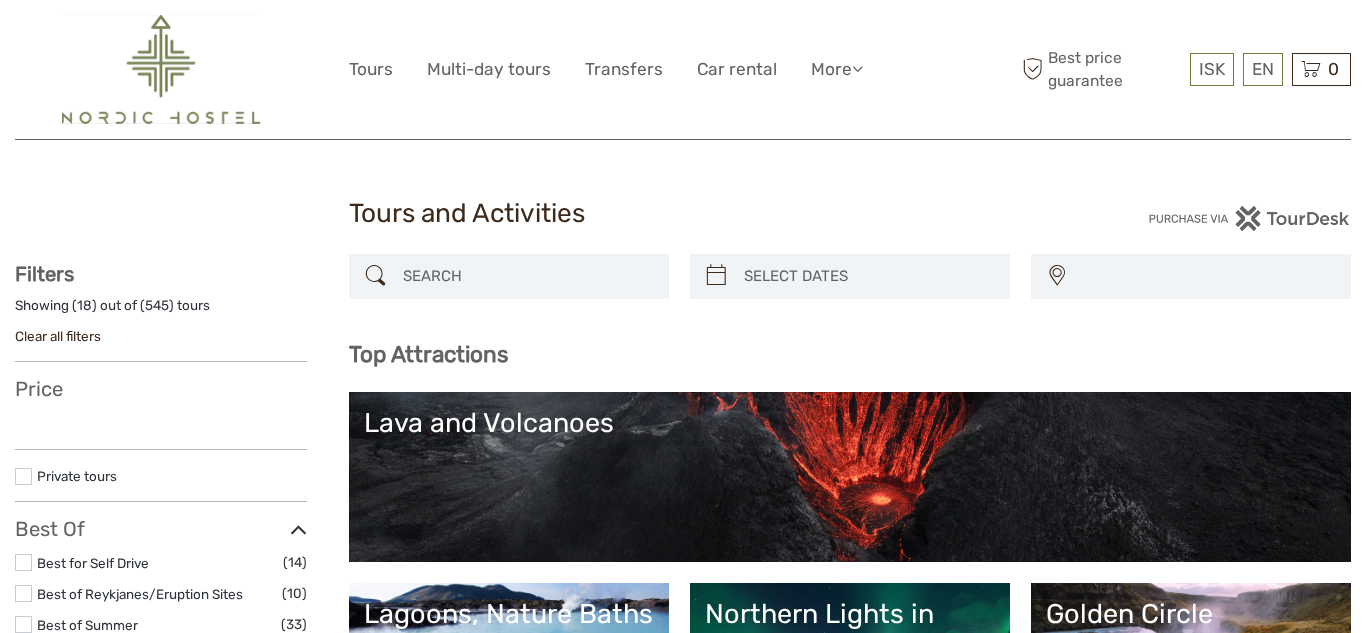 select 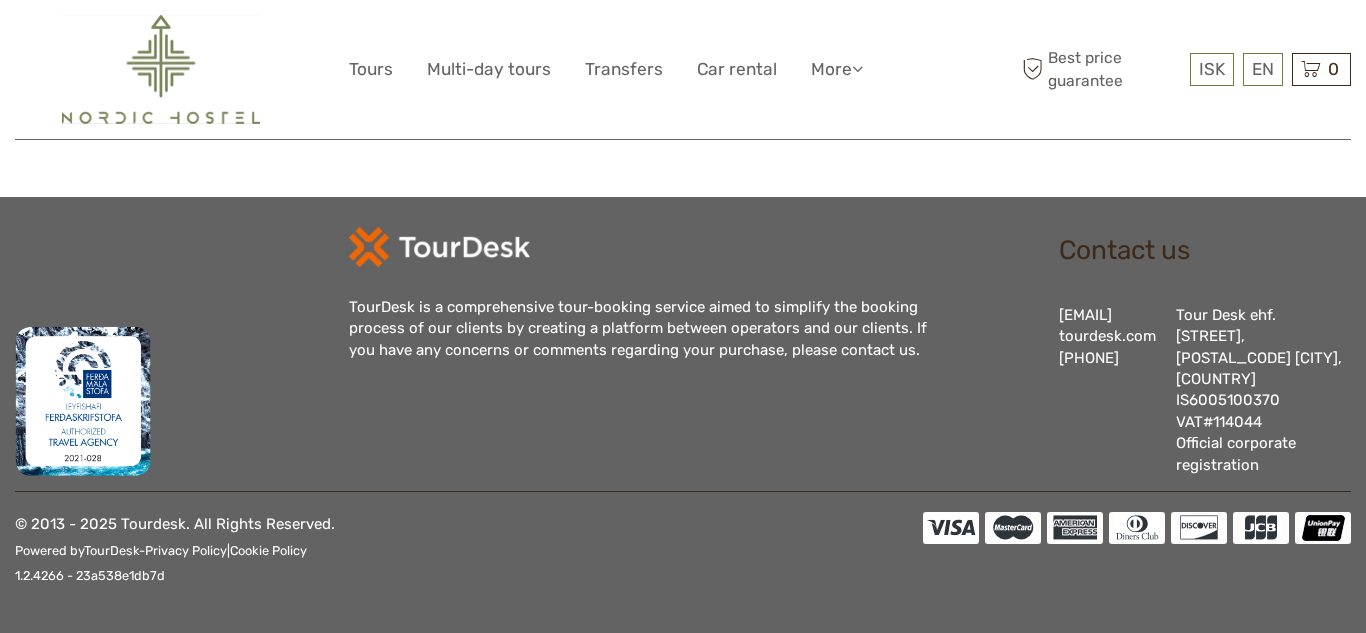 select 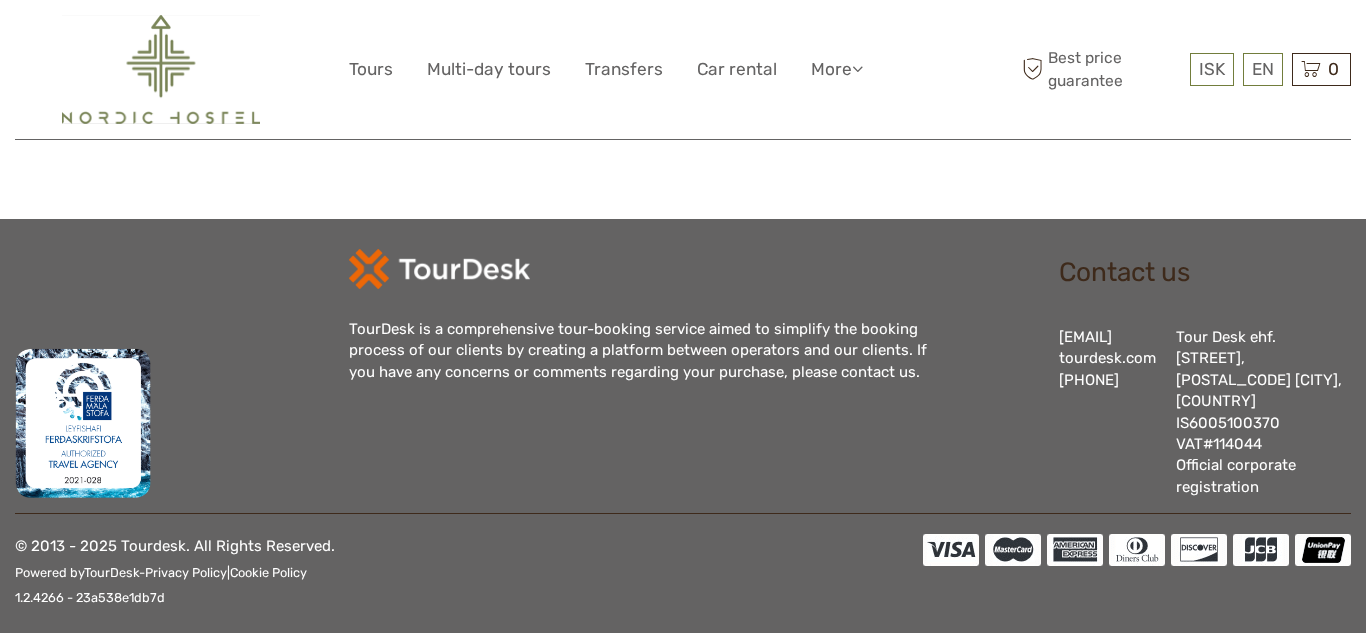 scroll, scrollTop: 0, scrollLeft: 0, axis: both 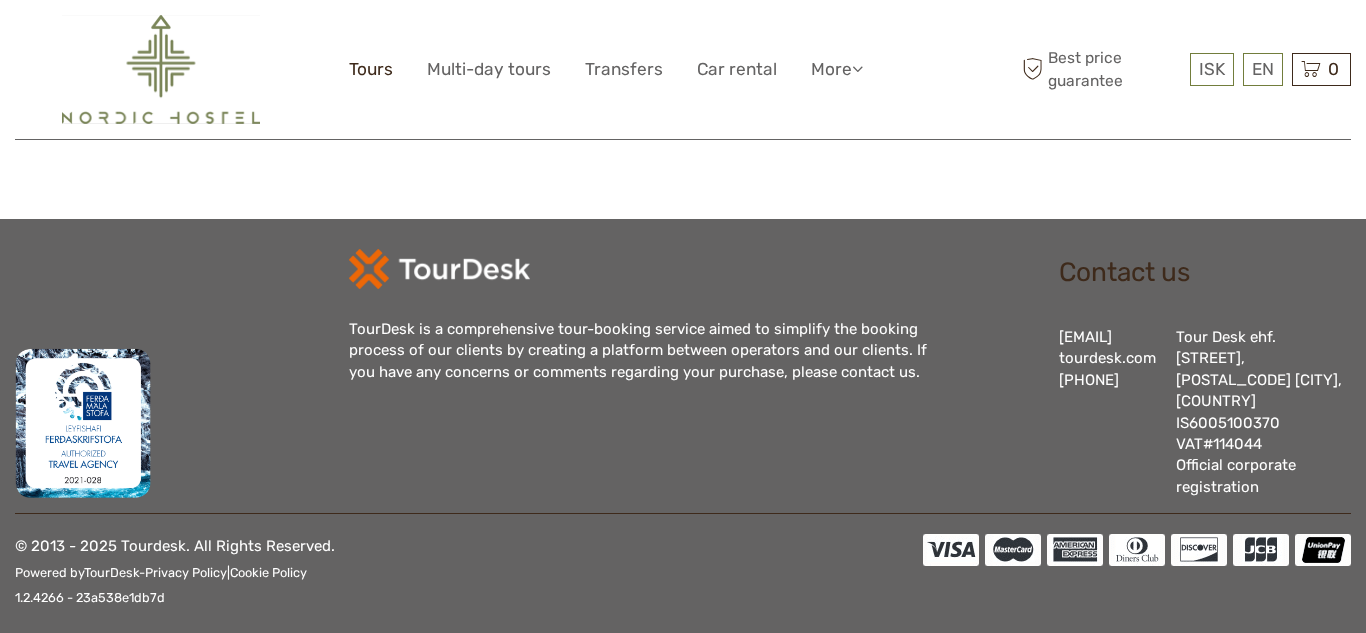 click on "Tours" at bounding box center [371, 69] 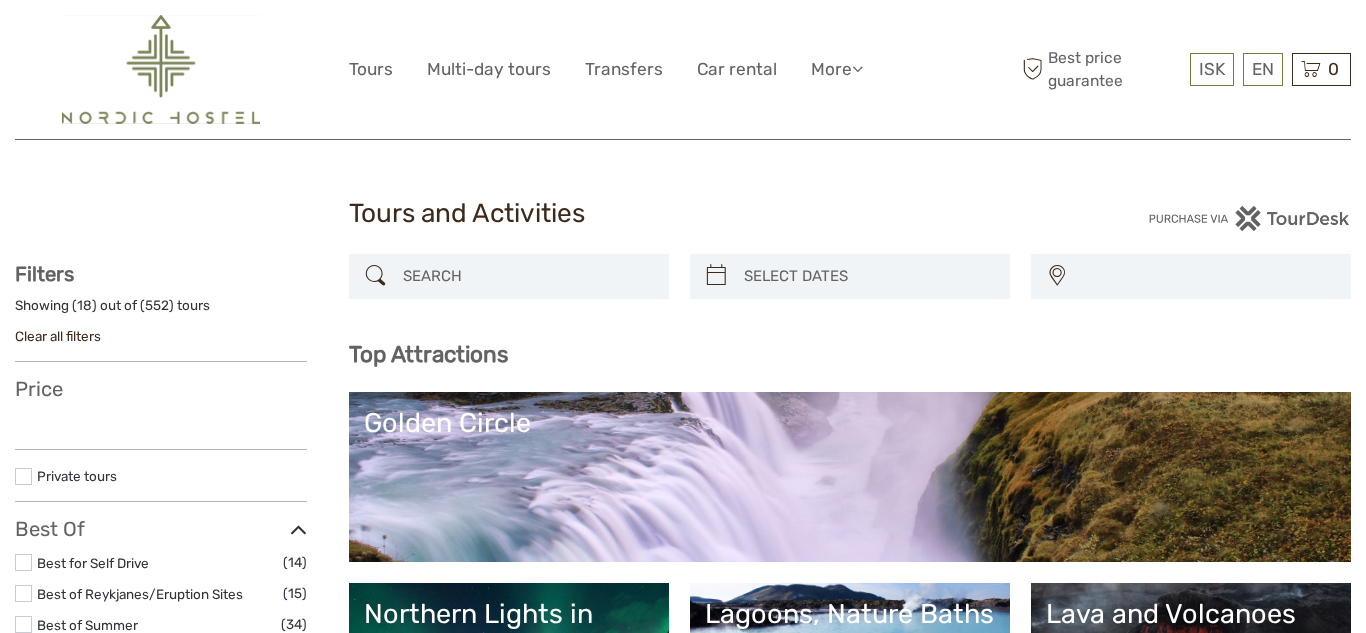 select 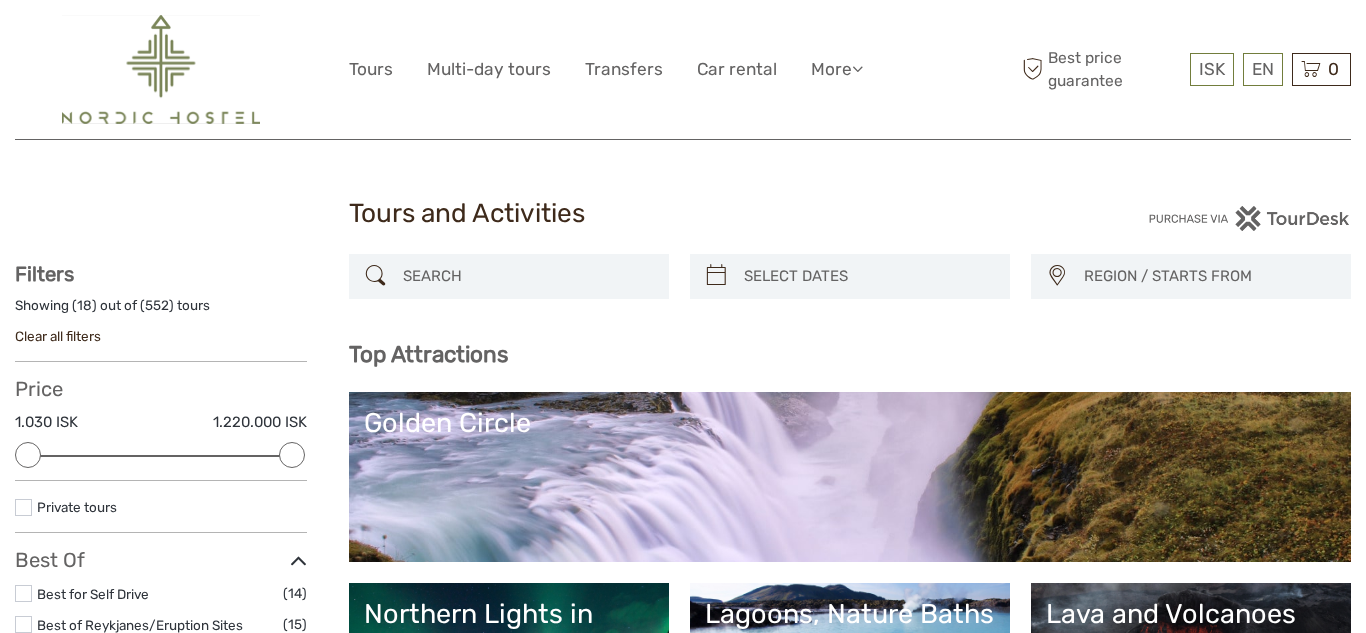 scroll, scrollTop: 0, scrollLeft: 0, axis: both 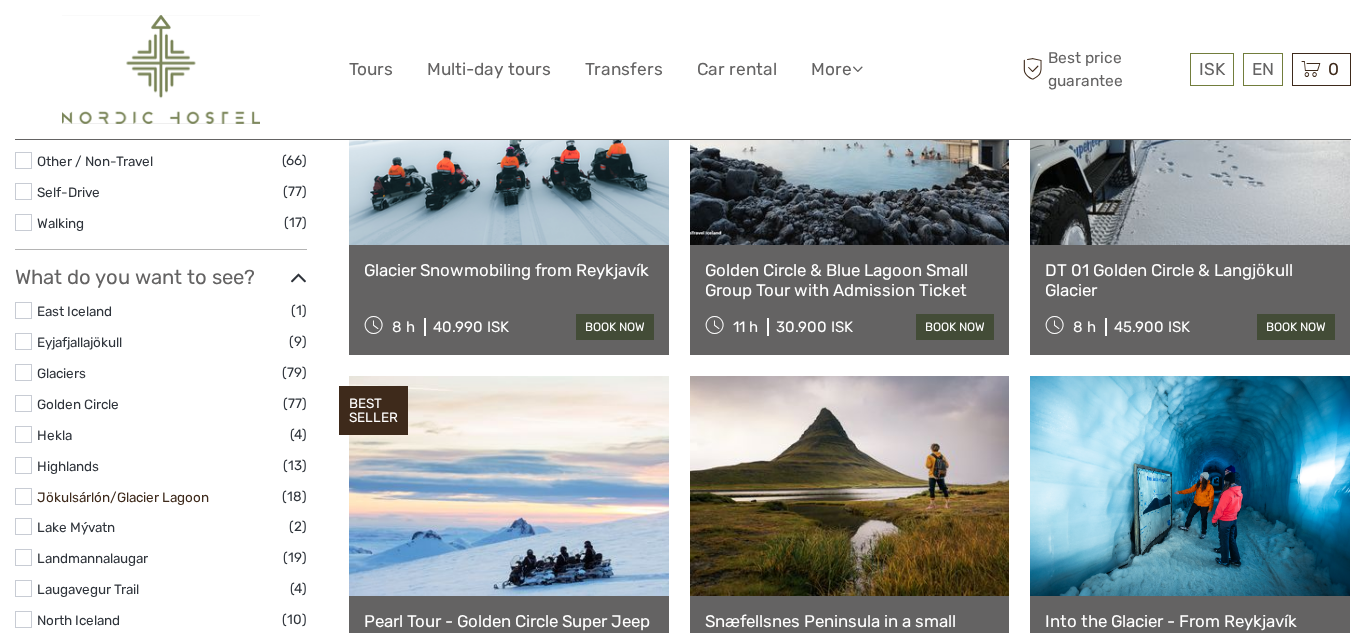 click on "Jökulsárlón/Glacier Lagoon" at bounding box center (123, 497) 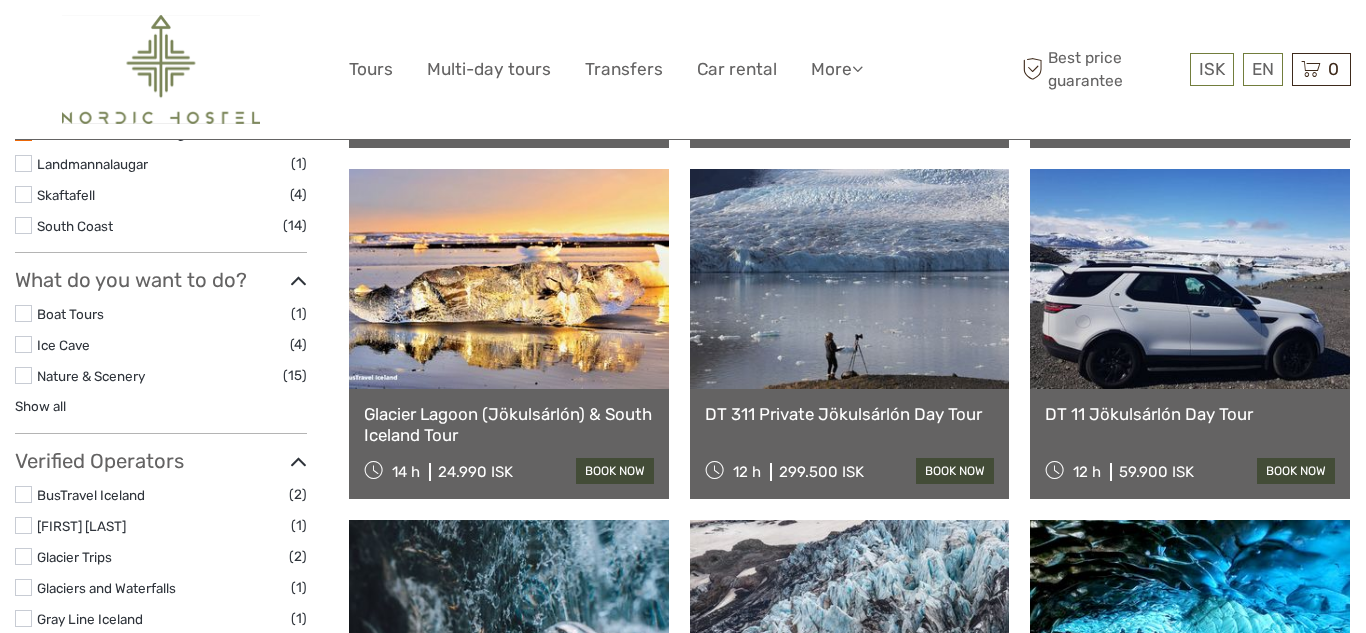 scroll, scrollTop: 914, scrollLeft: 0, axis: vertical 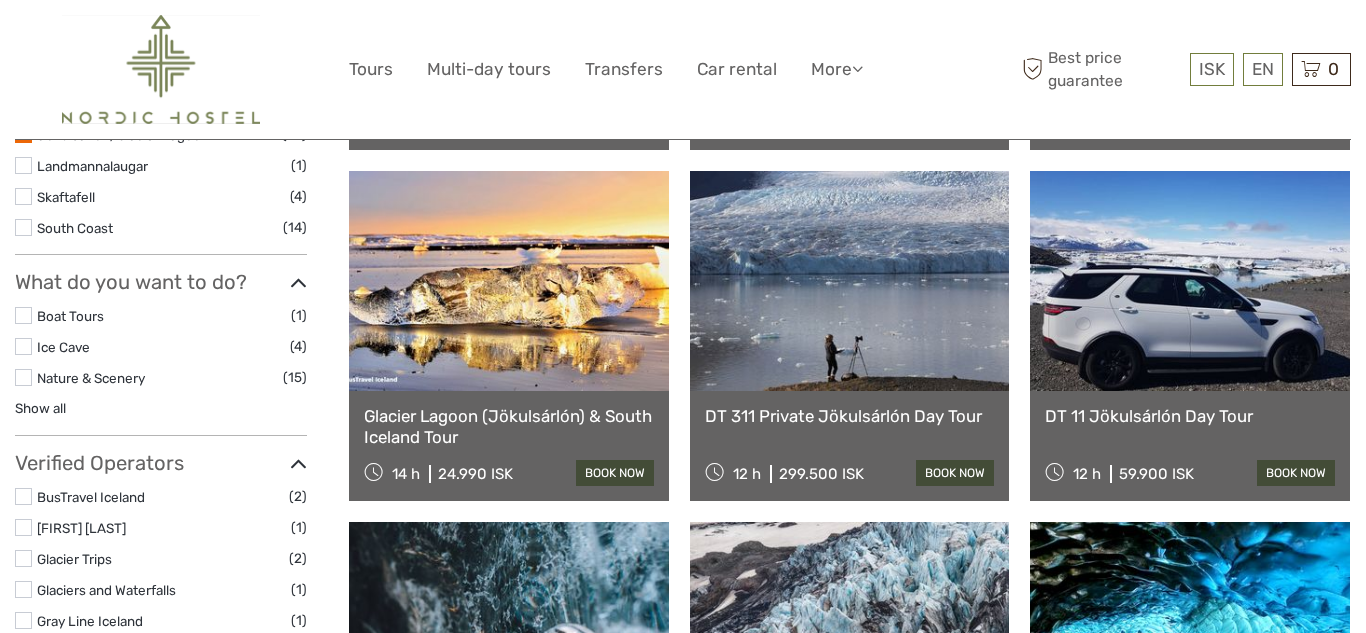 click at bounding box center (850, 281) 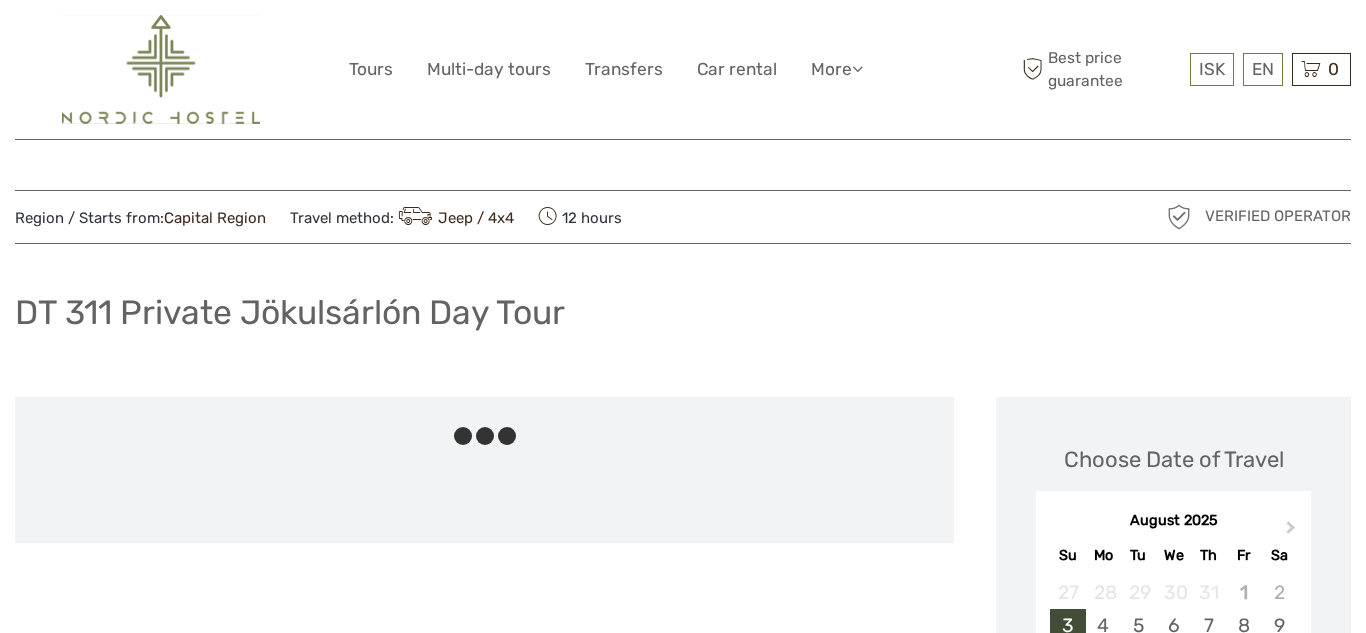 scroll, scrollTop: 0, scrollLeft: 0, axis: both 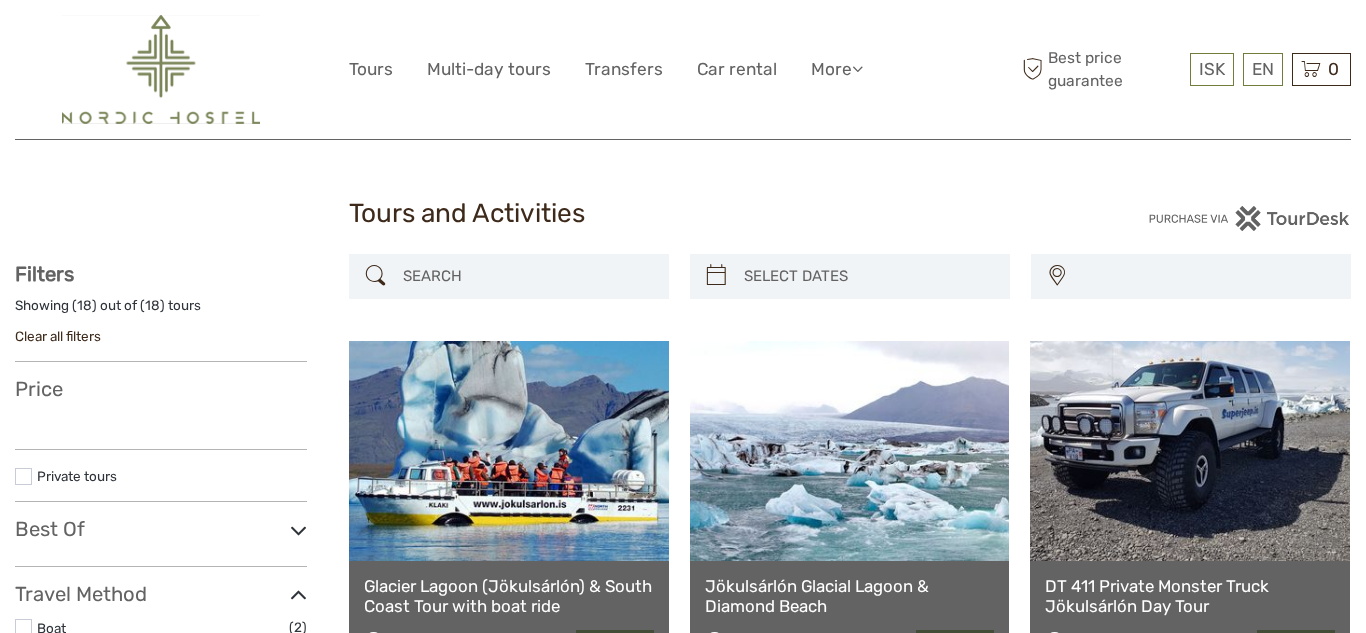select 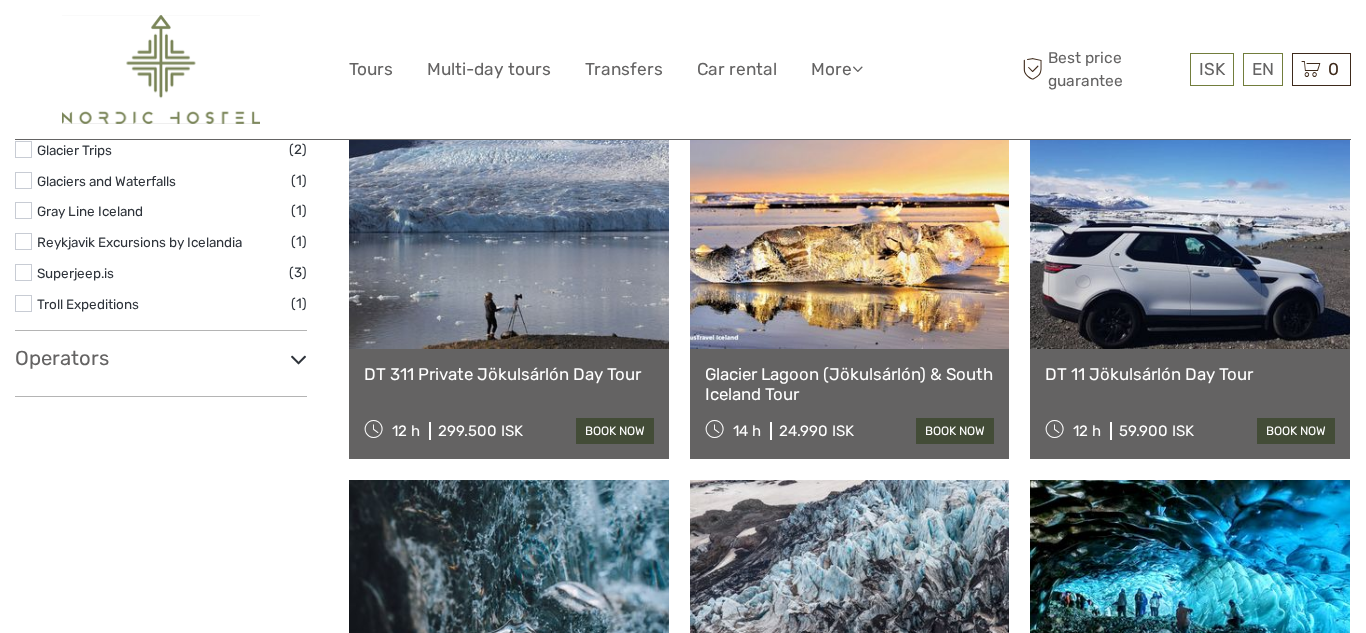 select 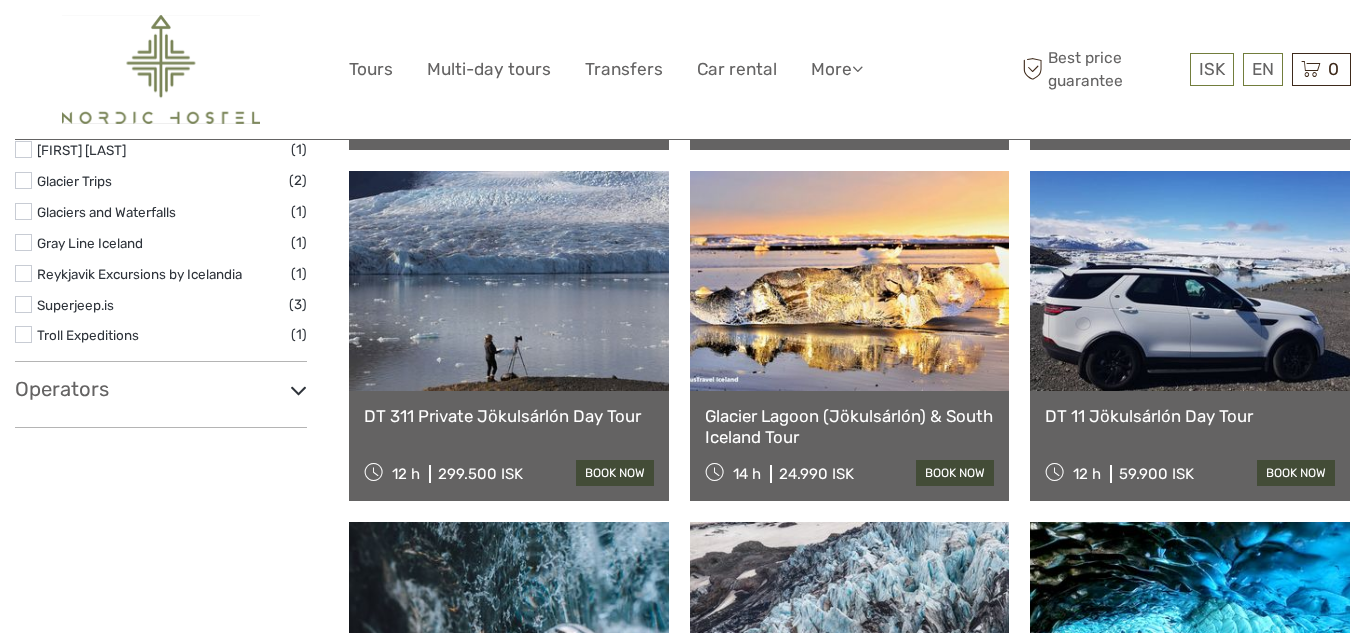 scroll, scrollTop: 0, scrollLeft: 0, axis: both 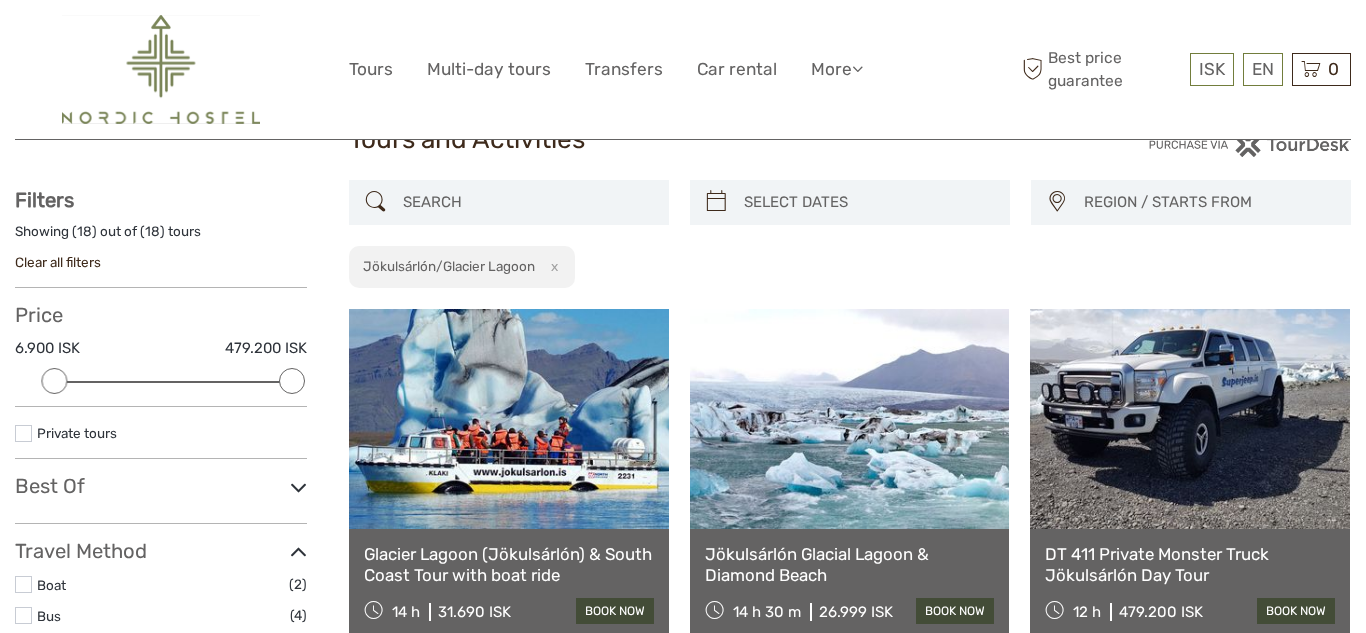 click at bounding box center [1190, 419] 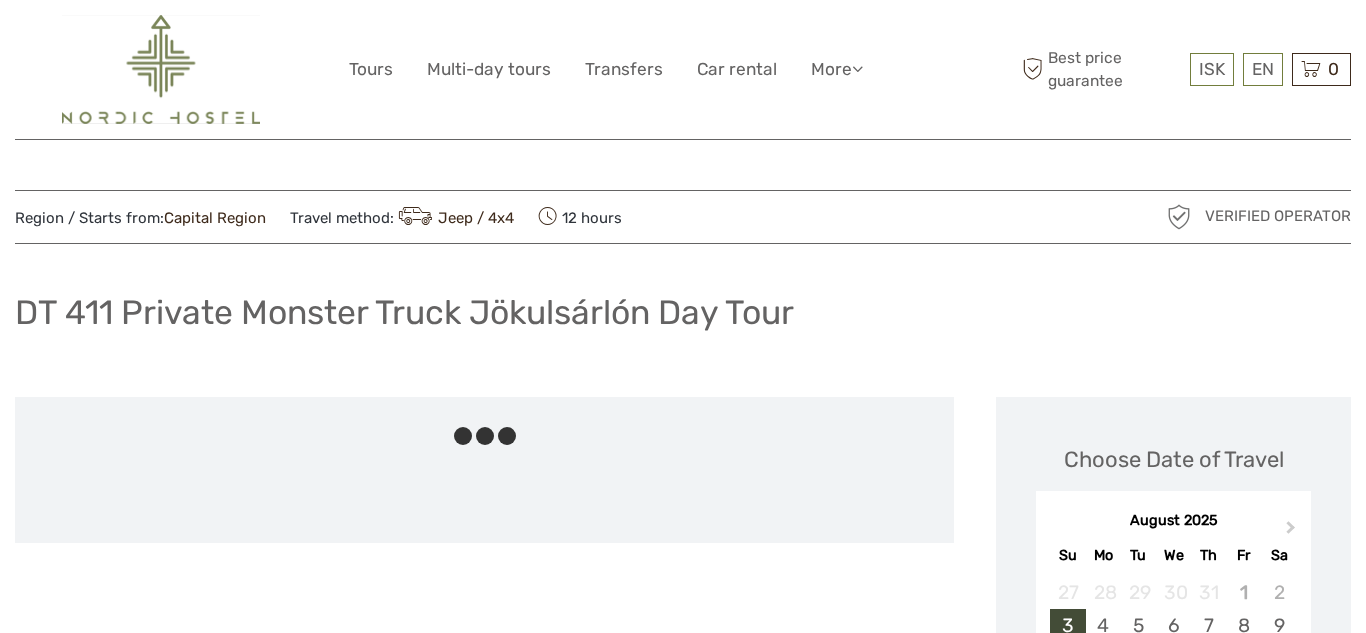 scroll, scrollTop: 0, scrollLeft: 0, axis: both 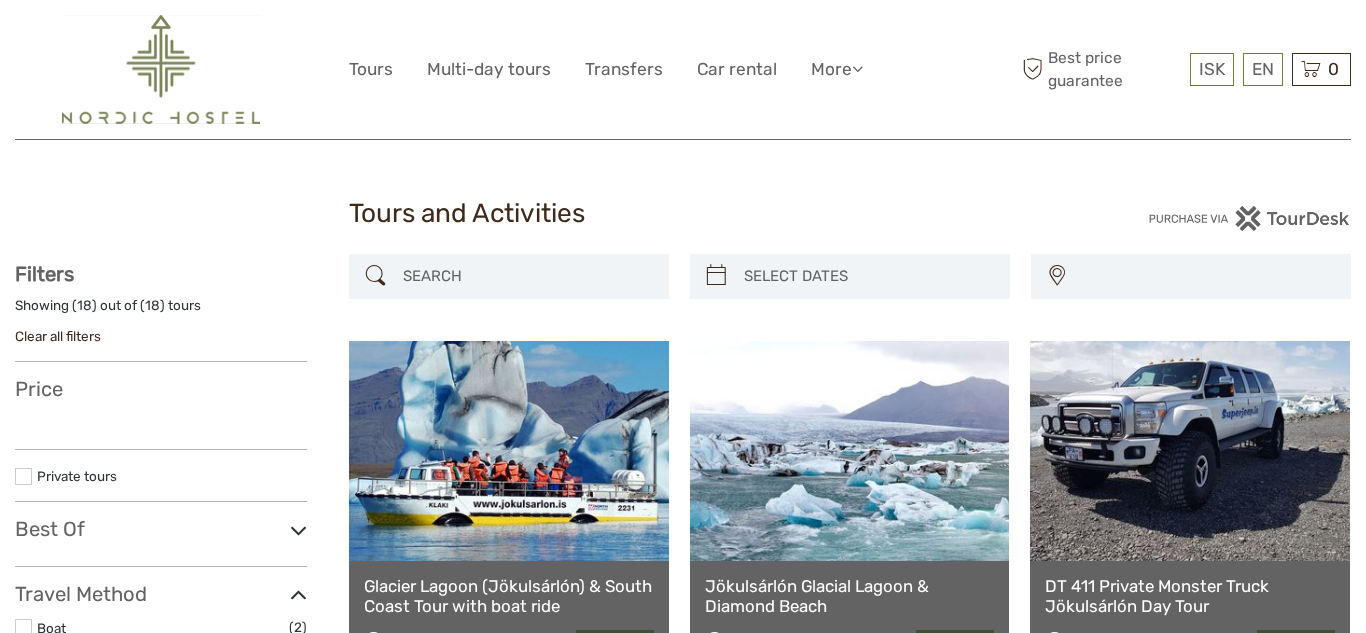 select 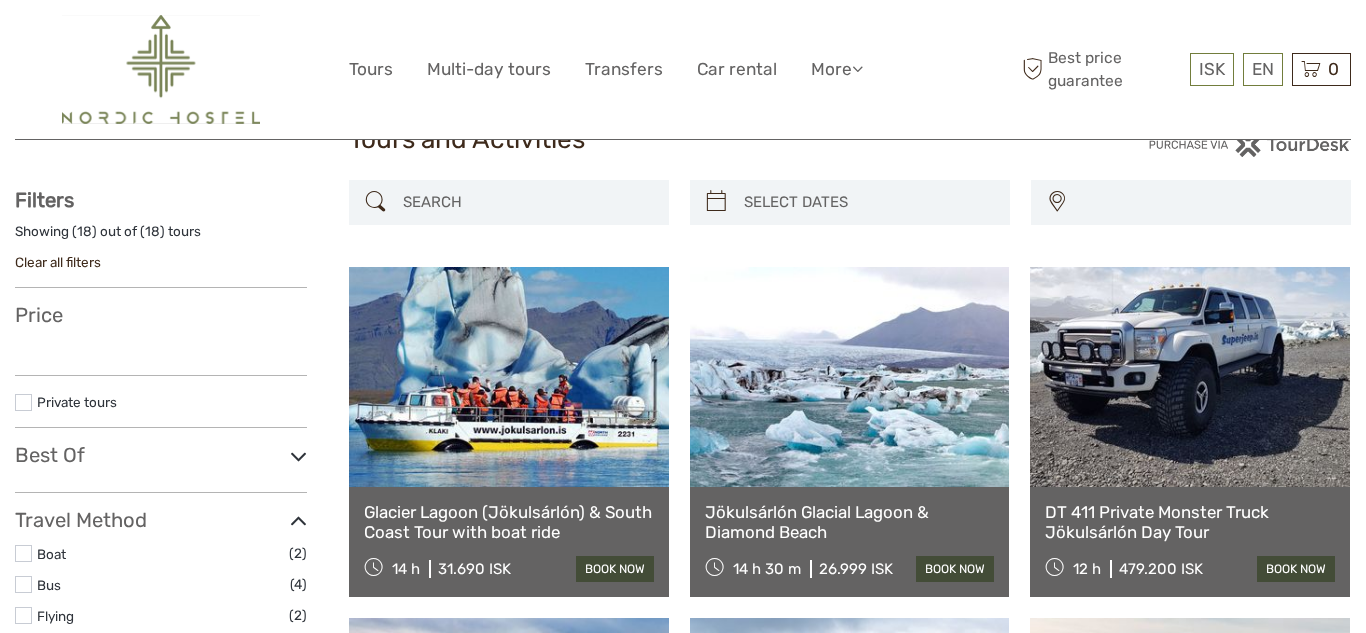 select 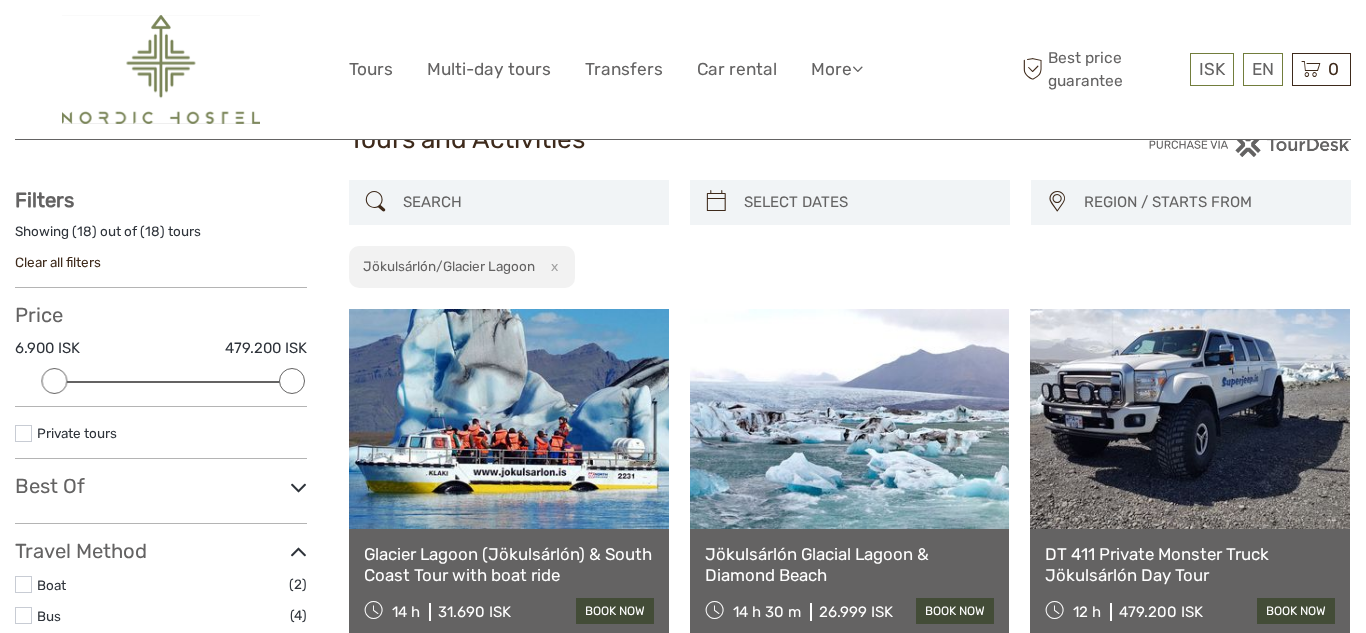 scroll, scrollTop: 0, scrollLeft: 0, axis: both 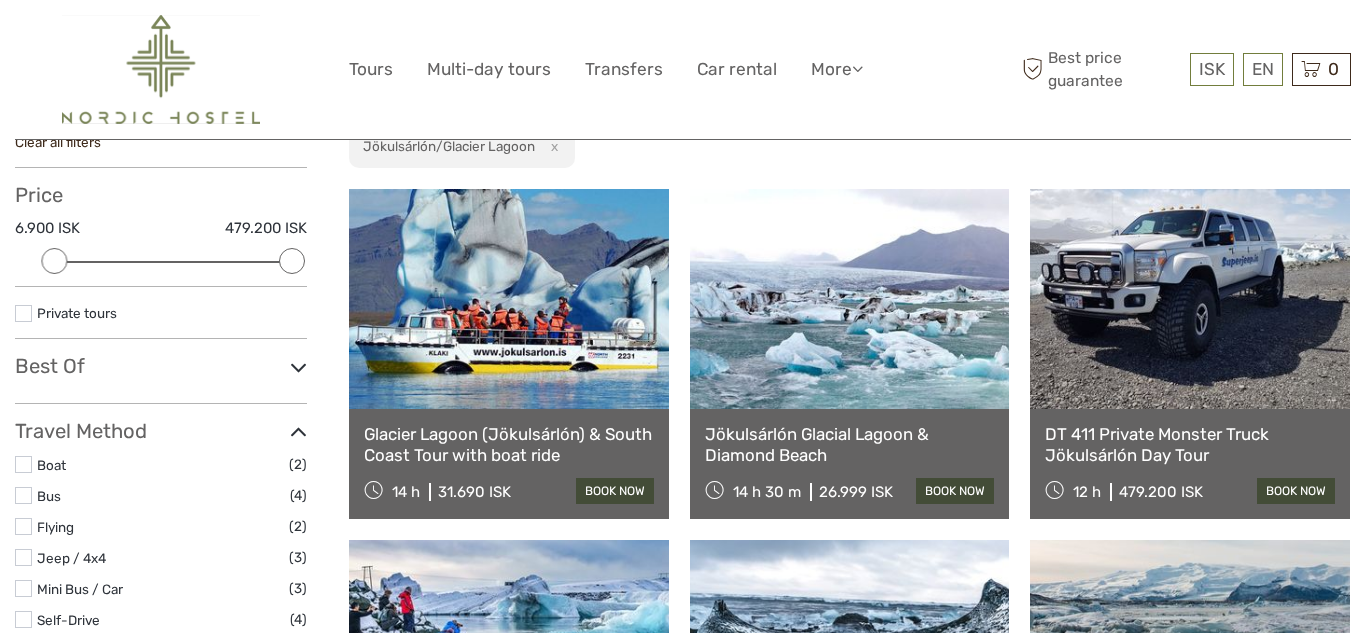 click at bounding box center [850, 299] 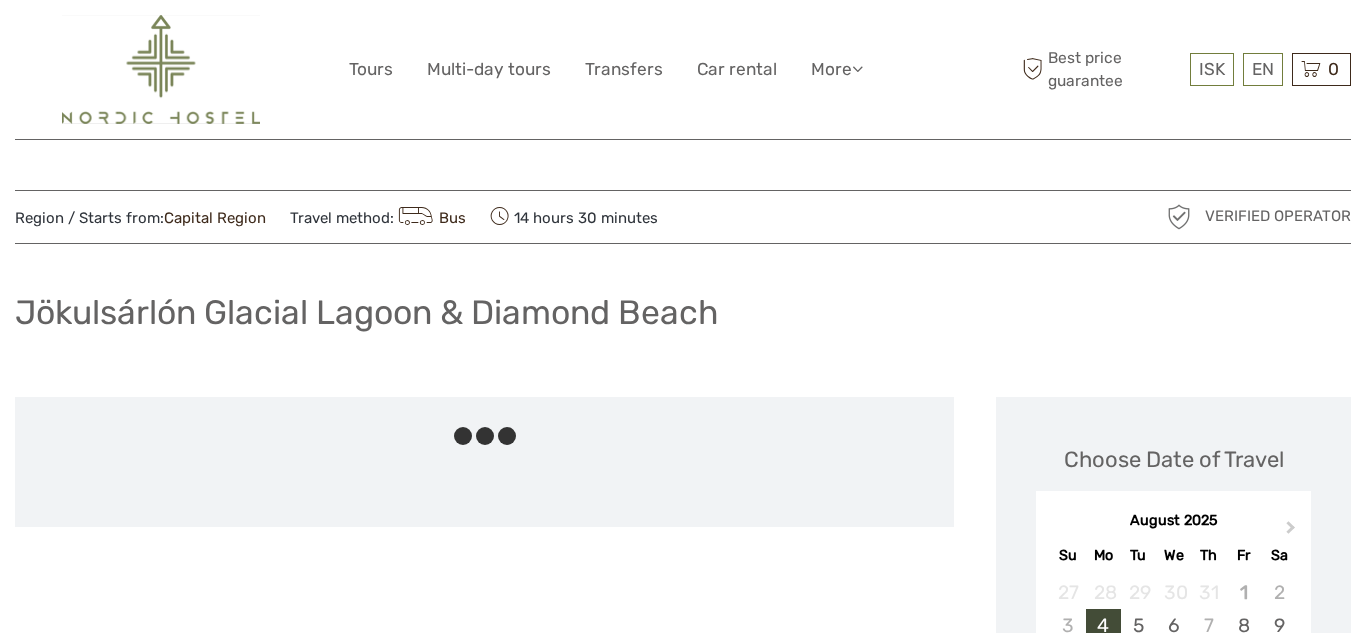 scroll, scrollTop: 0, scrollLeft: 0, axis: both 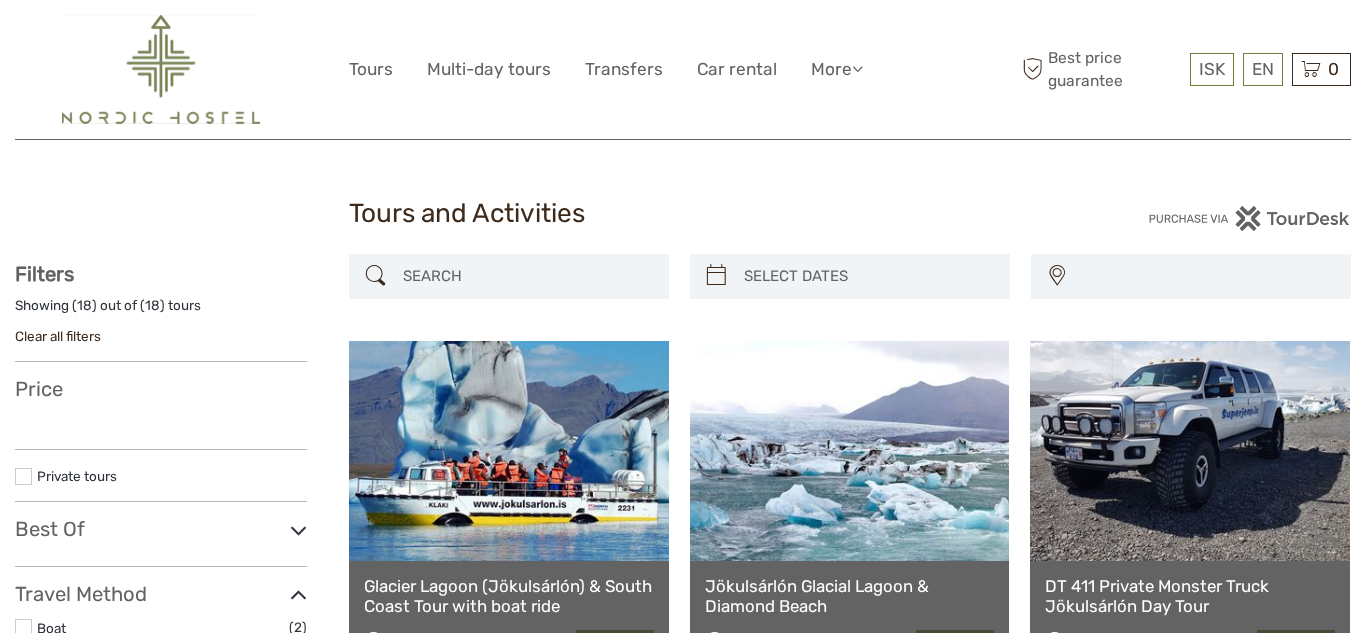 select 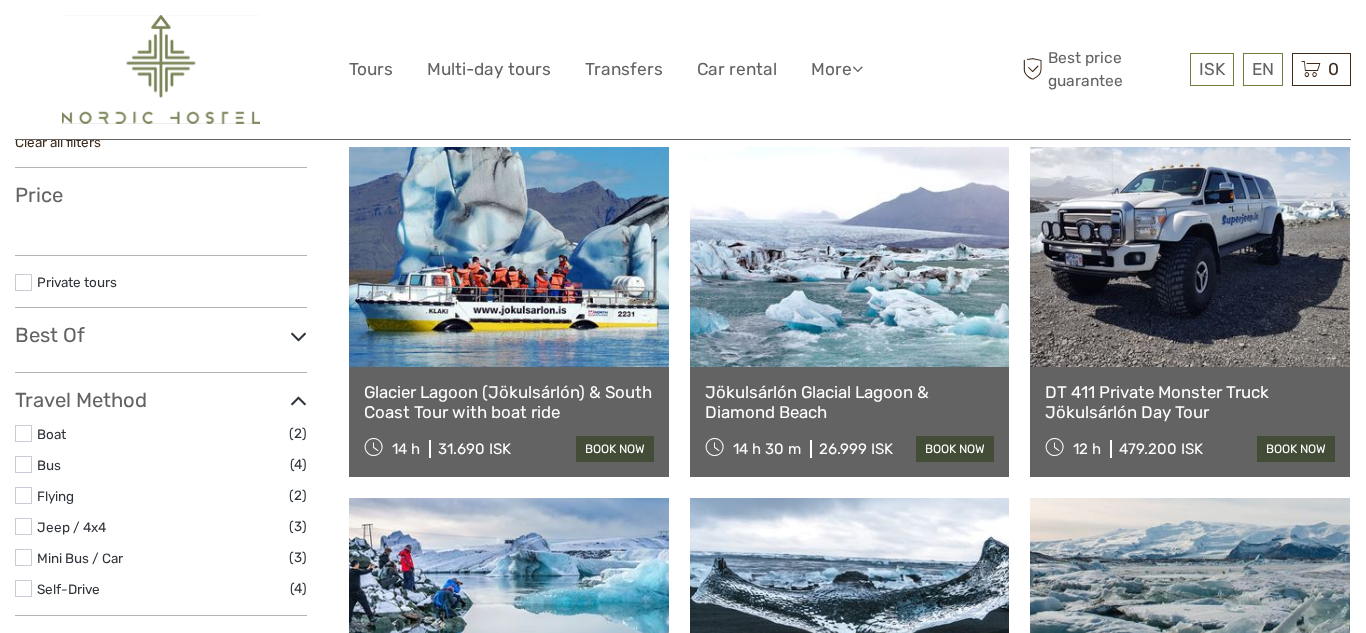 select 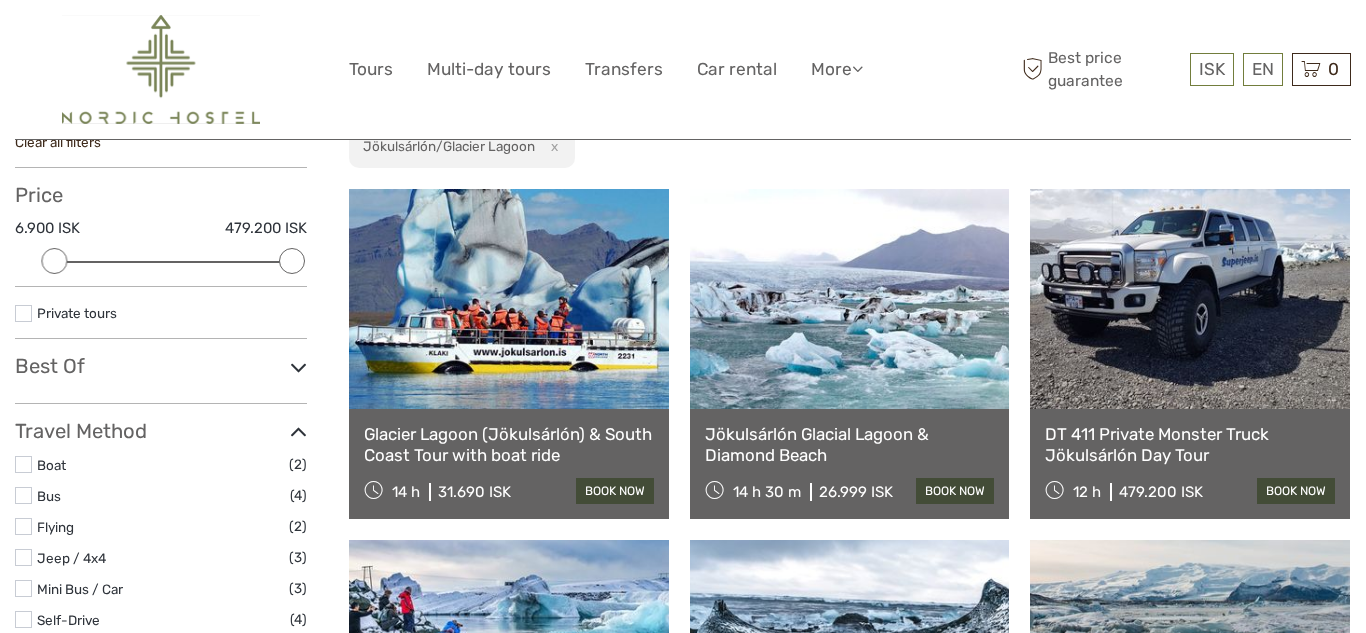 scroll, scrollTop: 0, scrollLeft: 0, axis: both 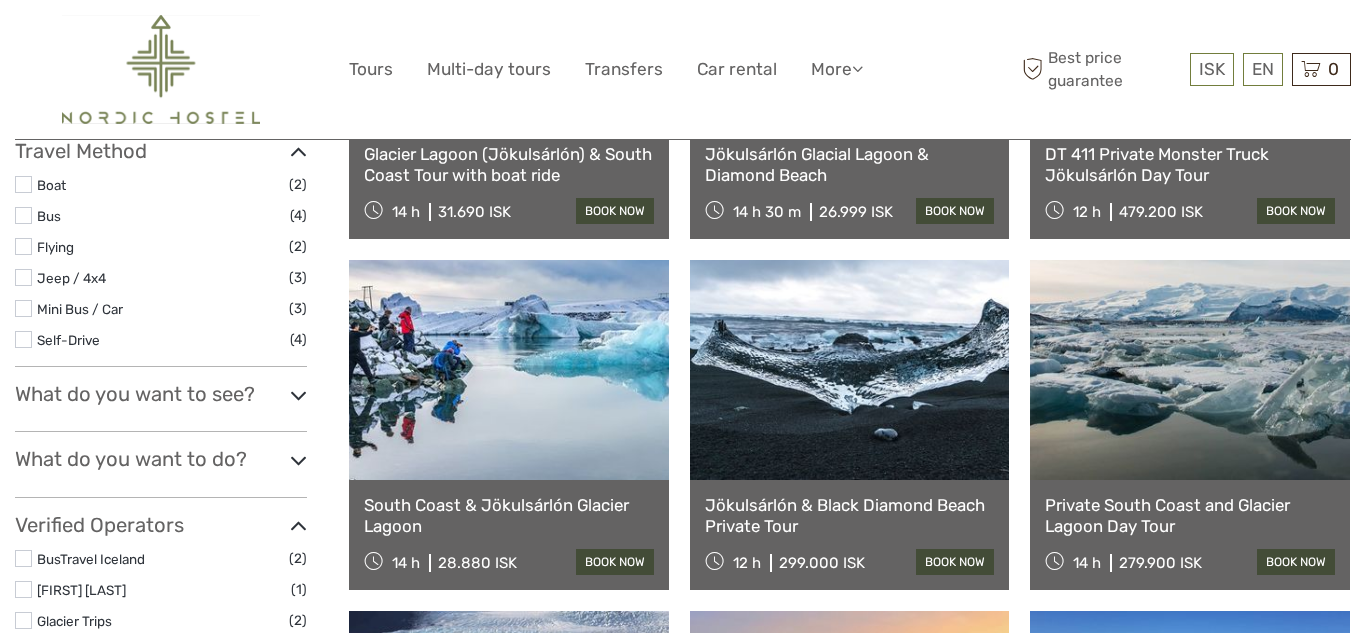 click at bounding box center [509, 370] 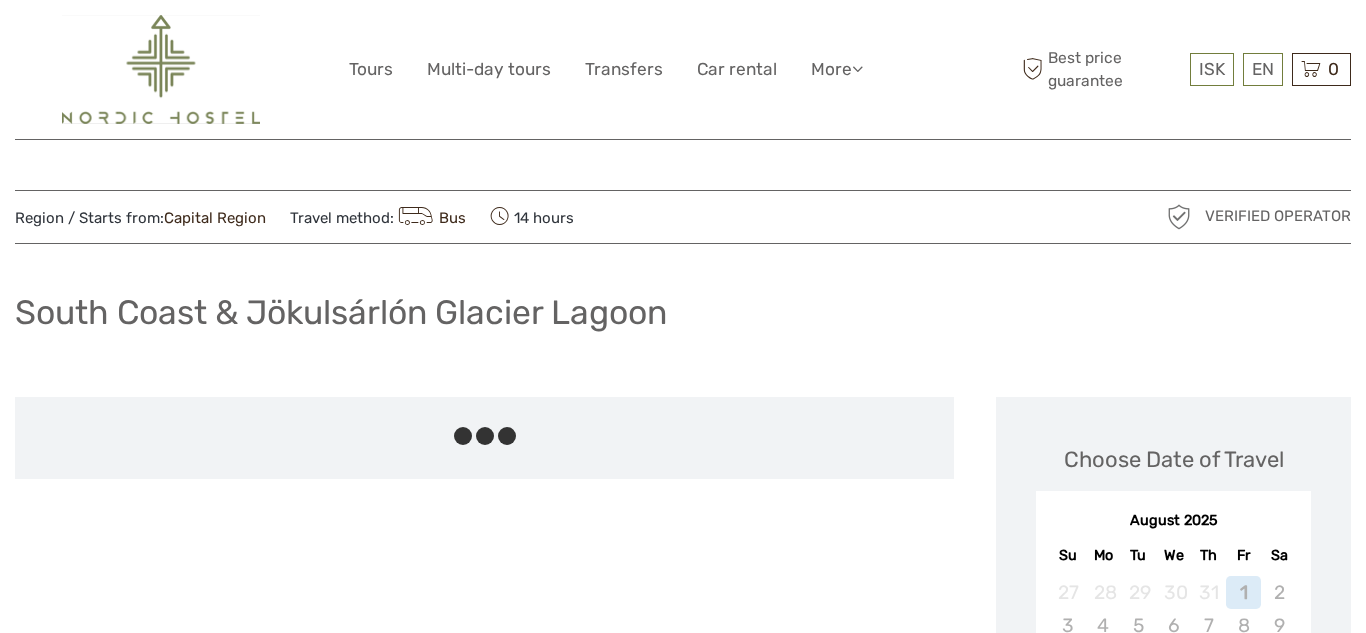 scroll, scrollTop: 0, scrollLeft: 0, axis: both 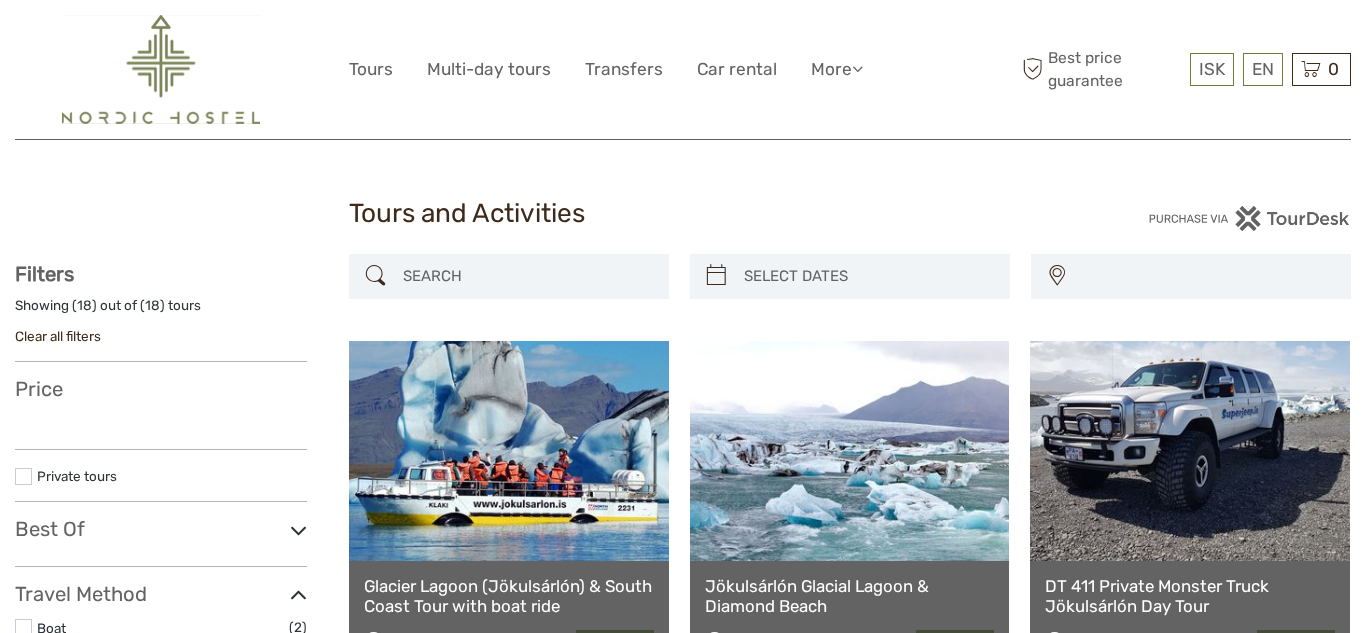 select 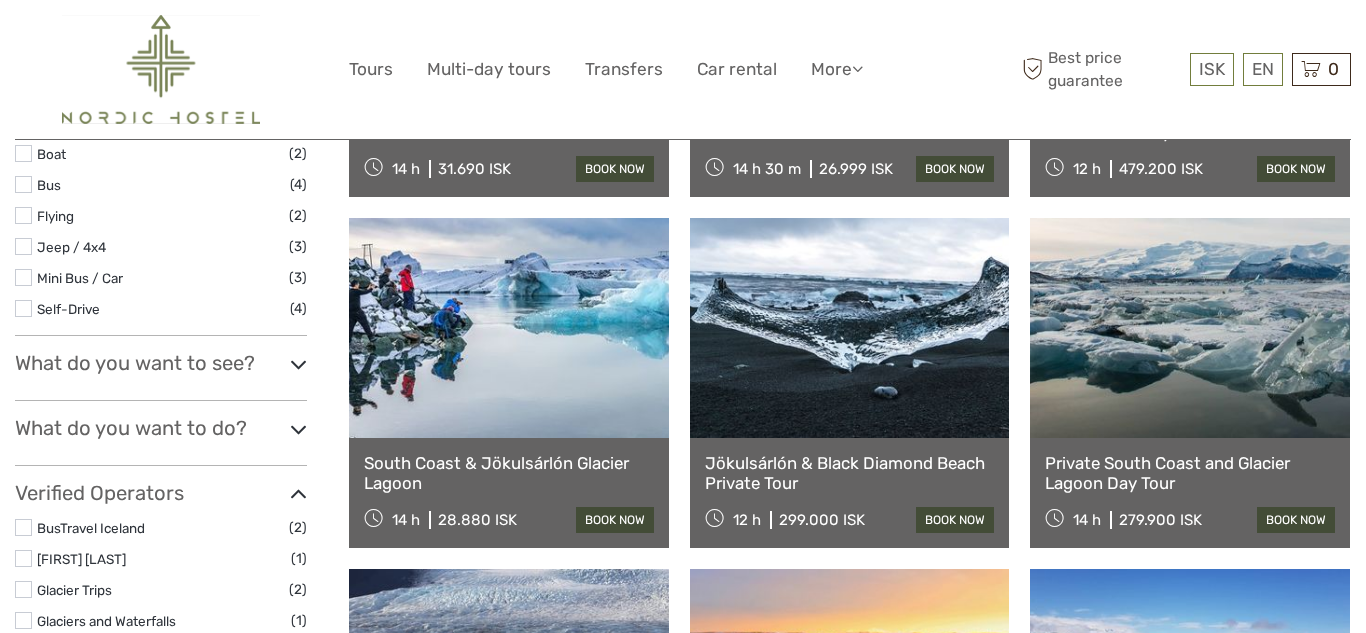 scroll, scrollTop: 0, scrollLeft: 0, axis: both 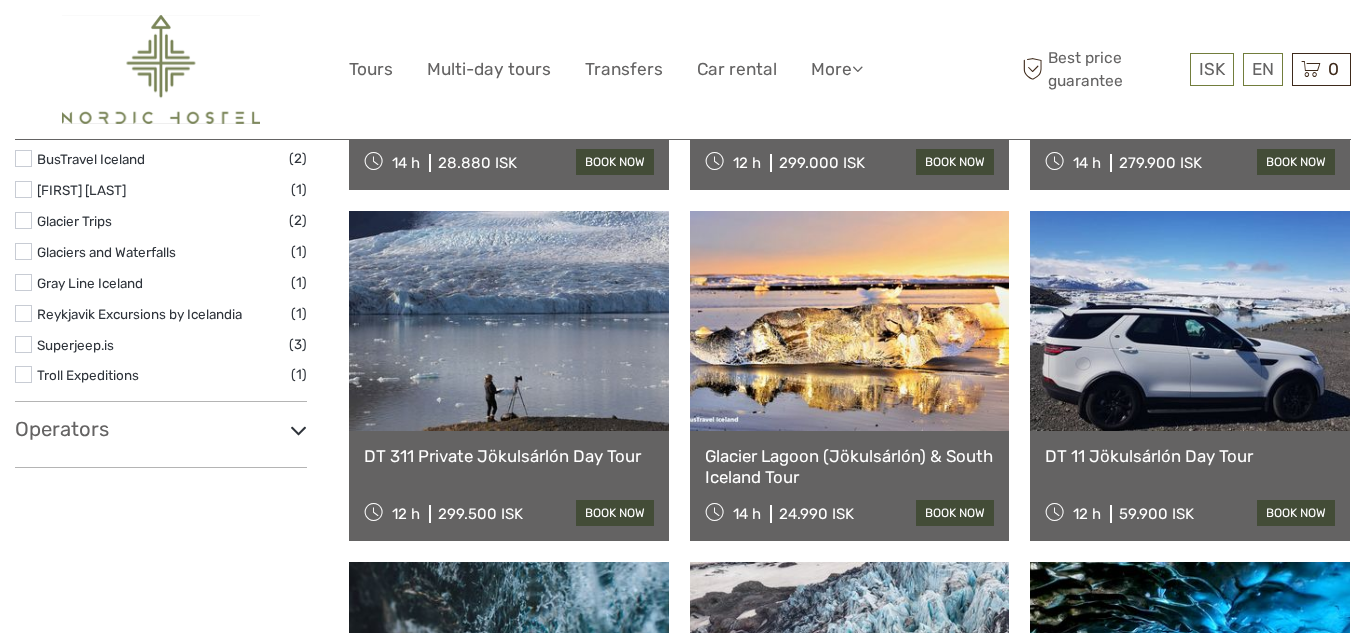 click at bounding box center [850, 321] 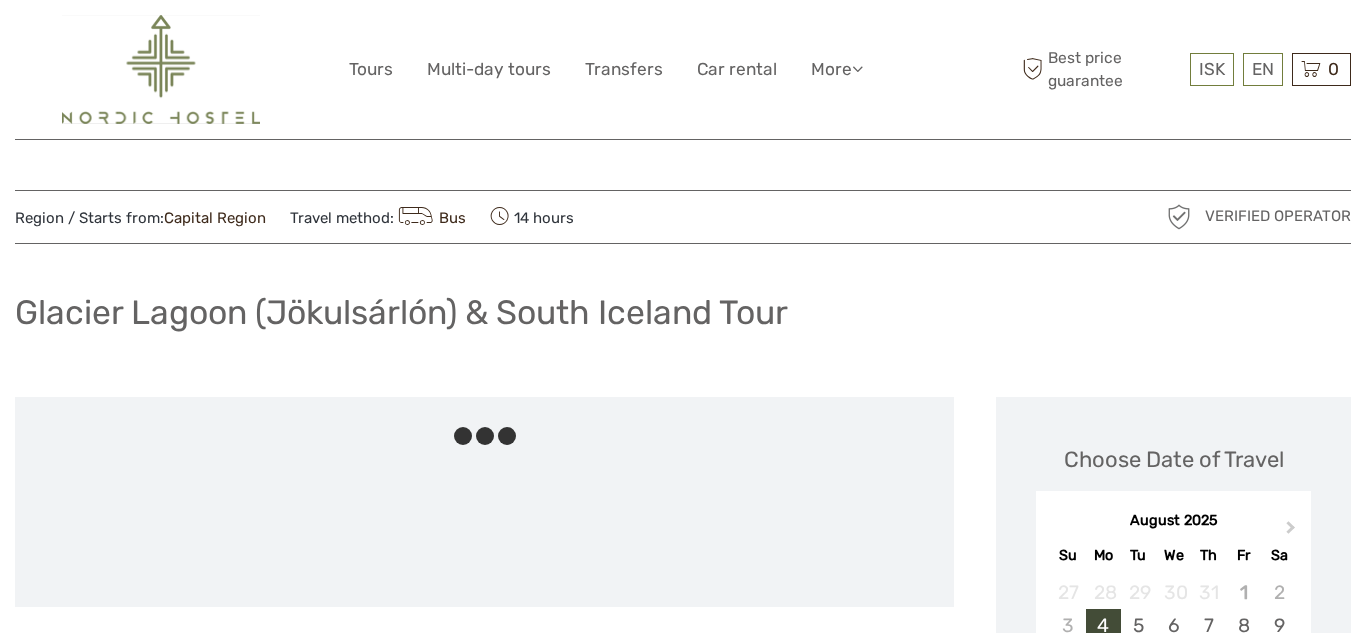 scroll, scrollTop: 0, scrollLeft: 0, axis: both 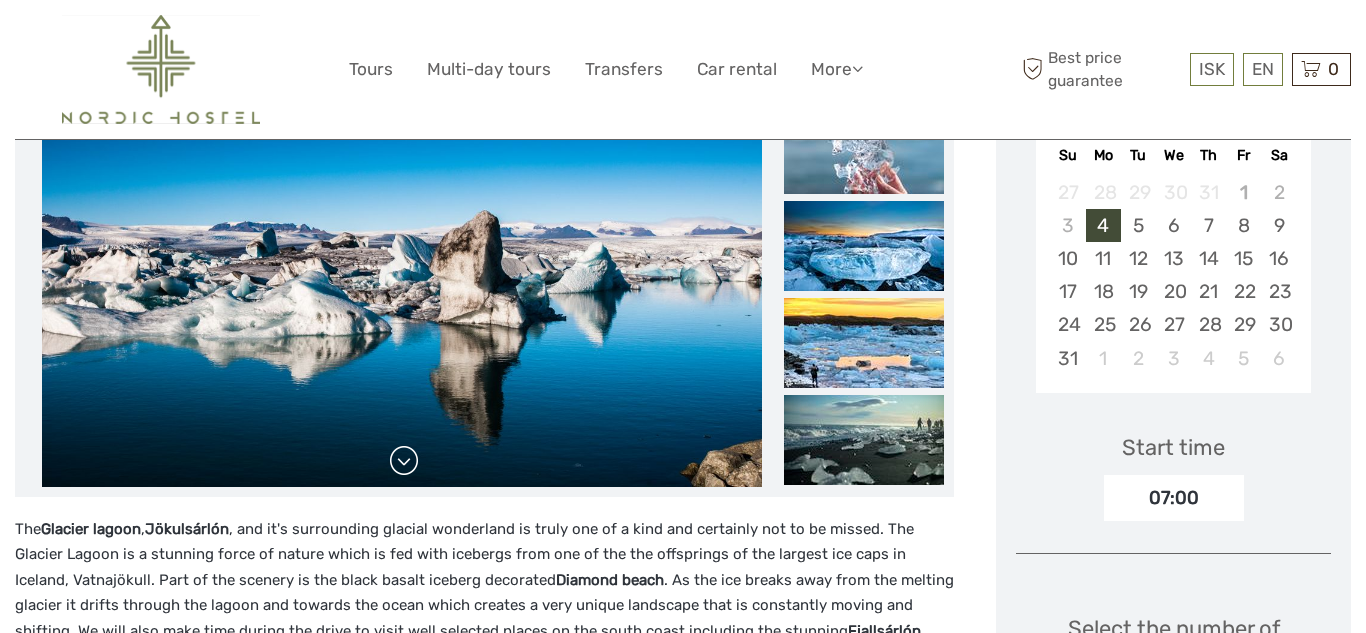 click at bounding box center (404, 461) 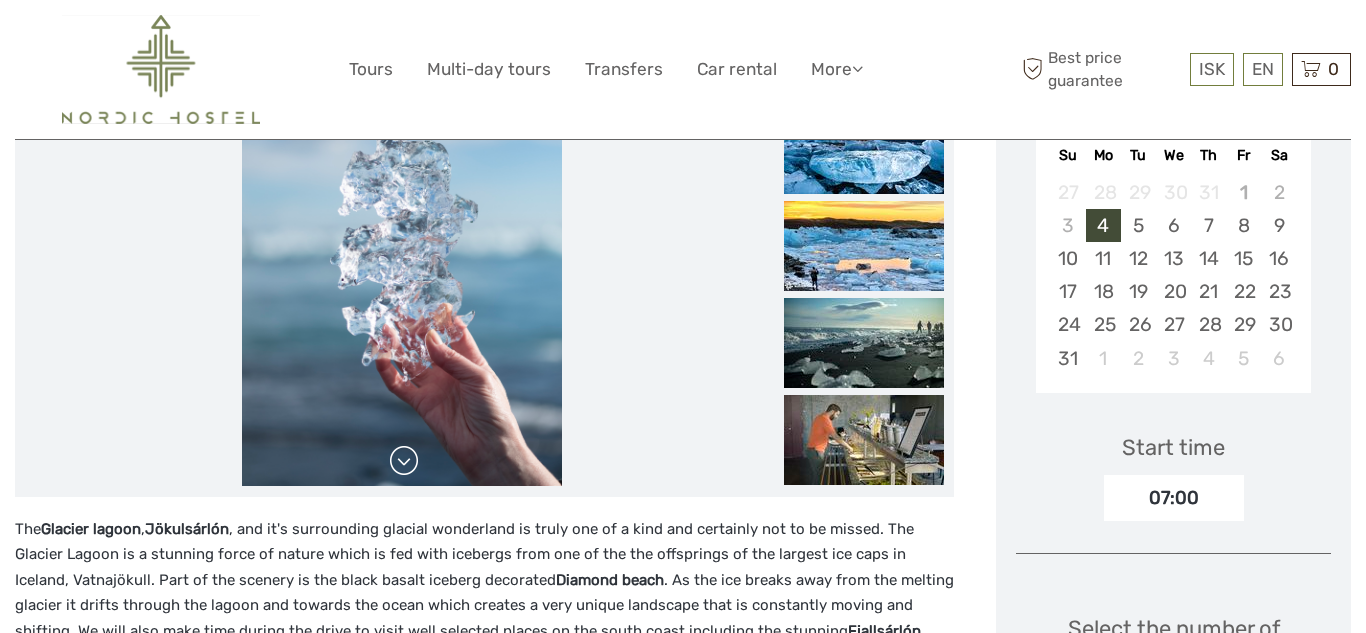 click at bounding box center (404, 461) 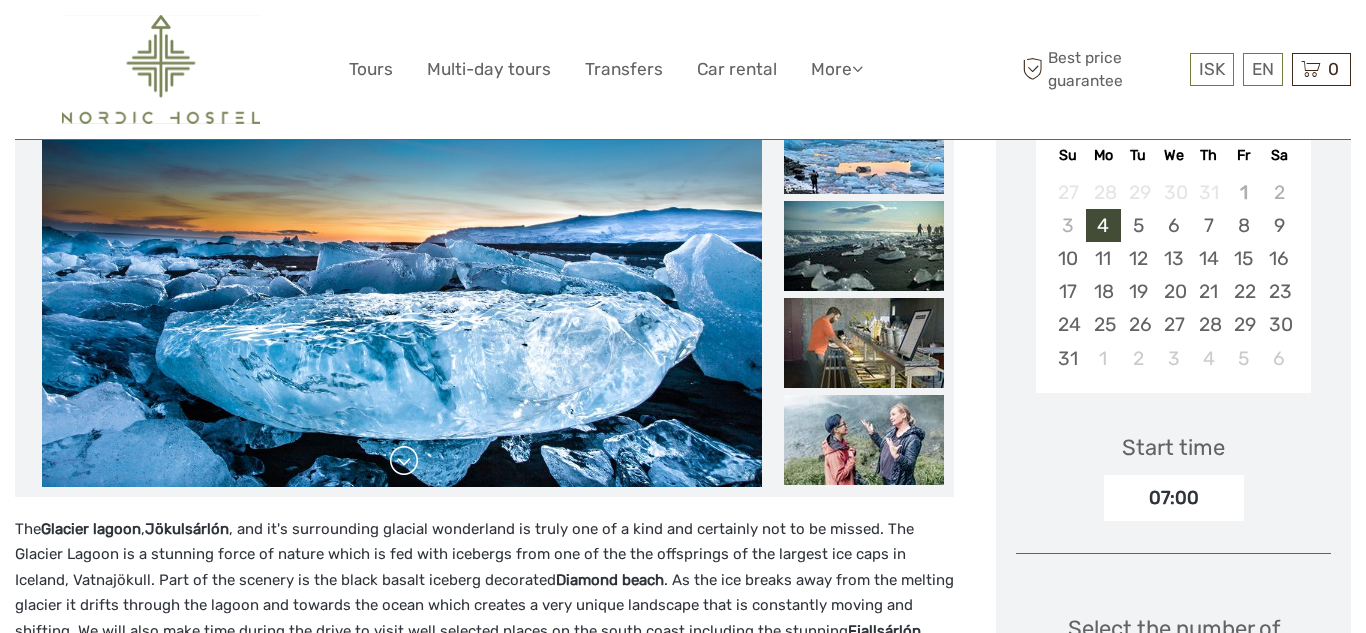 click at bounding box center [404, 461] 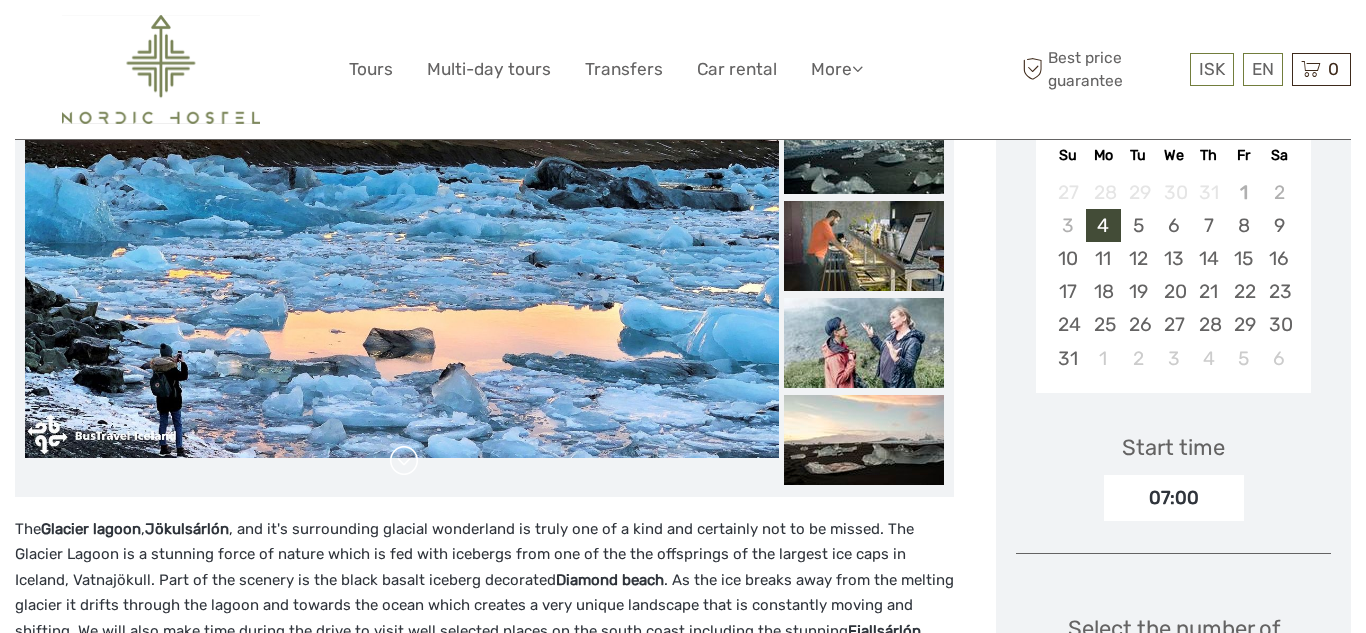click at bounding box center [404, 461] 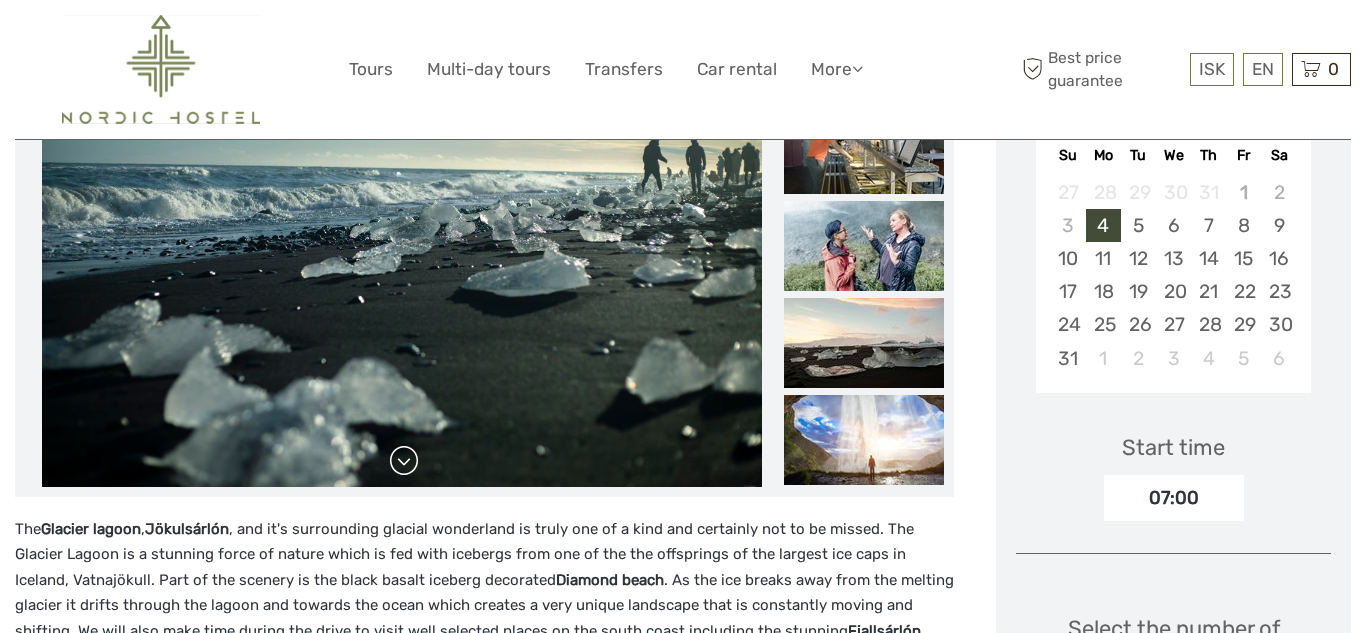 click at bounding box center (404, 461) 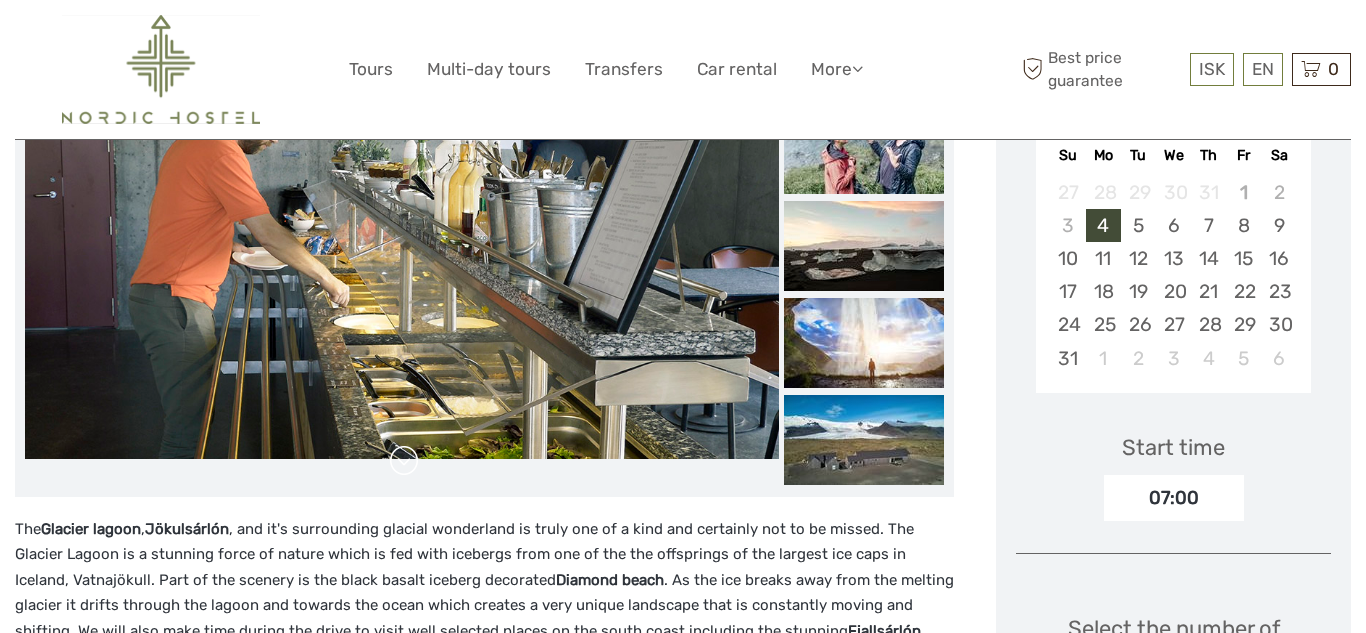 click at bounding box center [404, 461] 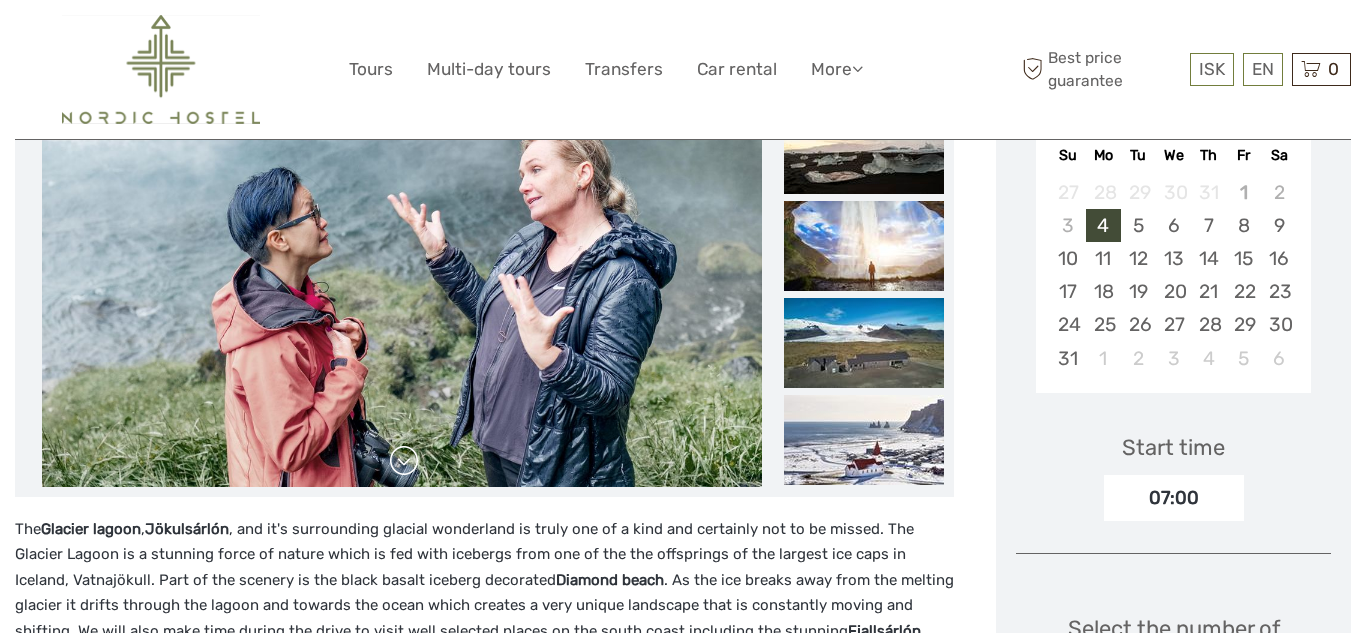 click at bounding box center (404, 461) 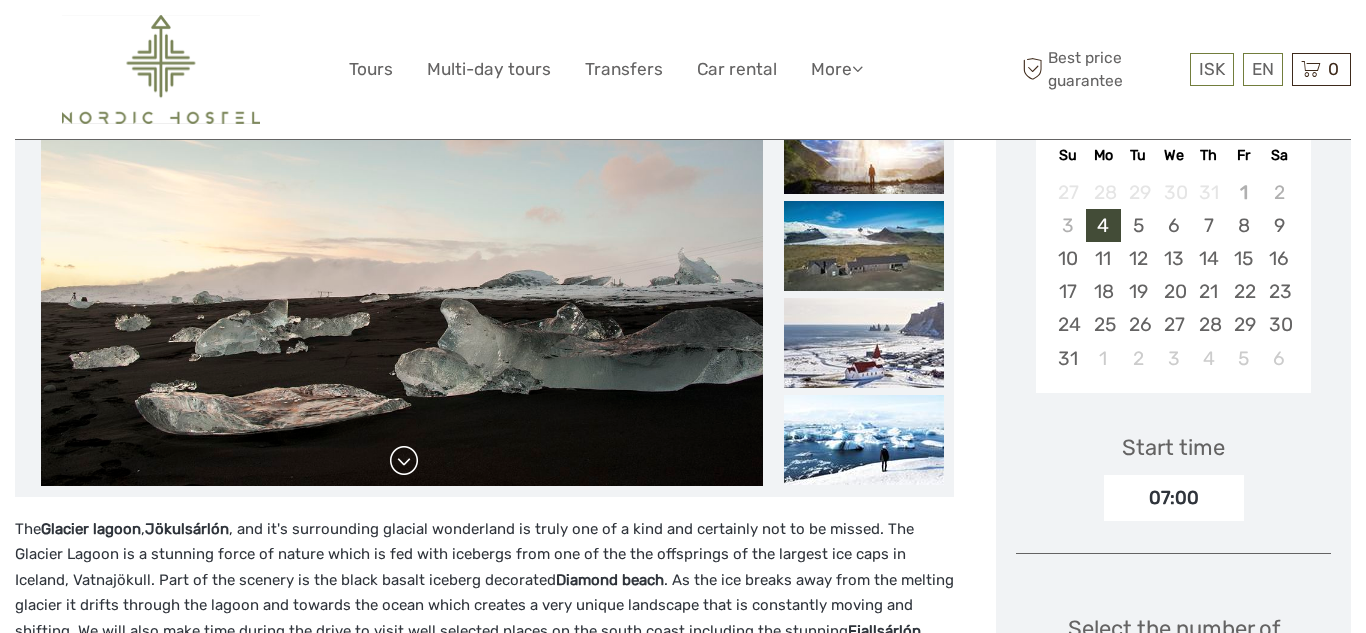 click at bounding box center (404, 461) 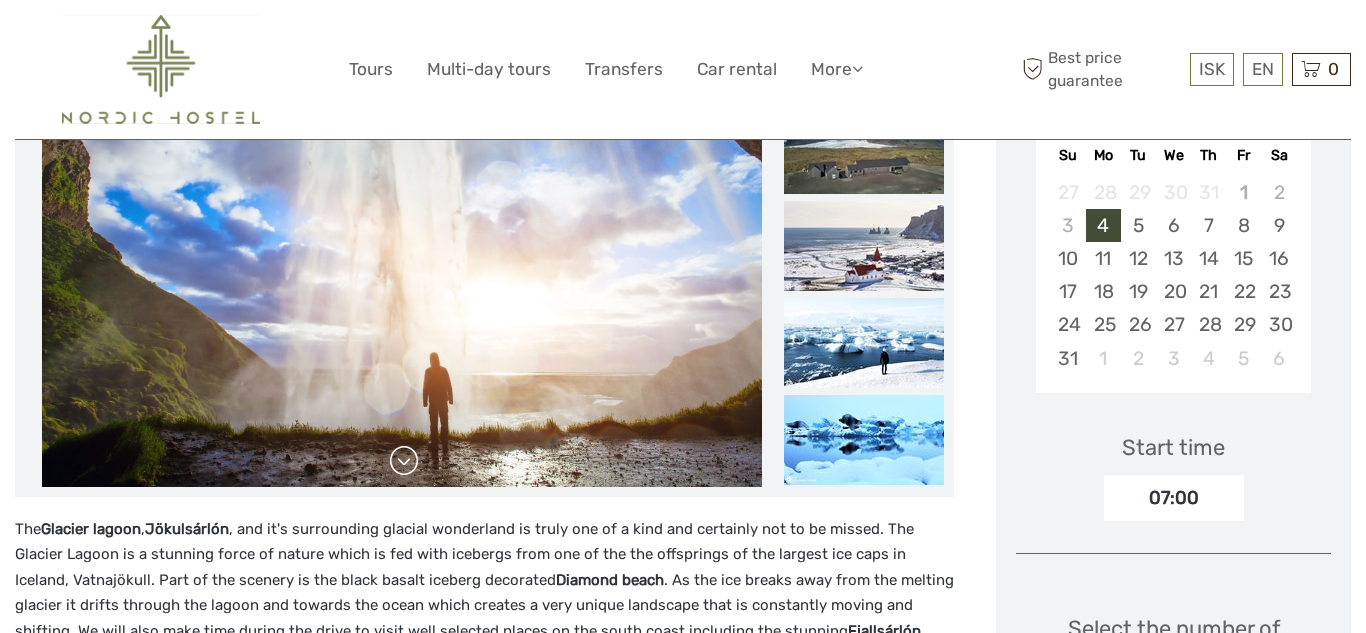 click at bounding box center [404, 461] 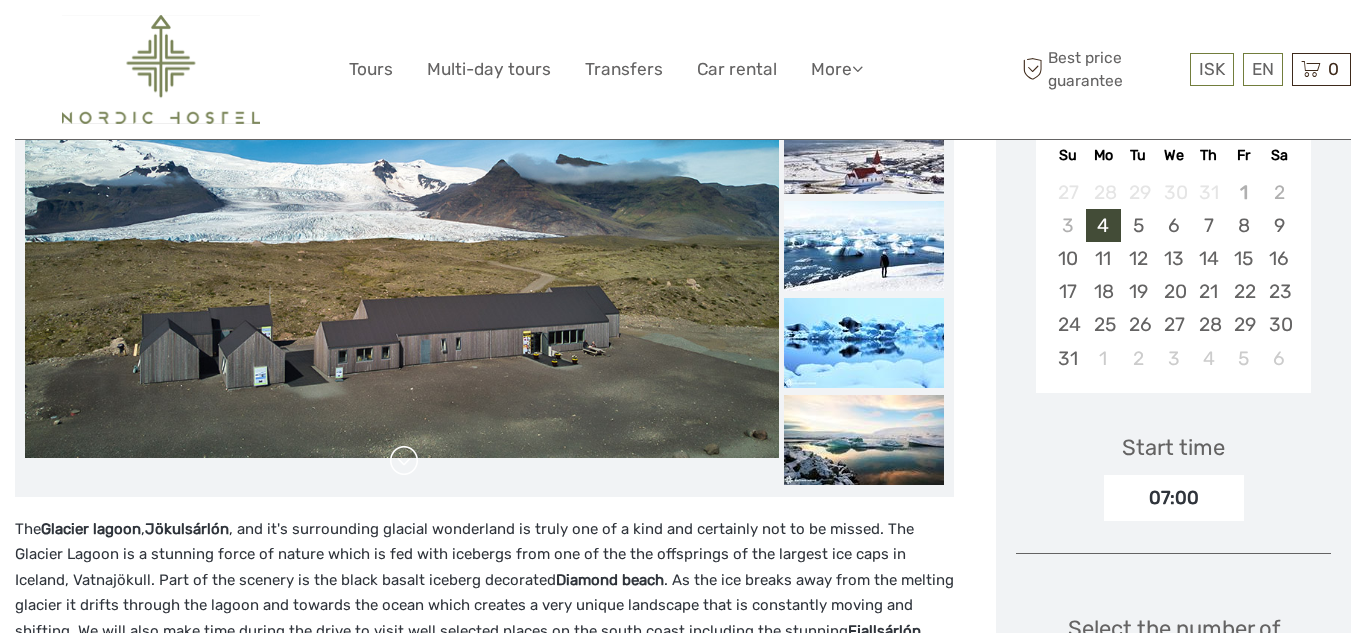 click at bounding box center [404, 461] 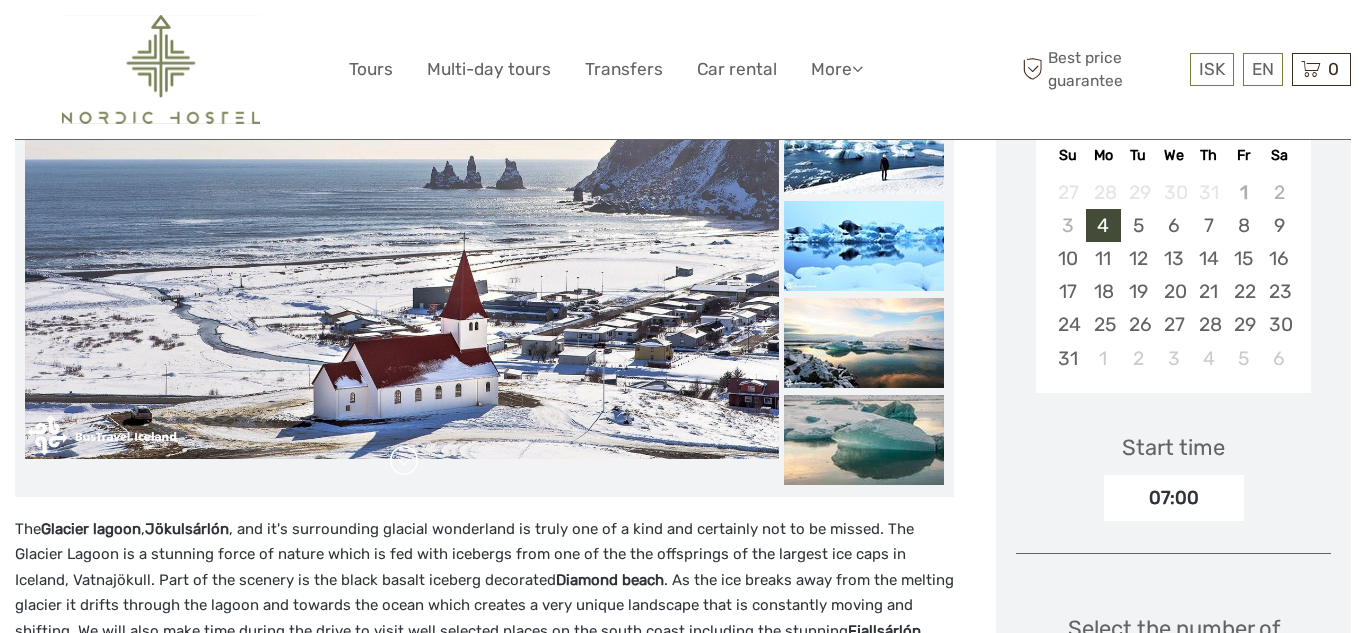 click at bounding box center (404, 461) 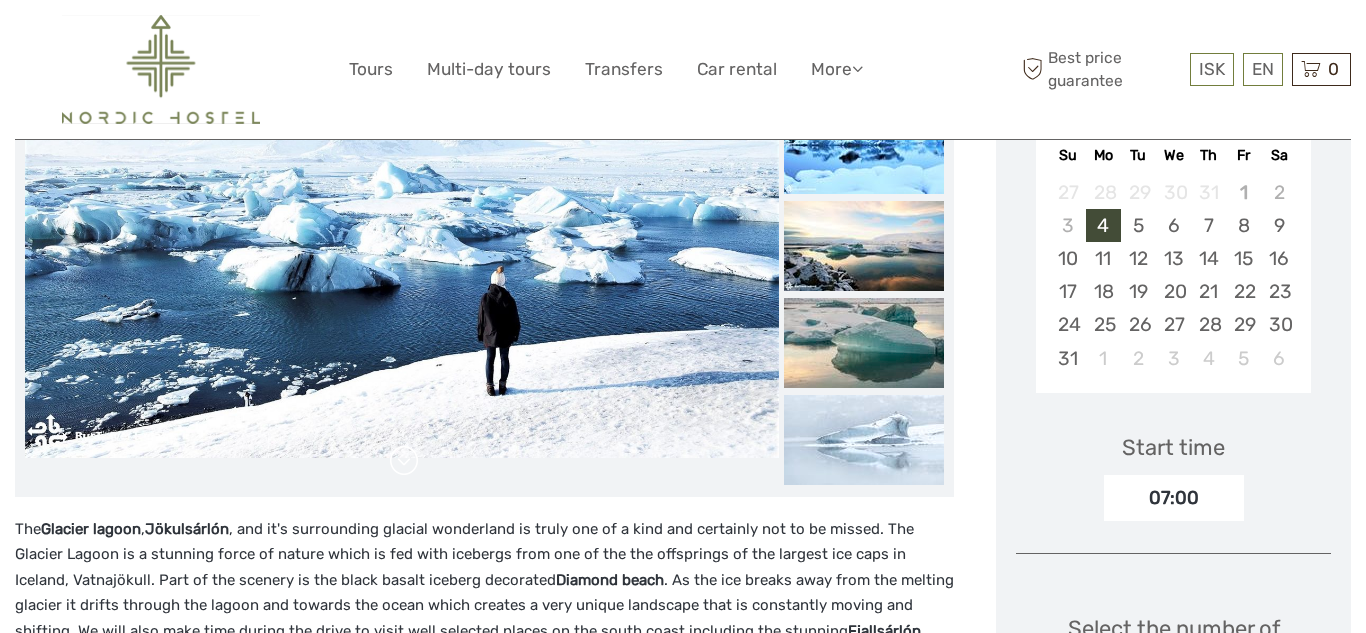 click at bounding box center (404, 461) 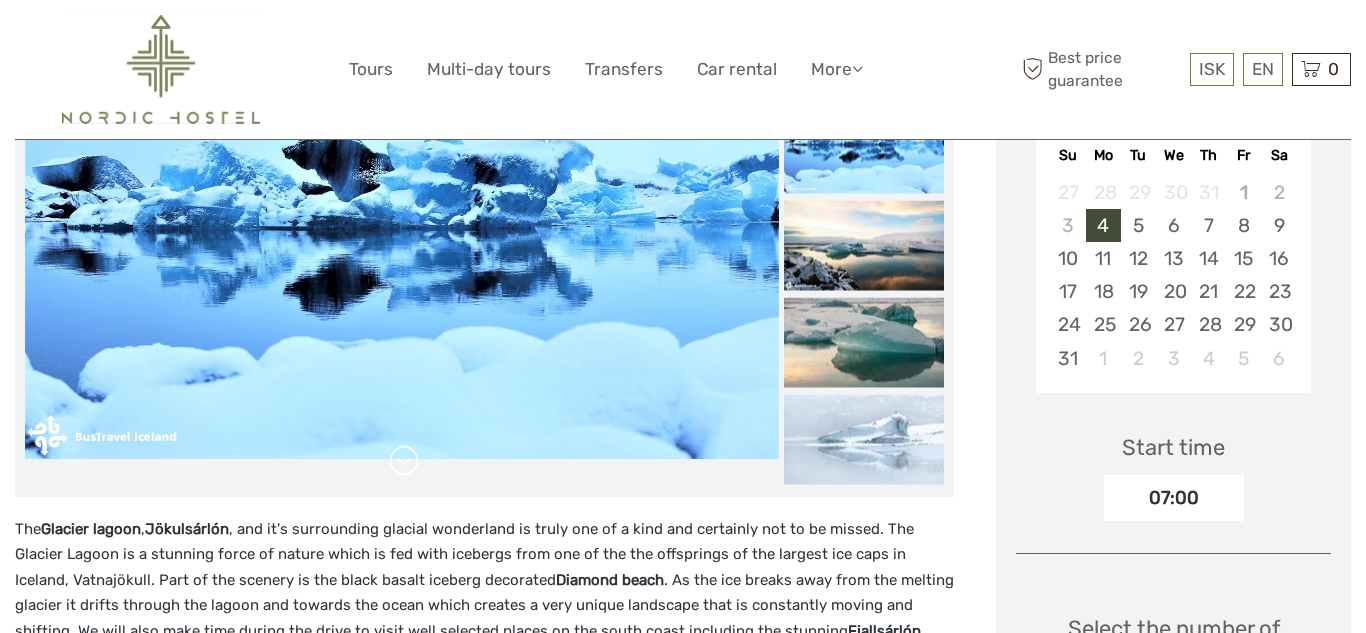 click at bounding box center (404, 461) 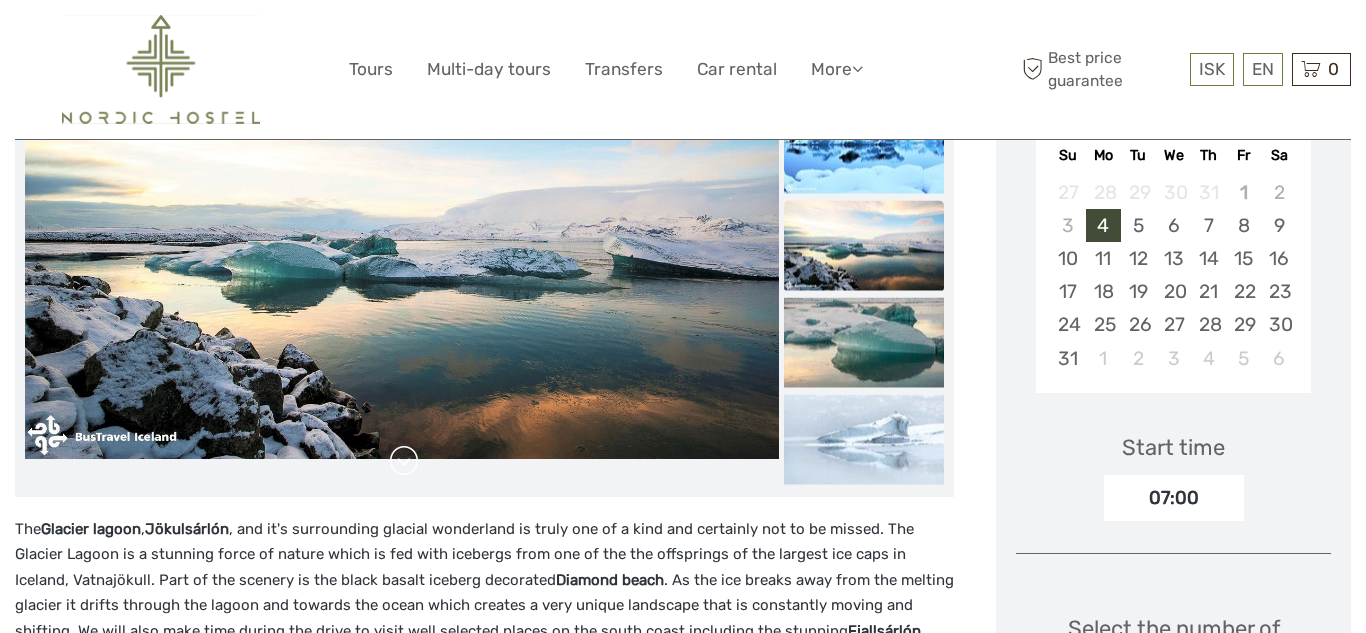click at bounding box center [404, 461] 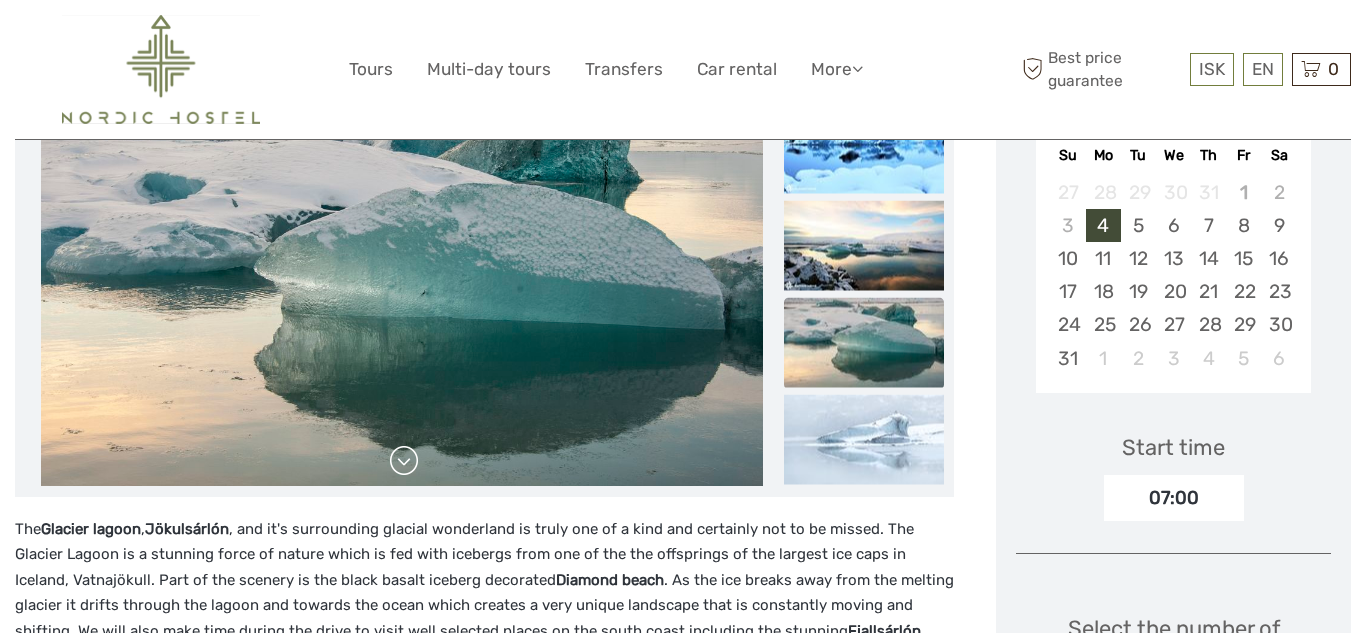 click at bounding box center (404, 461) 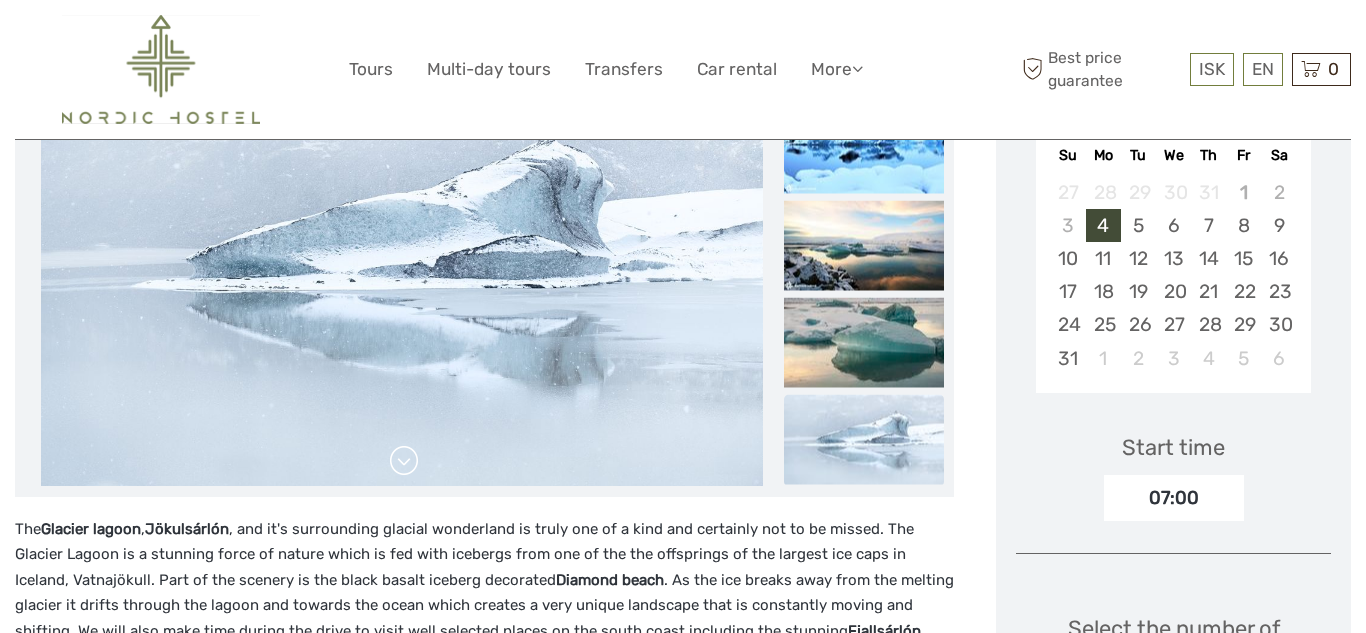 click at bounding box center [404, 461] 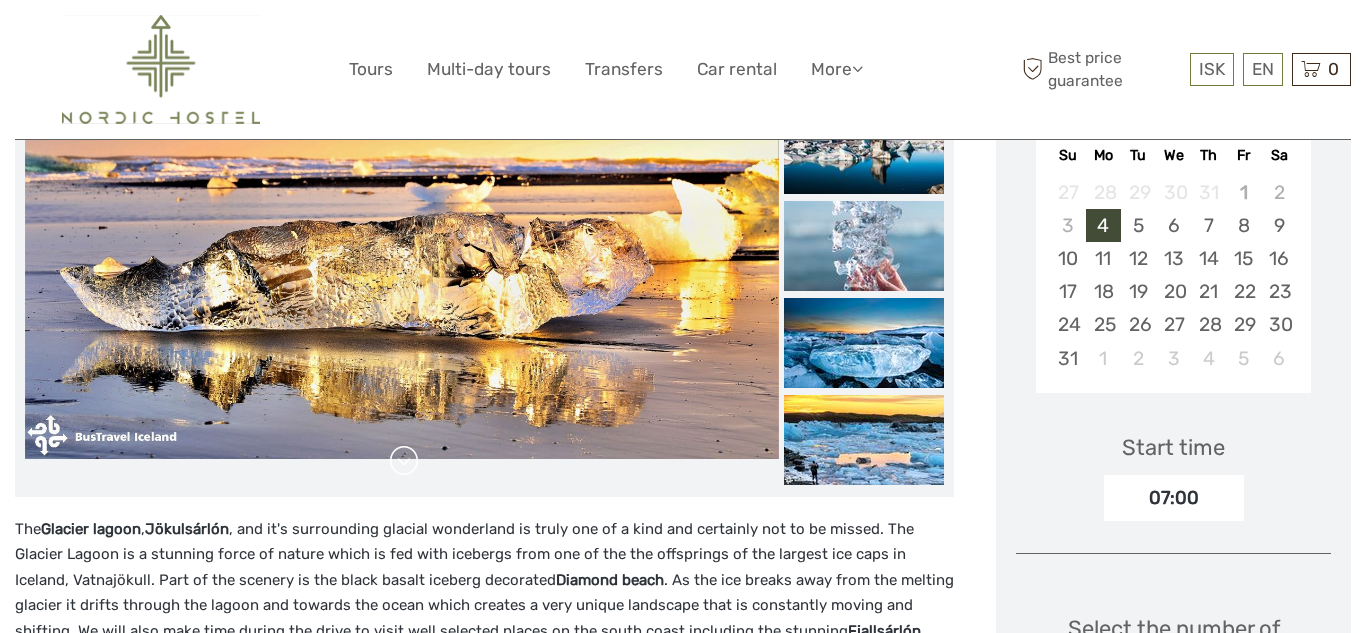 click at bounding box center (404, 461) 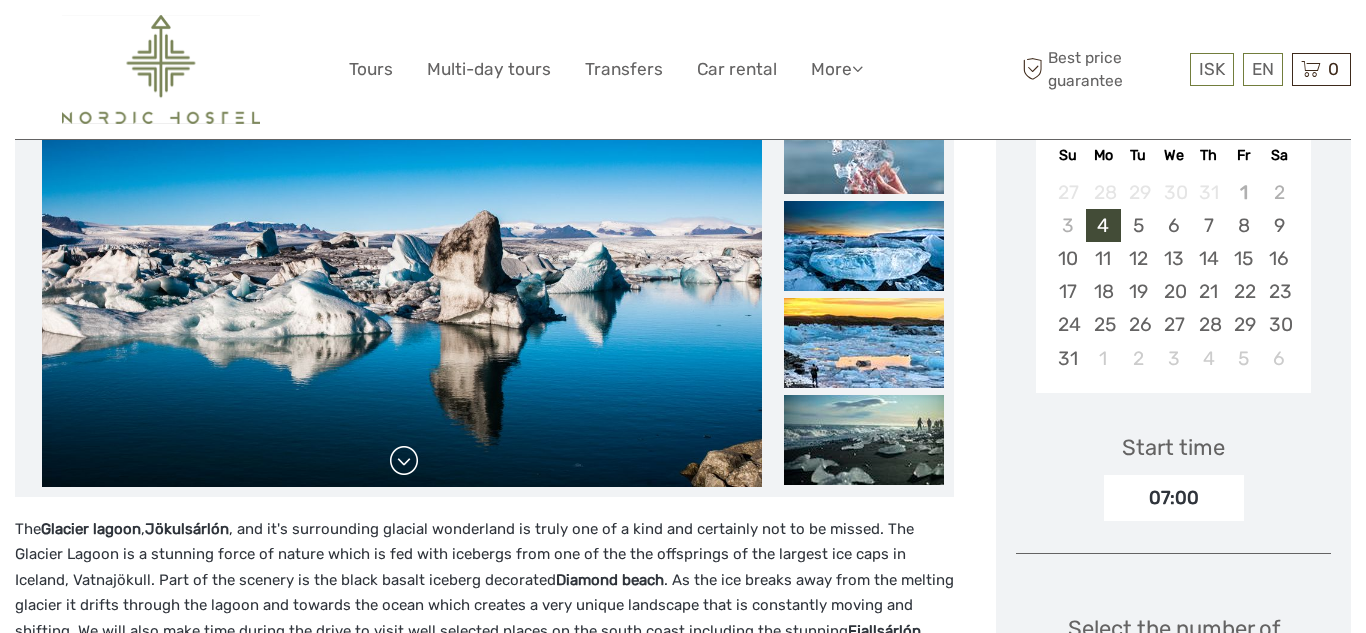 click at bounding box center [404, 461] 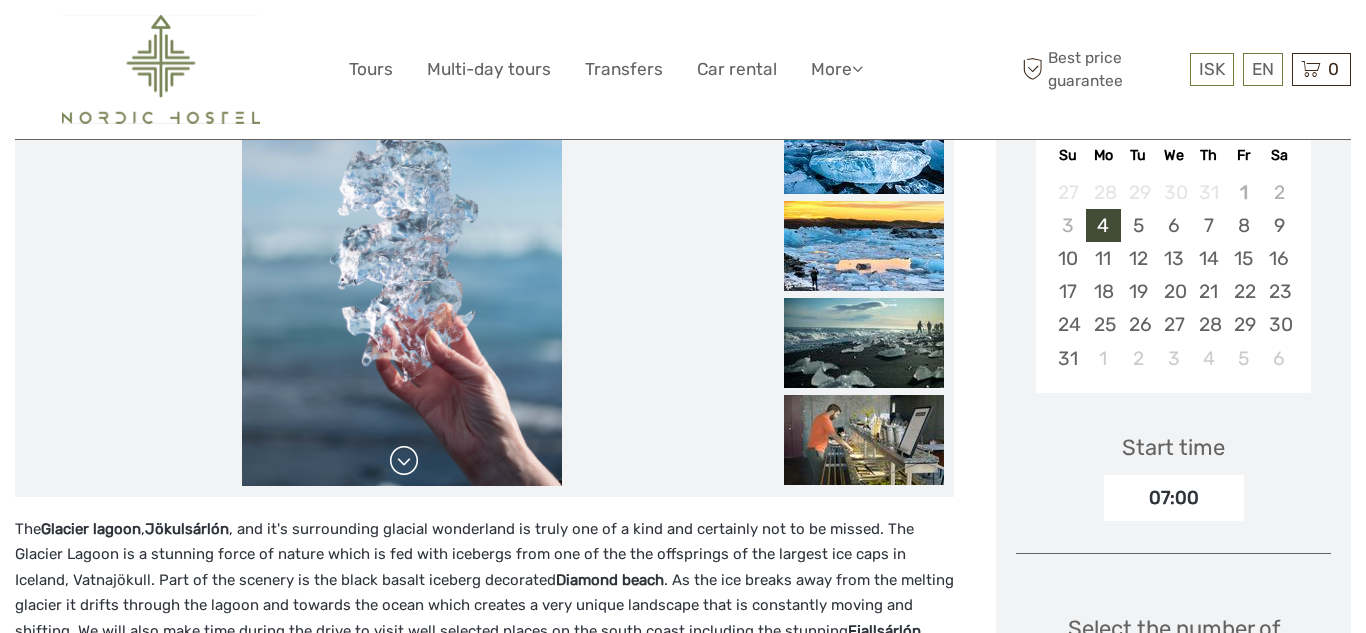 click at bounding box center [404, 461] 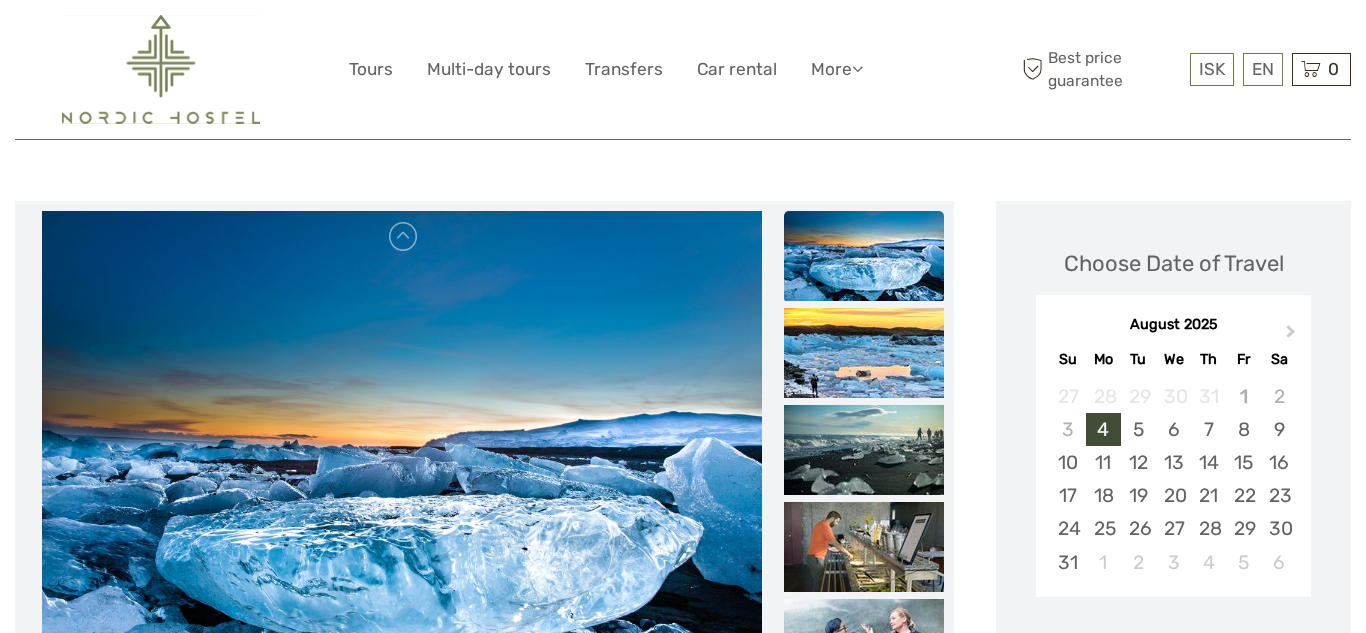 scroll, scrollTop: 200, scrollLeft: 0, axis: vertical 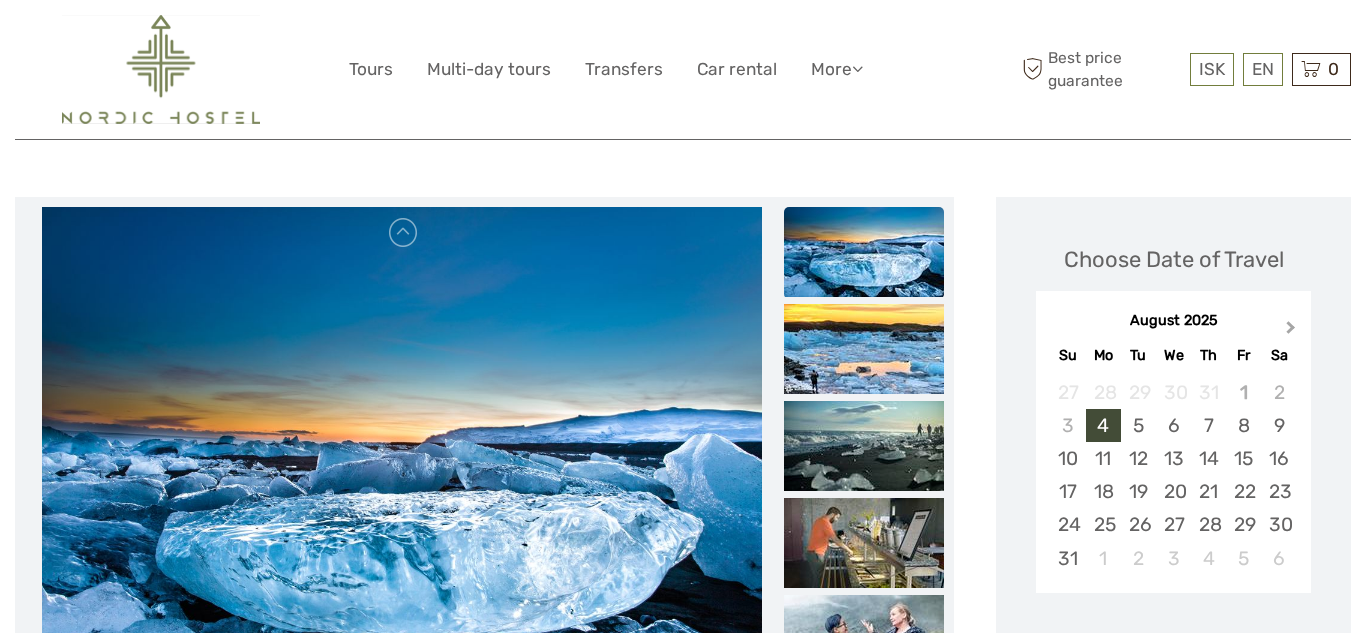 click on "Next Month" at bounding box center [1291, 331] 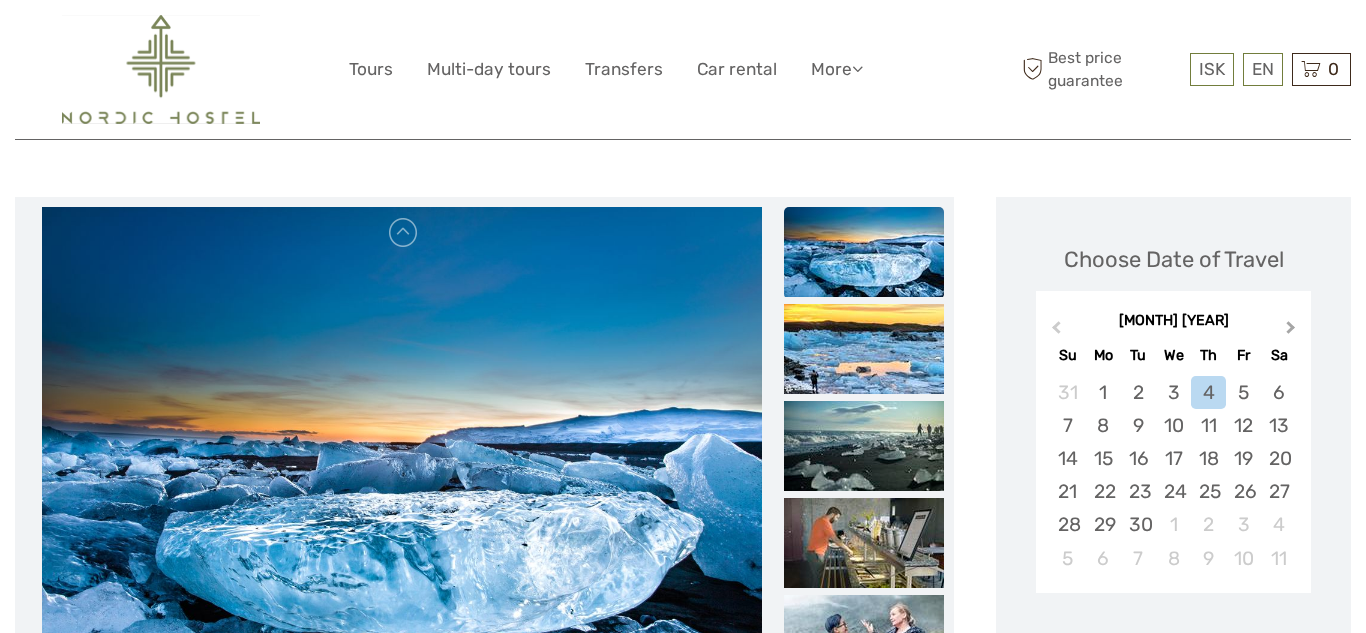 click on "Next Month" at bounding box center (1291, 331) 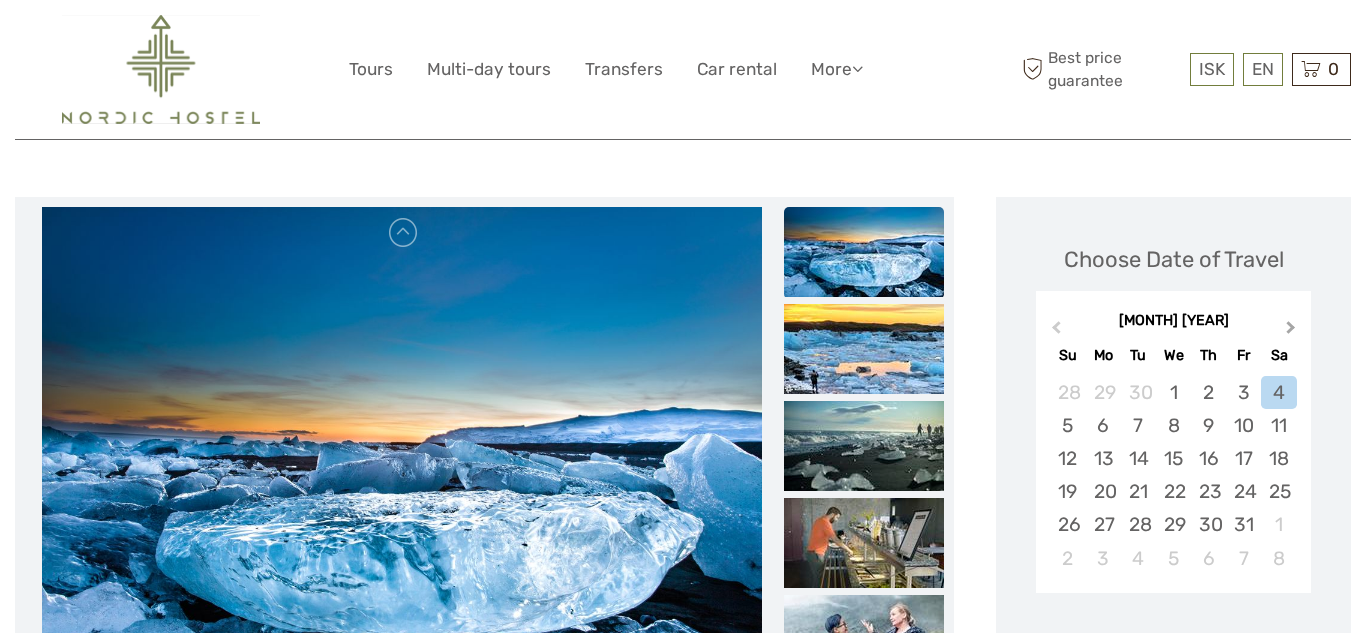 click on "Next Month" at bounding box center [1291, 331] 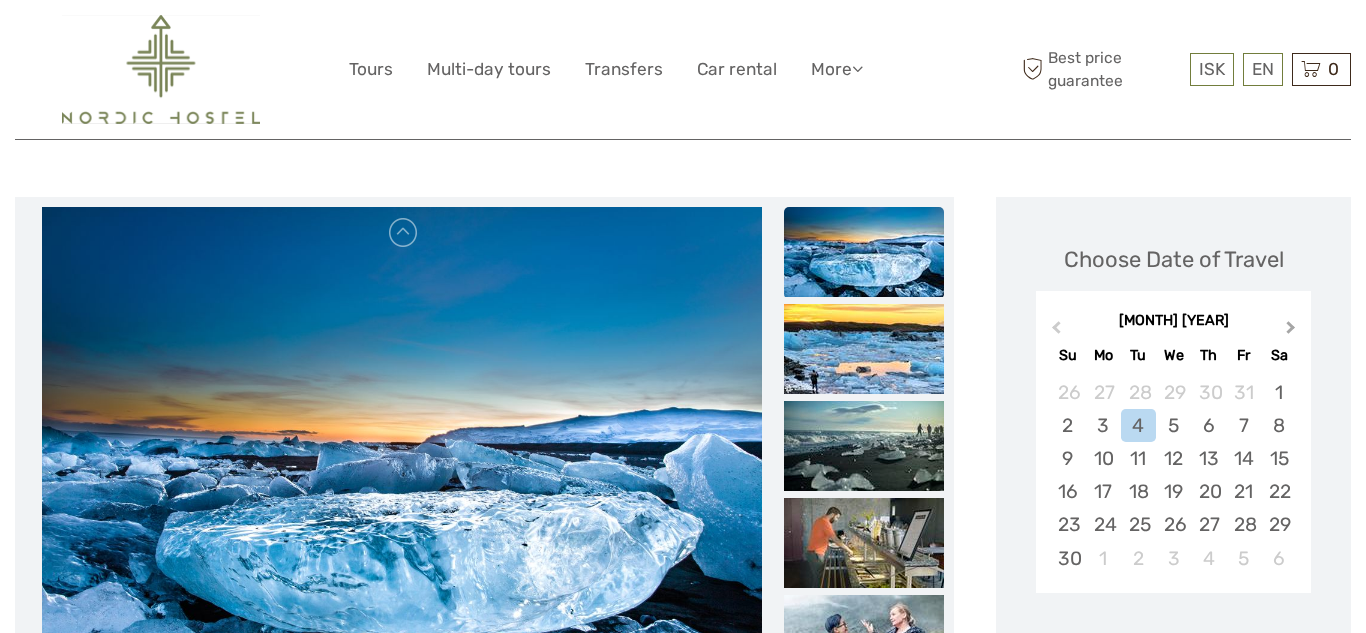 click on "Next Month" at bounding box center [1291, 331] 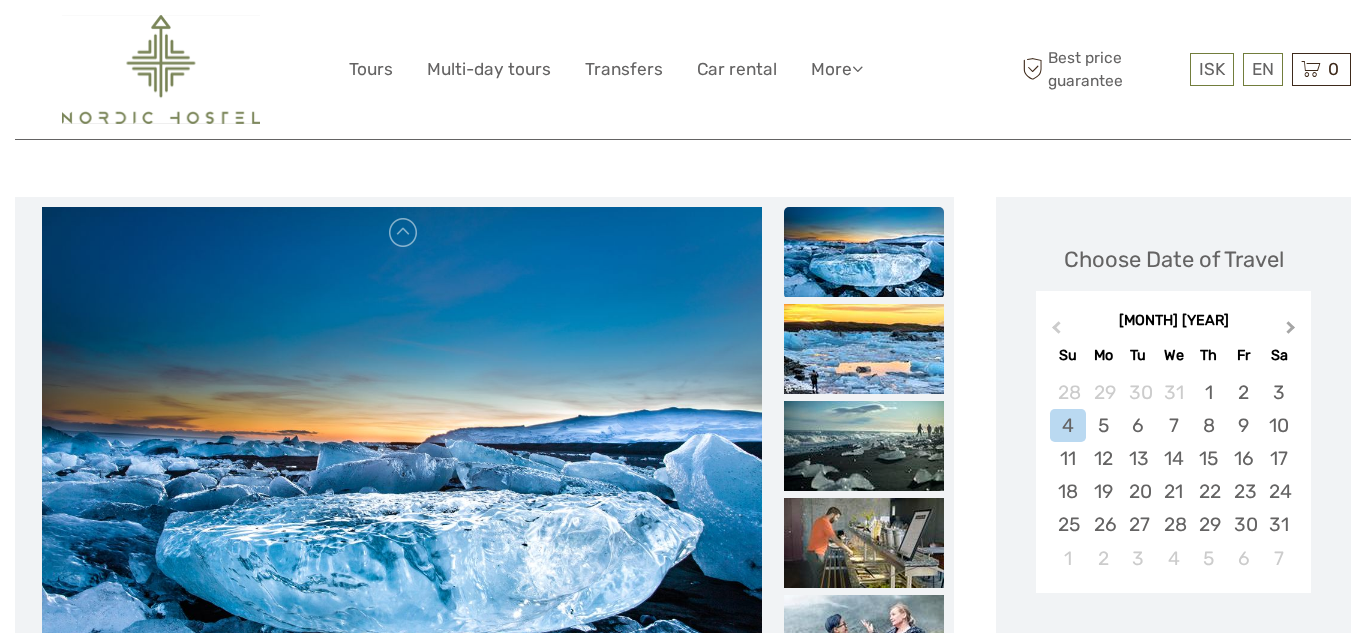 click on "Next Month" at bounding box center (1291, 331) 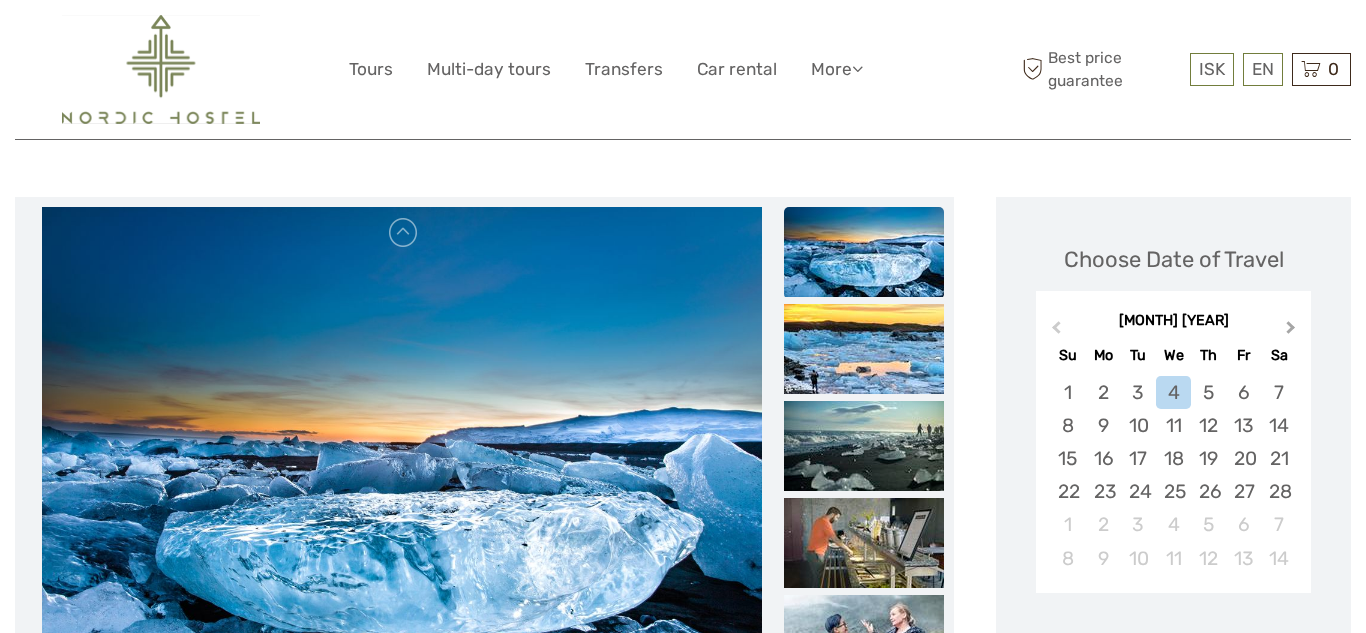 click on "Next Month" at bounding box center (1291, 331) 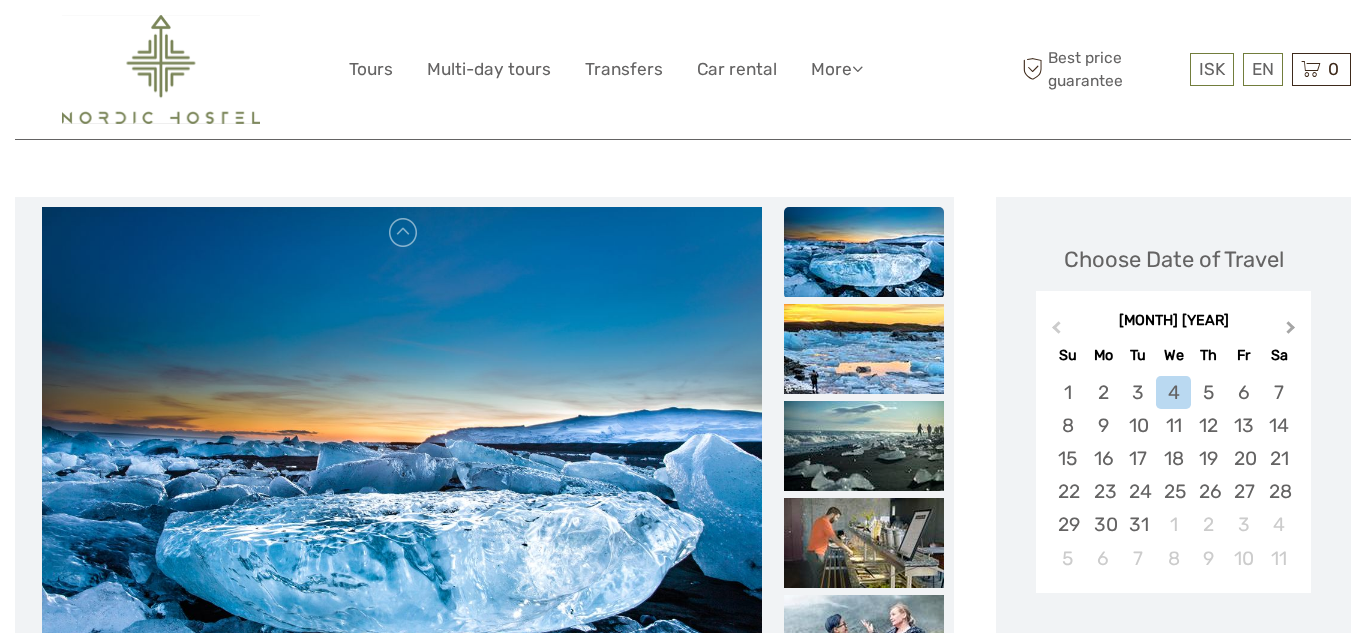 click on "Next Month" at bounding box center (1291, 331) 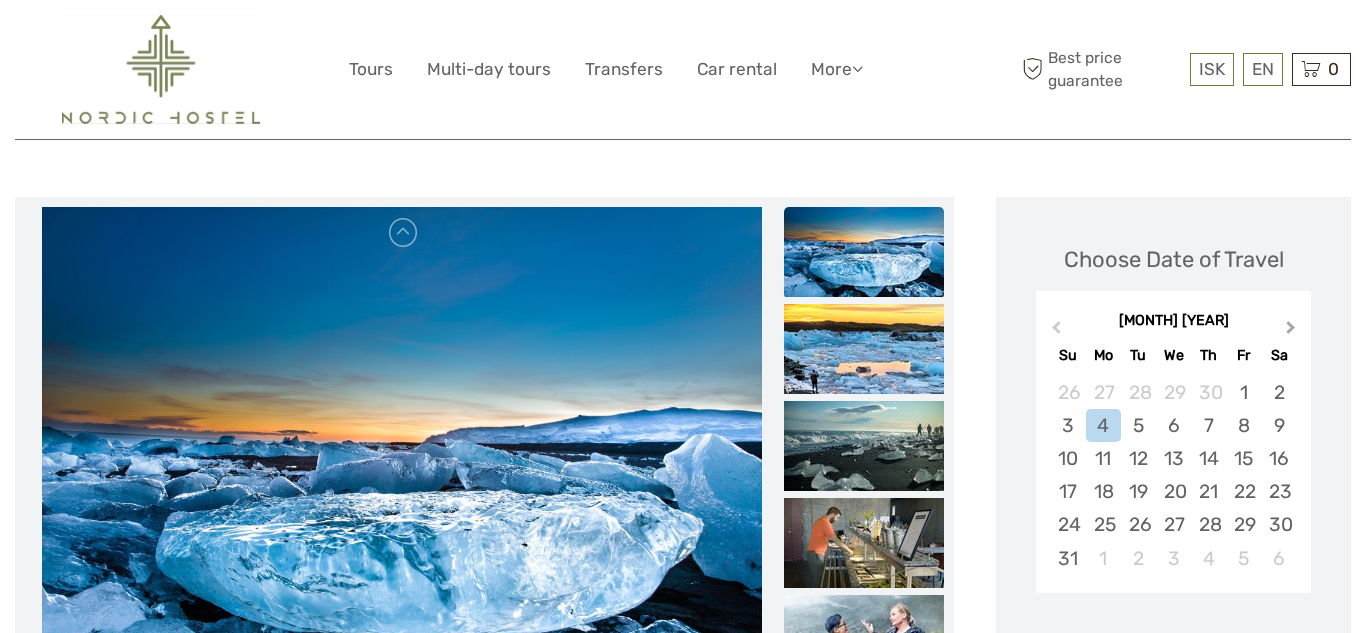 click on "Next Month" at bounding box center [1291, 331] 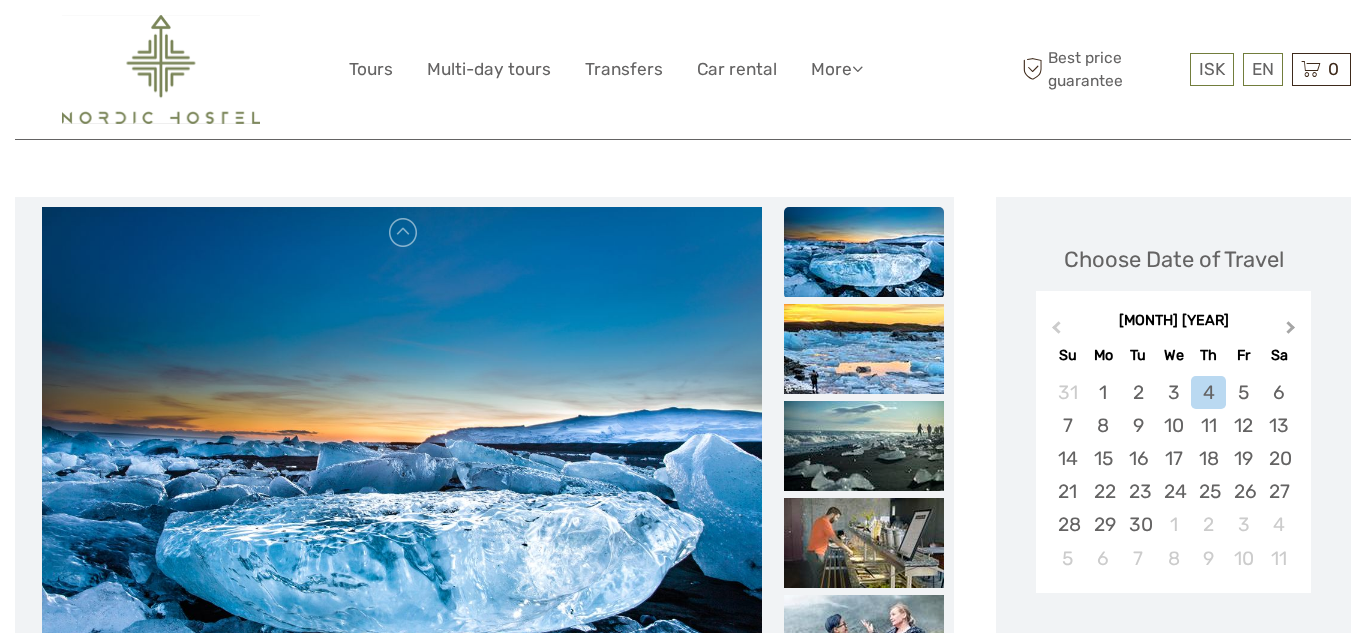 click on "Next Month" at bounding box center (1291, 331) 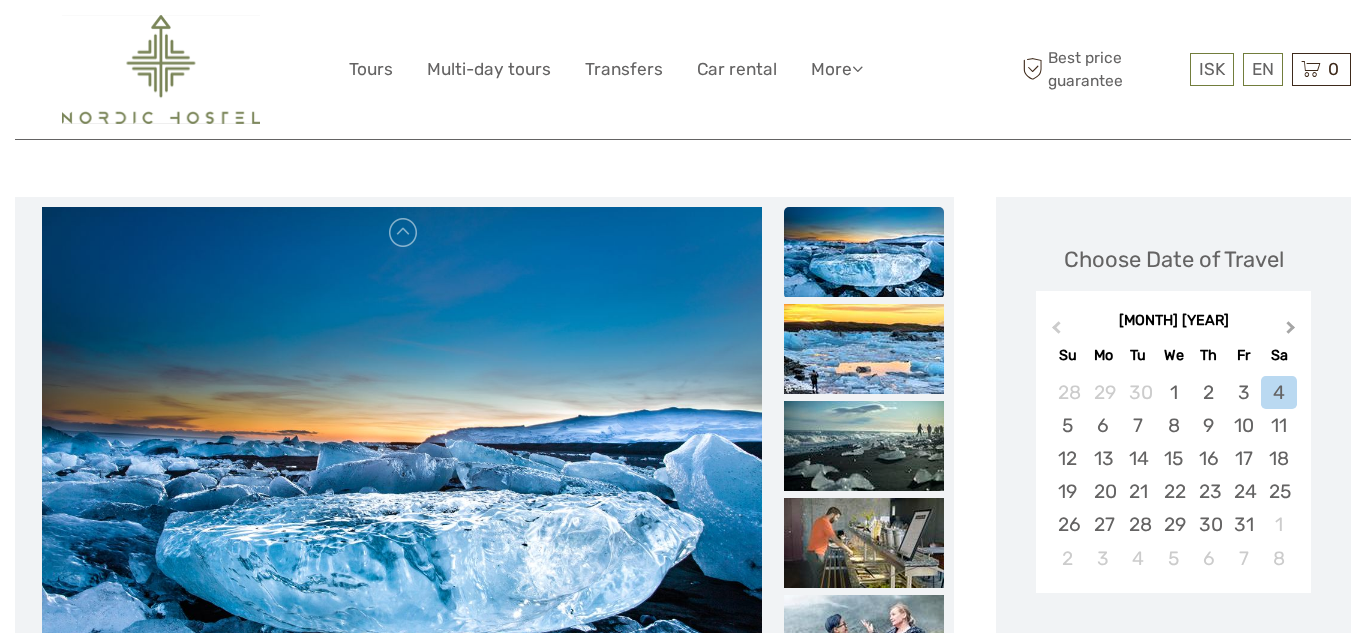 click on "Next Month" at bounding box center (1291, 331) 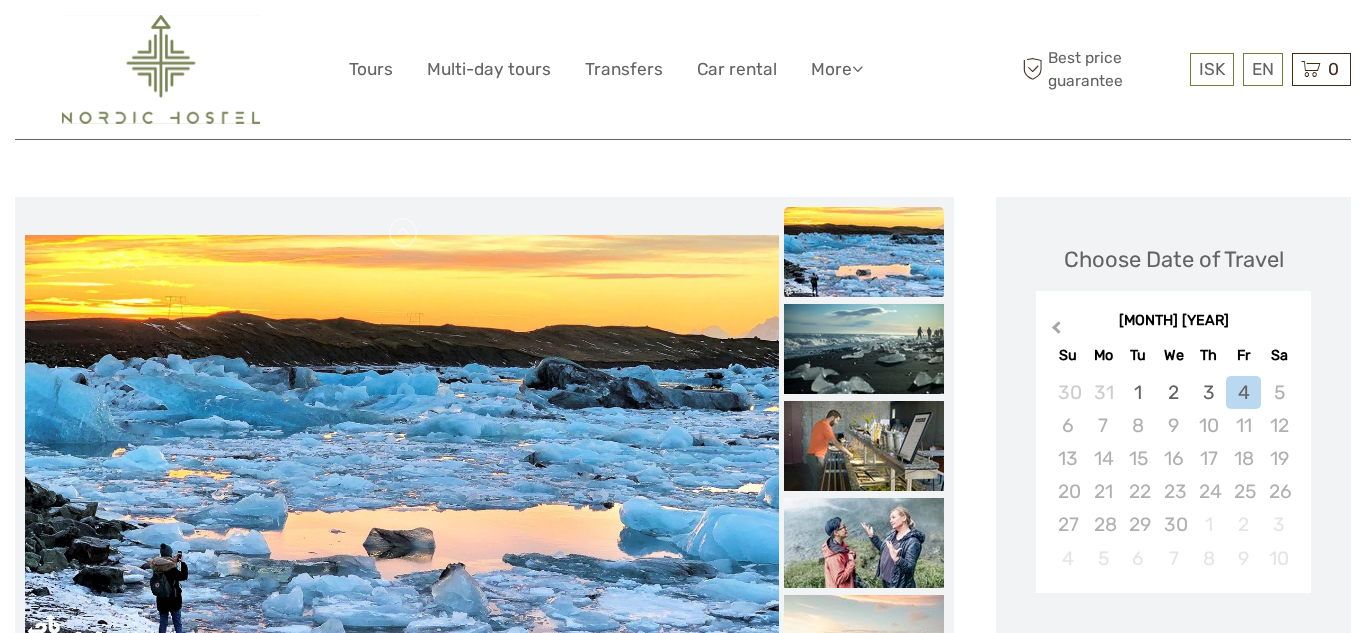 click on "Previous Month" at bounding box center (1056, 331) 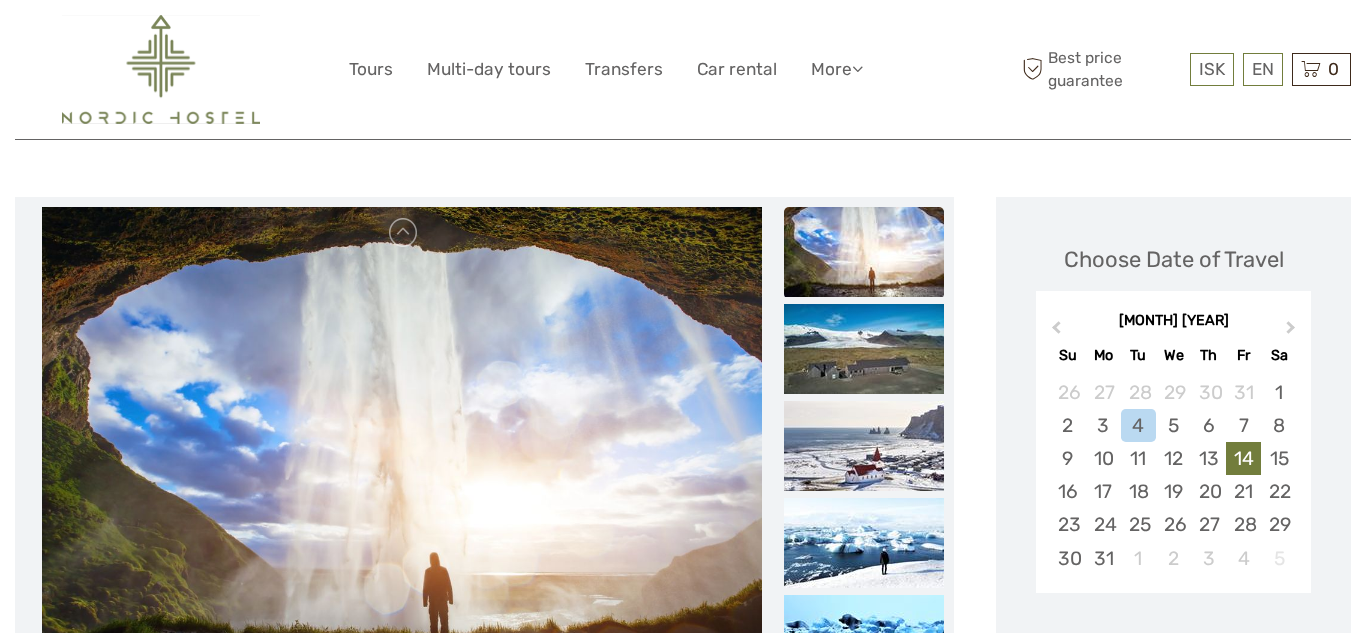 click on "14" at bounding box center [1243, 458] 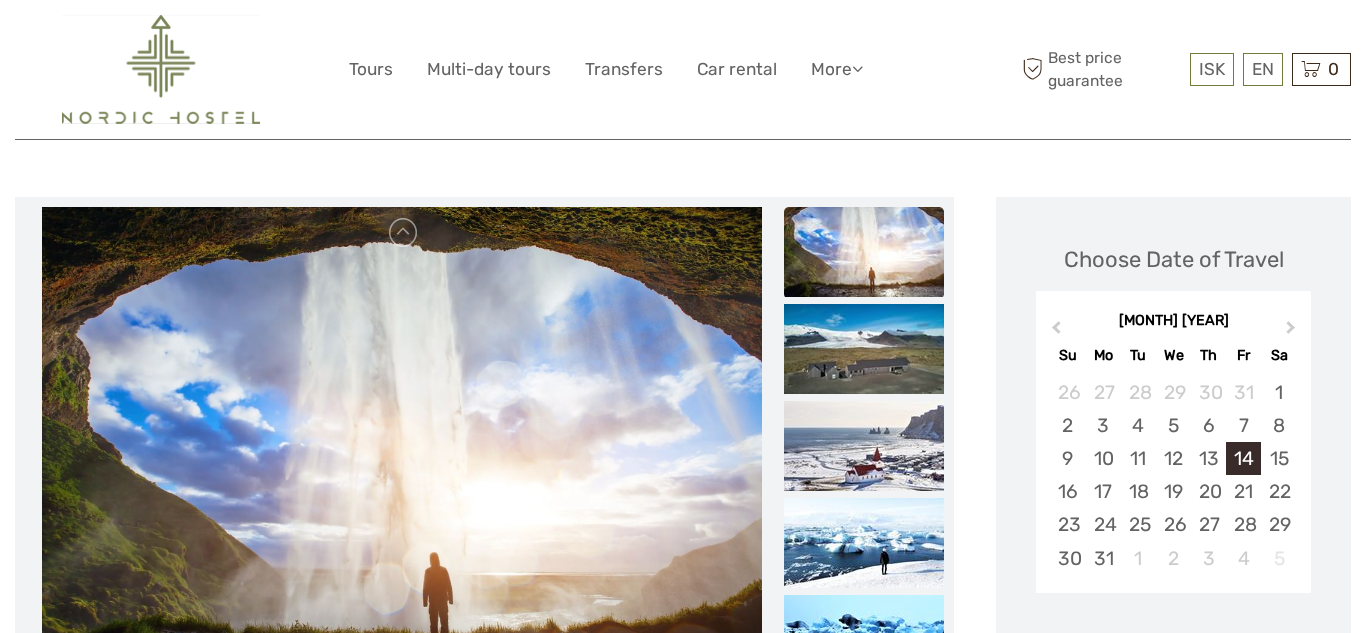 click on "14" at bounding box center (1243, 458) 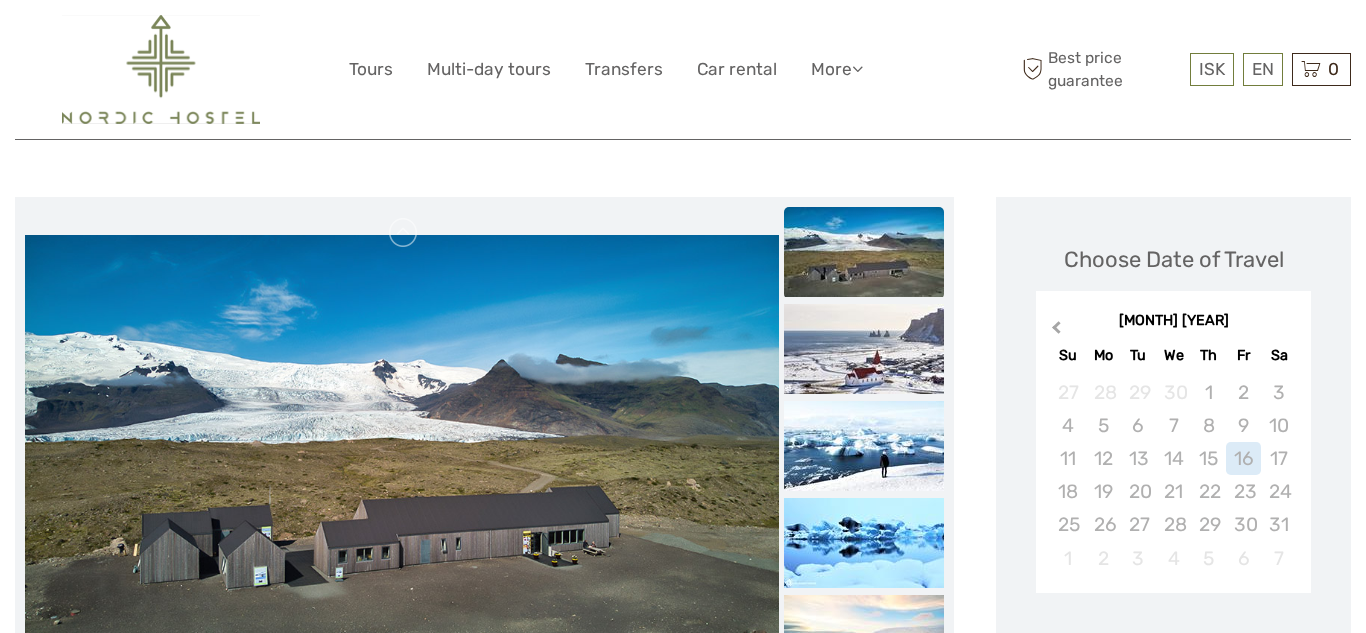 click on "Previous Month" at bounding box center [1056, 331] 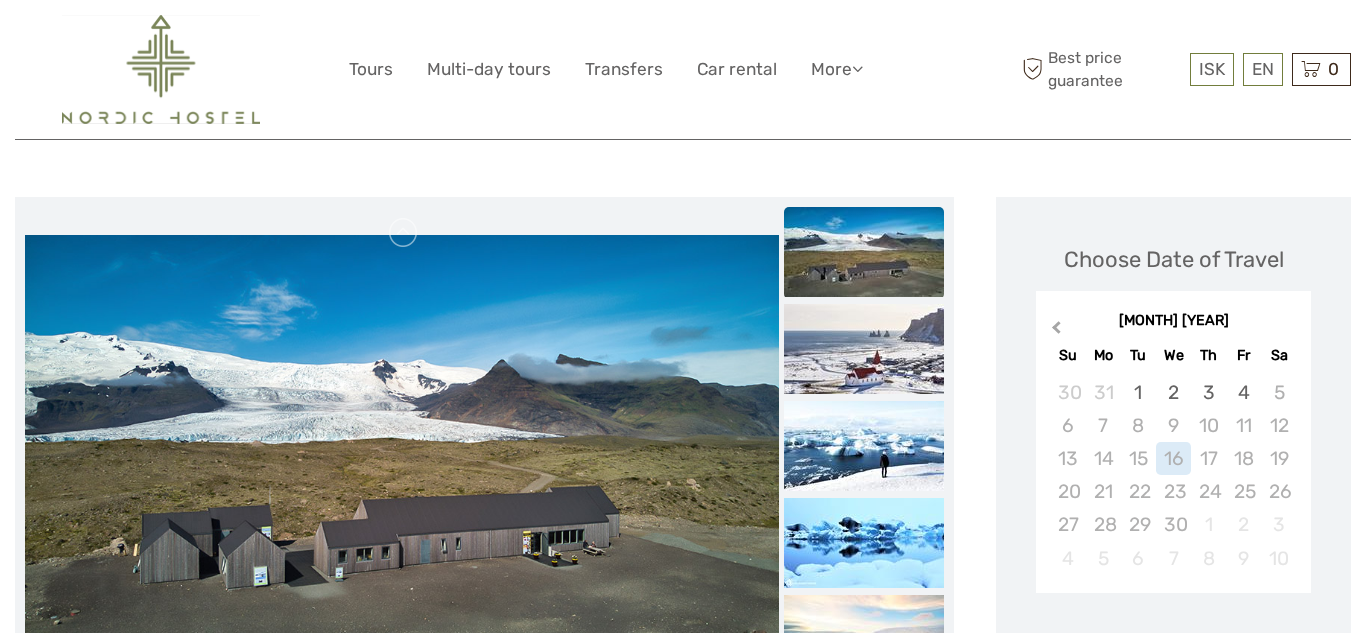 click on "Previous Month" at bounding box center [1056, 331] 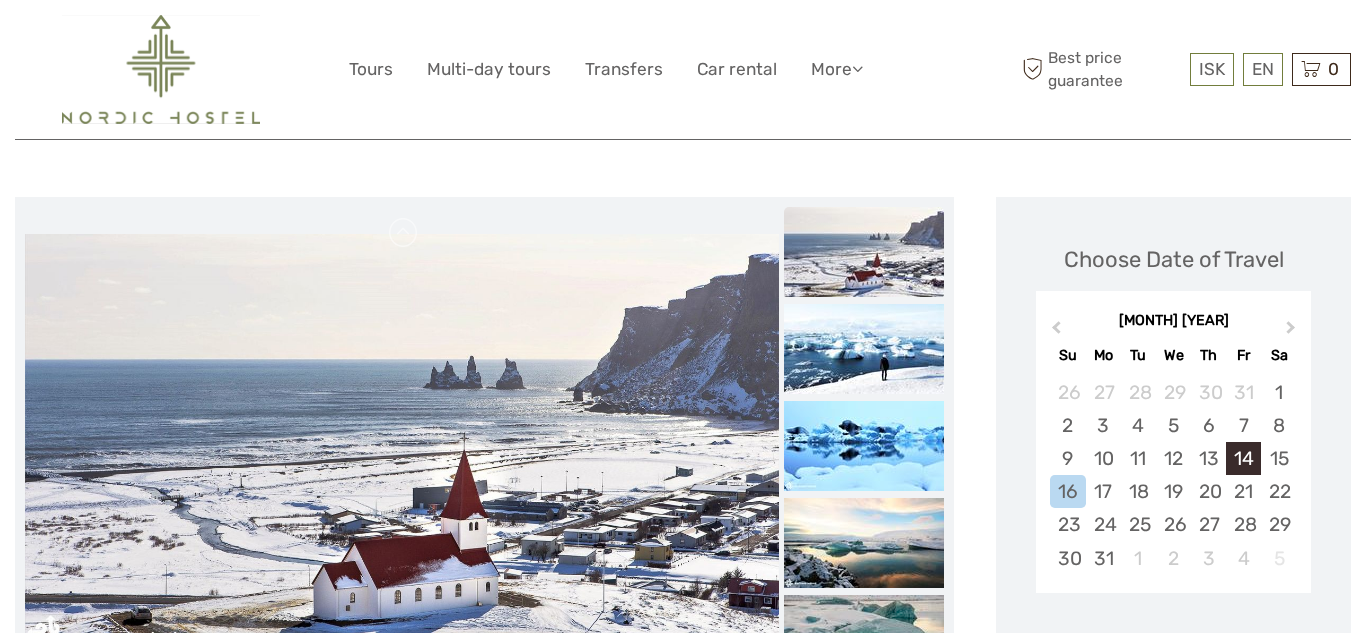 click on "14" at bounding box center (1243, 458) 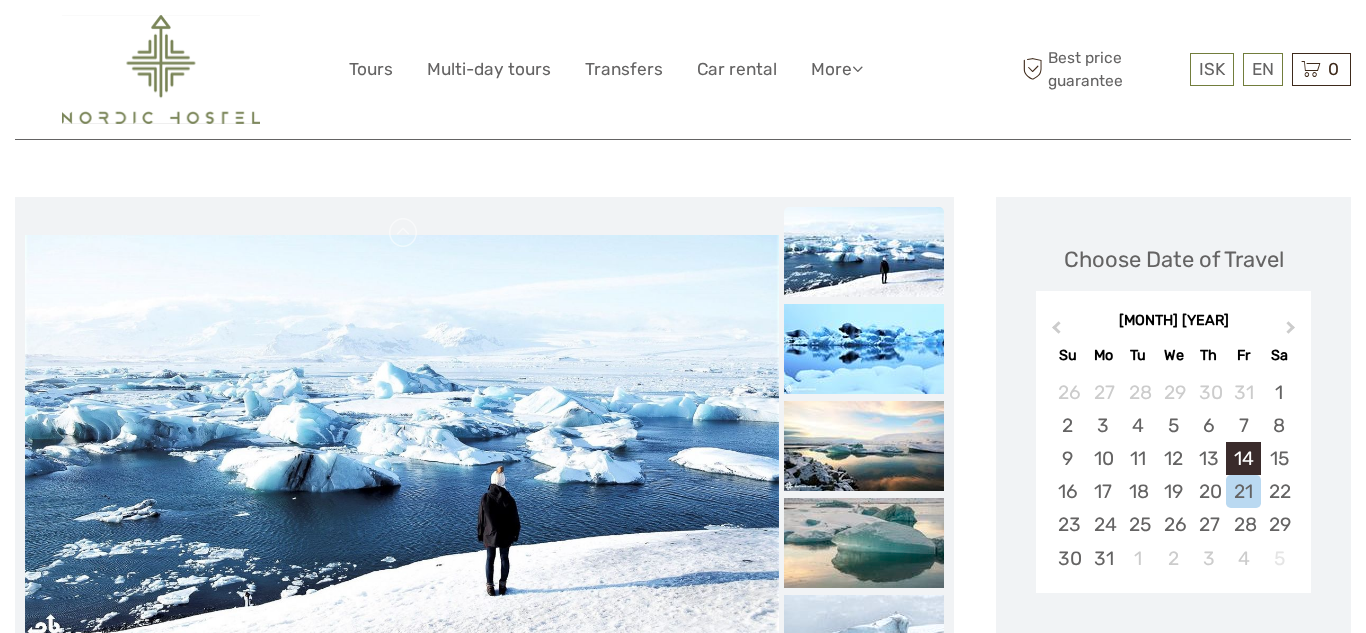 click on "14" at bounding box center (1243, 458) 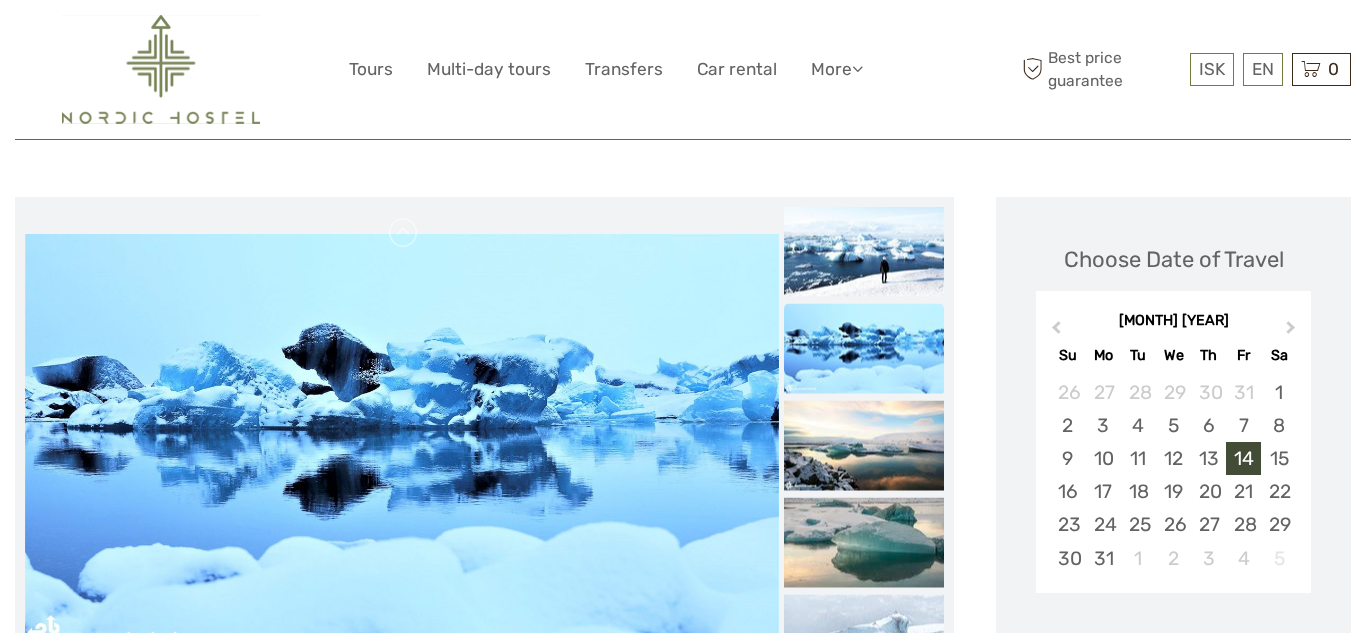 click on "The  Glacier lagoon ,  Jökulsárlón Diamond beach Fjallsárlón Glacier Lagoon  (bonus stop if time allows), the hidden gem  Stjórnarfoss waterfall , the mysterious  Vík village .  6" at bounding box center [505, 1012] 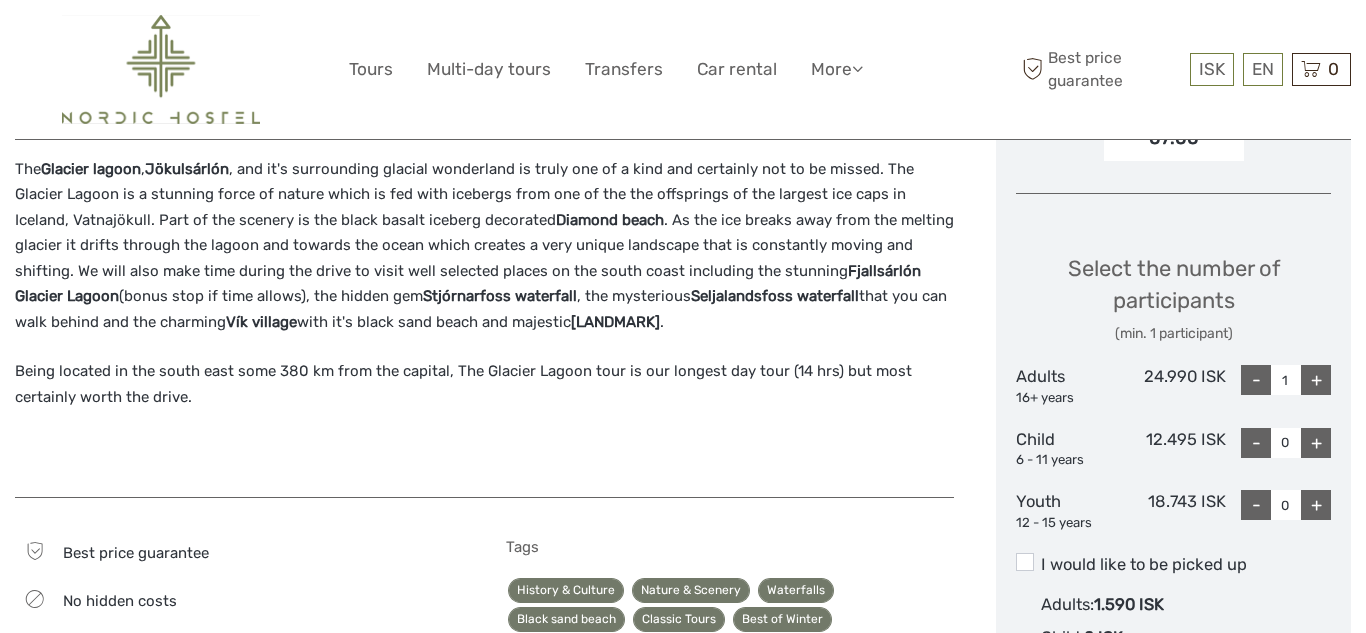 scroll, scrollTop: 800, scrollLeft: 0, axis: vertical 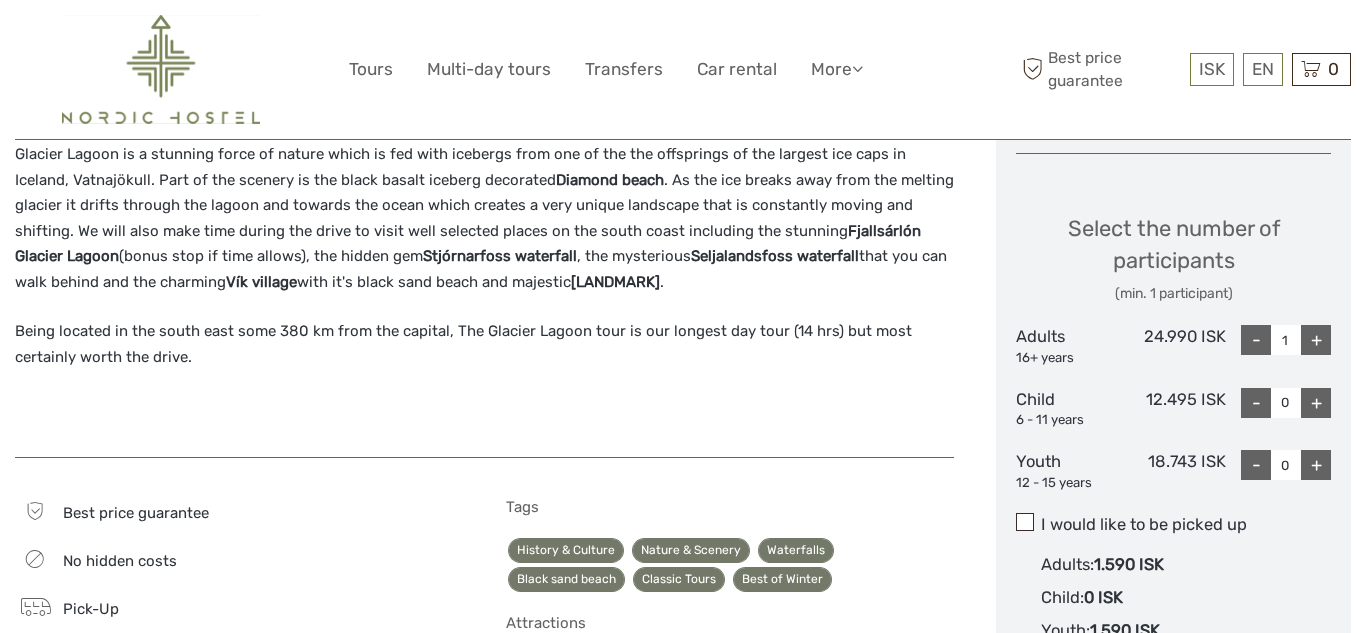 click at bounding box center (1025, 522) 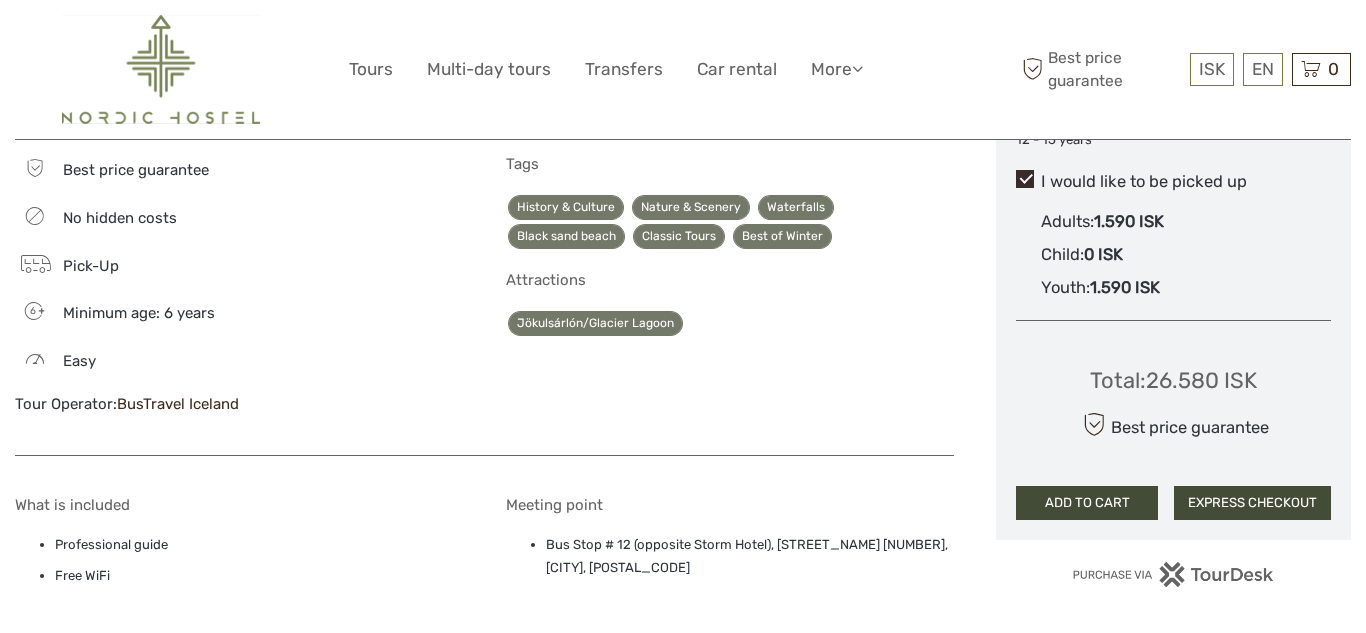 scroll, scrollTop: 1240, scrollLeft: 0, axis: vertical 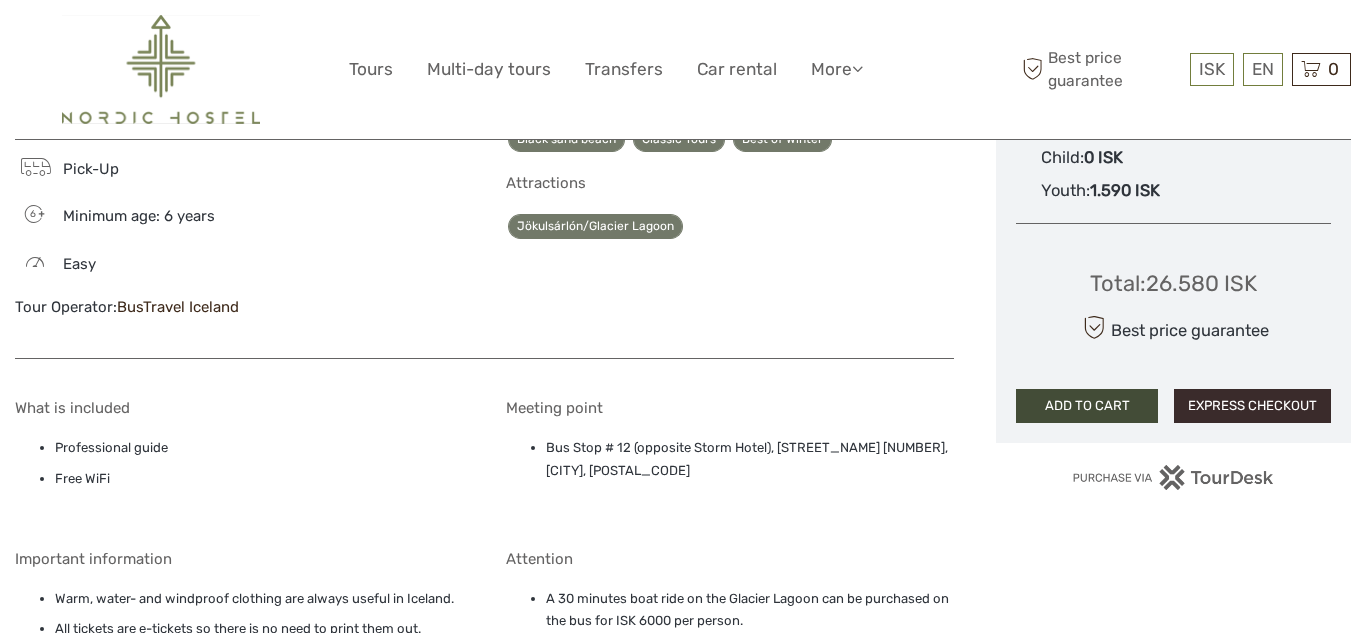 click on "EXPRESS CHECKOUT" at bounding box center [1252, 406] 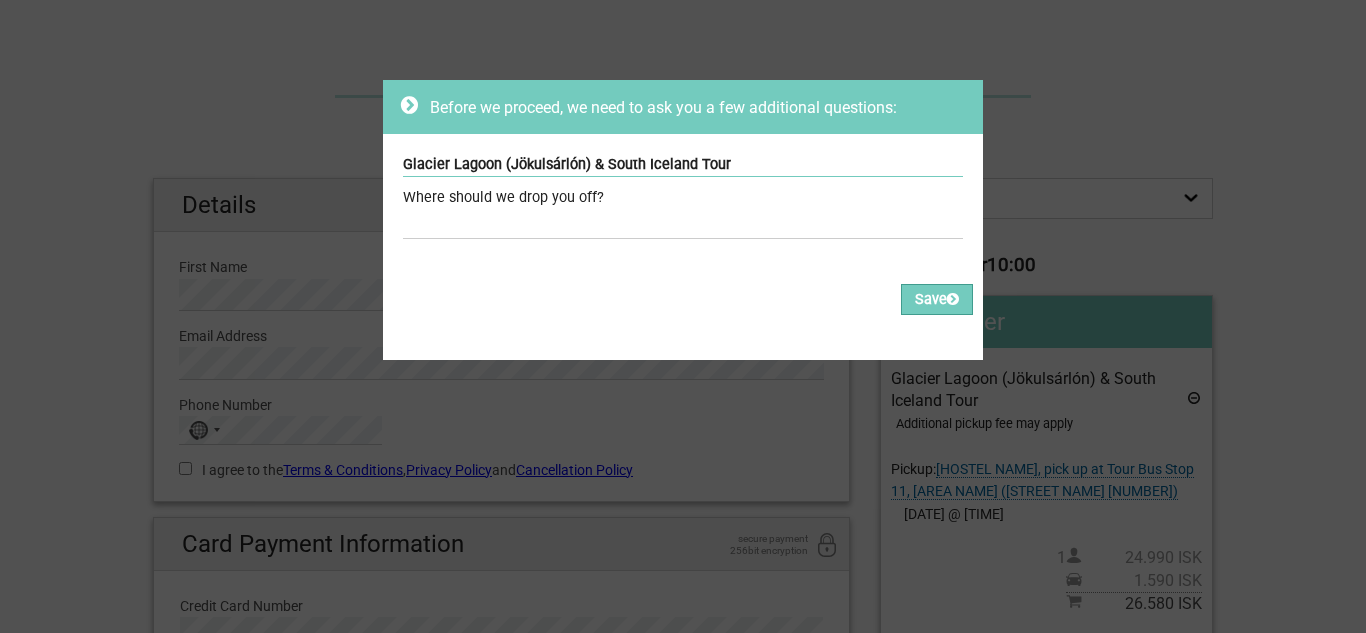 scroll, scrollTop: 0, scrollLeft: 0, axis: both 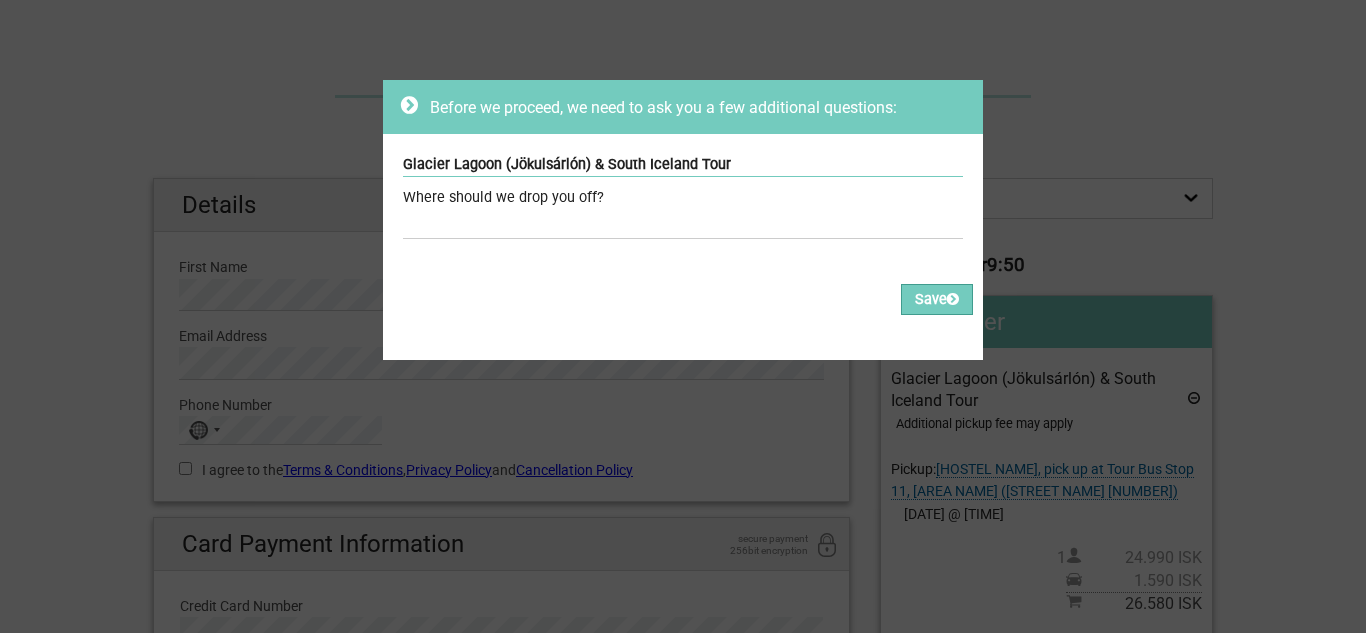 click on "Before we proceed, we need to ask you a few additional questions:
Glacier Lagoon (Jökulsárlón) & South Iceland Tour
Where should we drop you off?
Required
Please fill out all the Required fields, for all items.
Please correct the values of some of the fields, for all items.
Save" at bounding box center (683, 316) 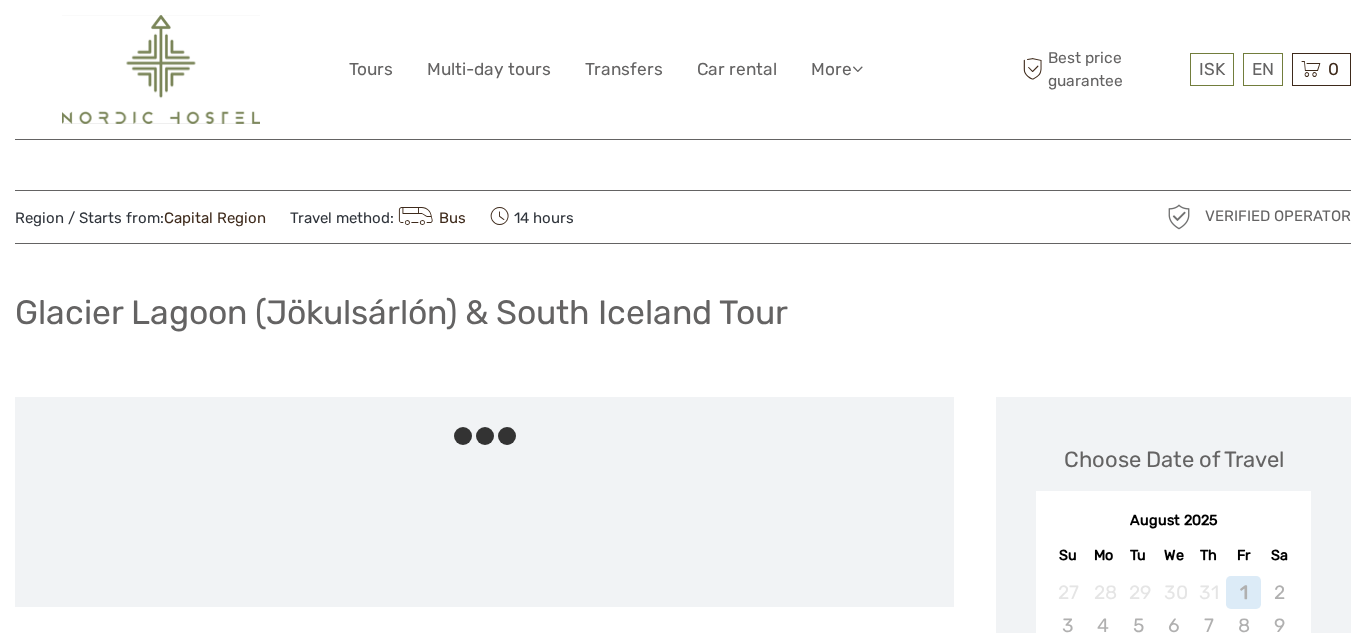 scroll, scrollTop: 1240, scrollLeft: 0, axis: vertical 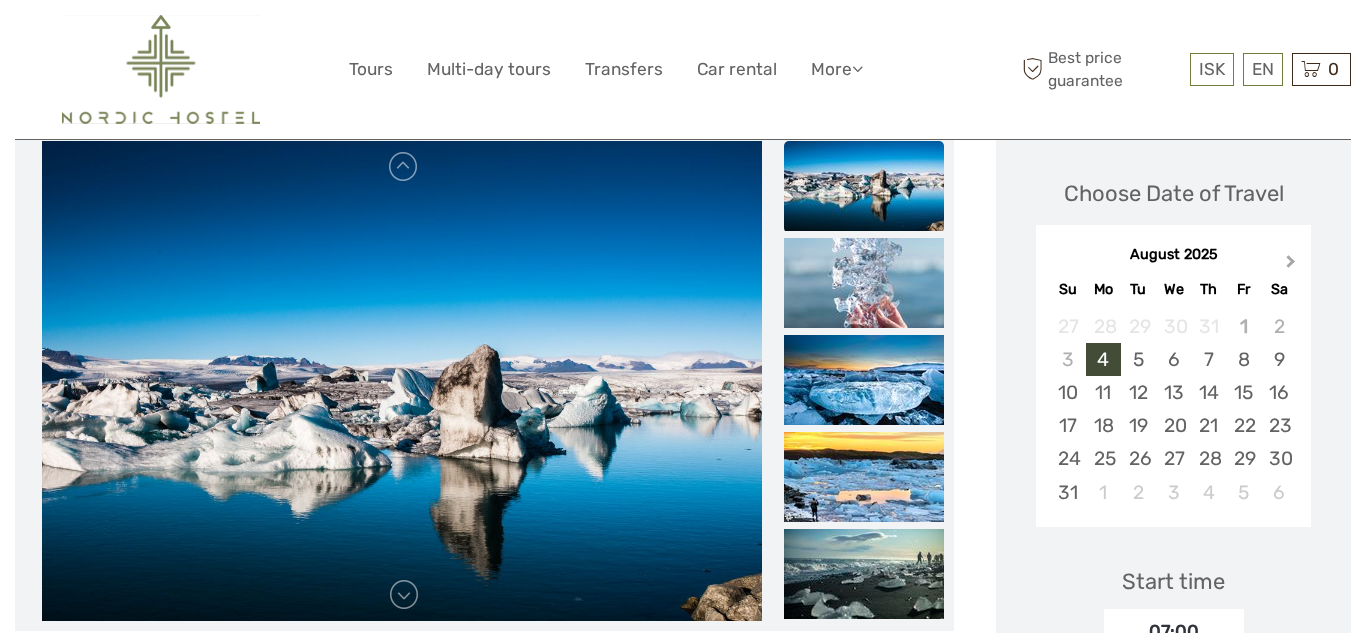 click on "Next Month" at bounding box center (1291, 265) 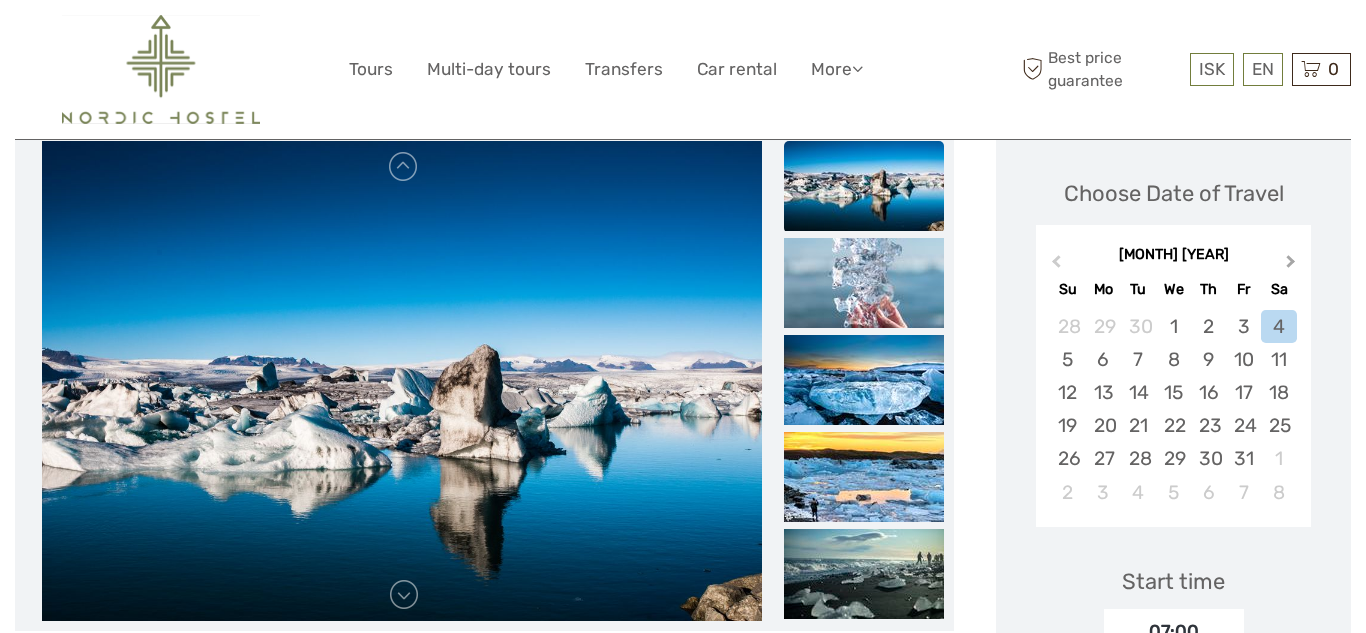 click on "Next Month" at bounding box center (1291, 265) 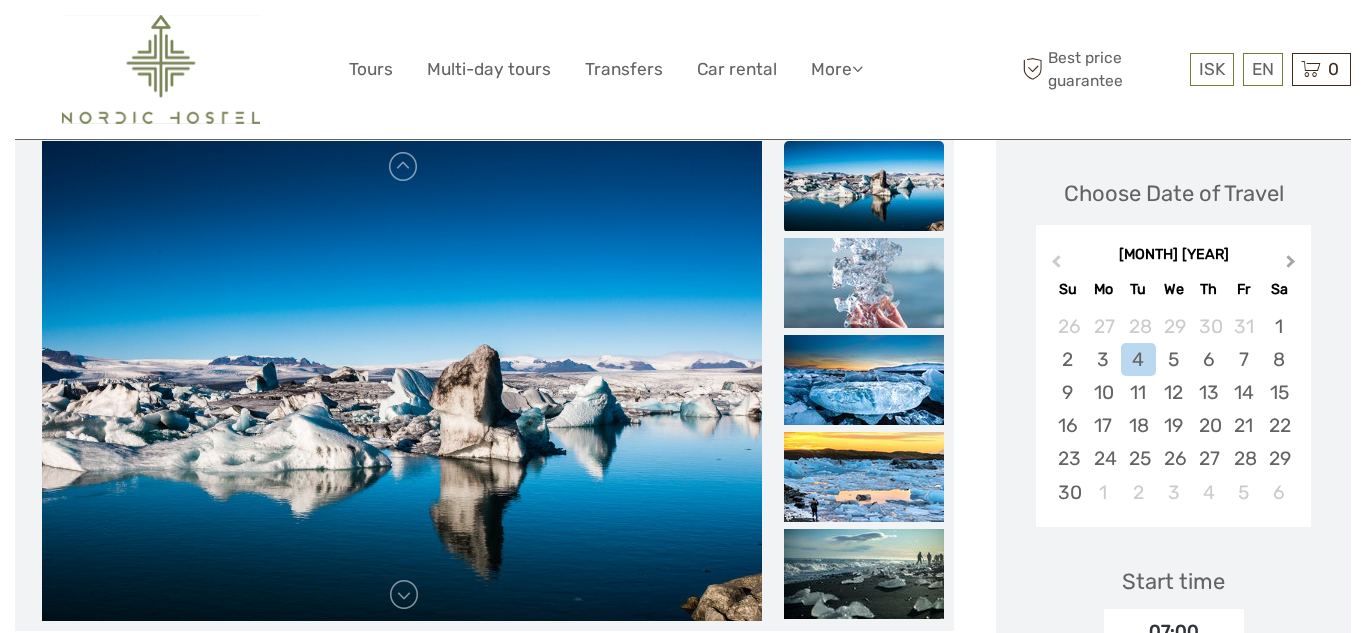click on "Next Month" at bounding box center [1291, 265] 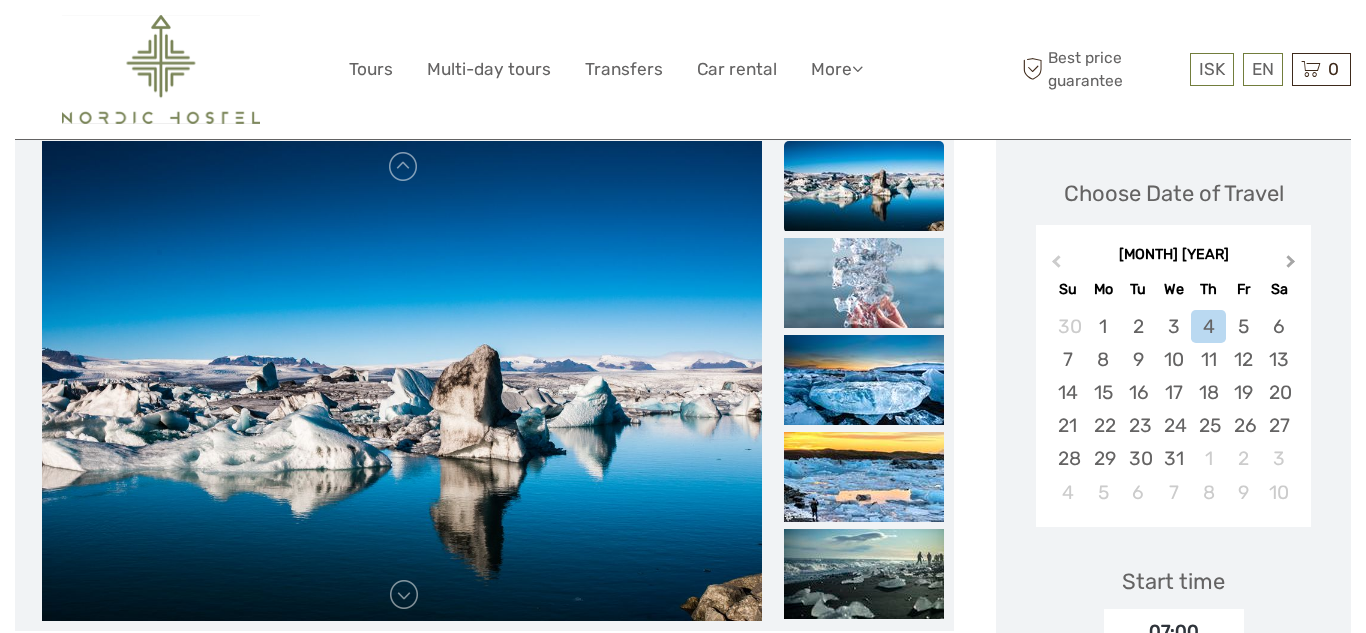 click on "Next Month" at bounding box center [1291, 265] 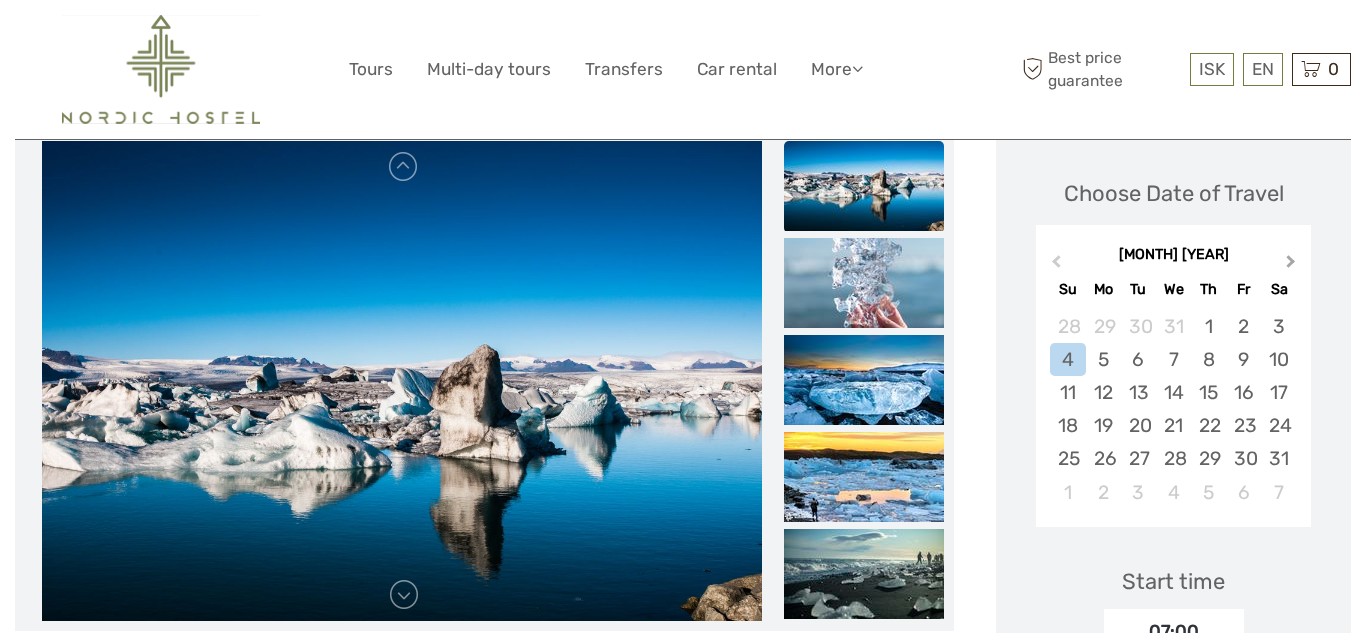 click on "Next Month" at bounding box center [1291, 265] 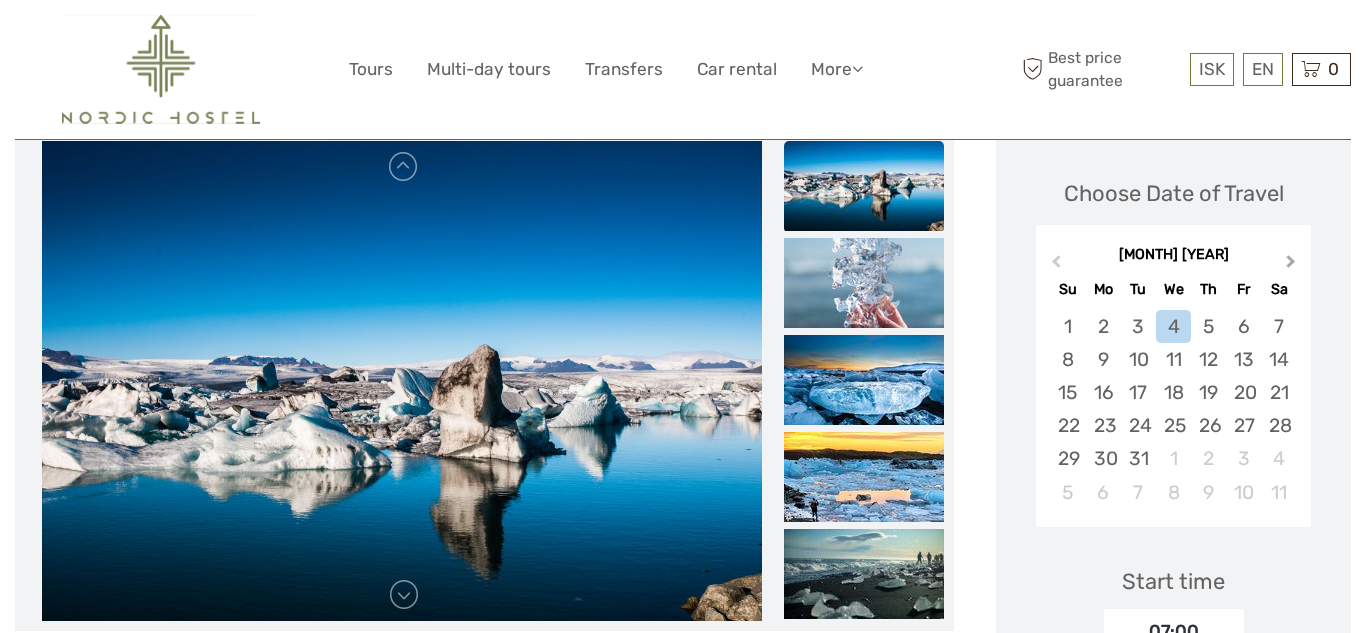click on "Next Month" at bounding box center [1291, 265] 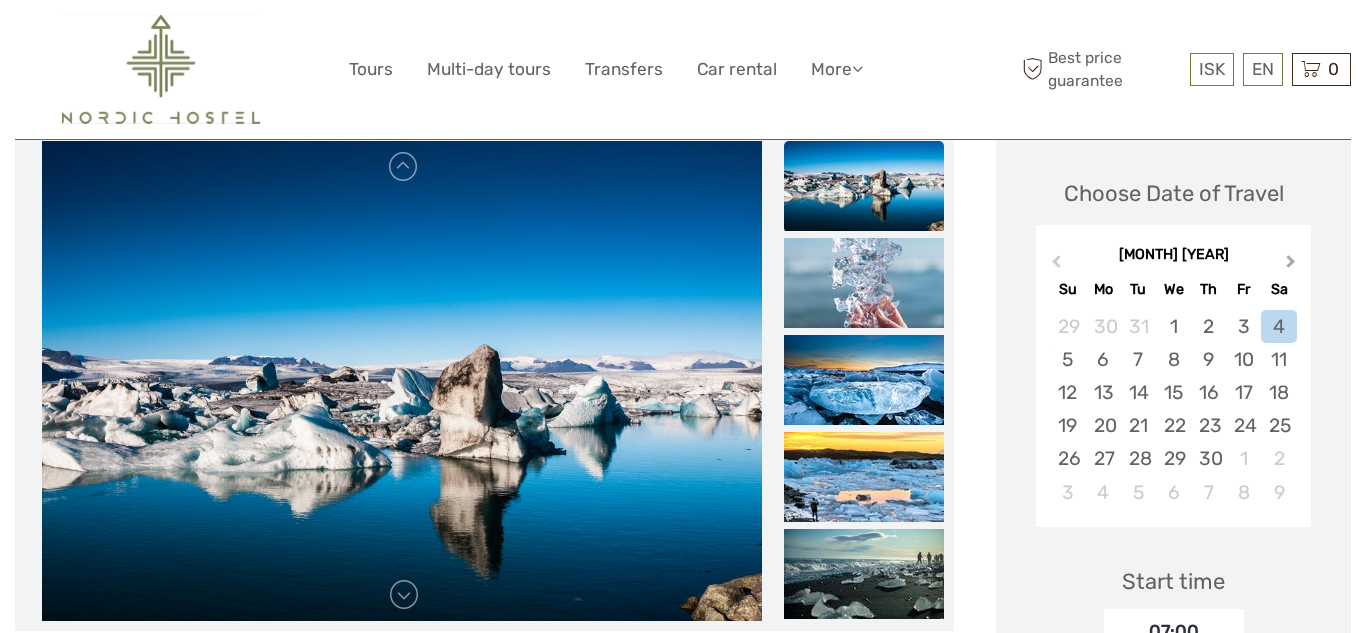 click on "Next Month" at bounding box center (1291, 265) 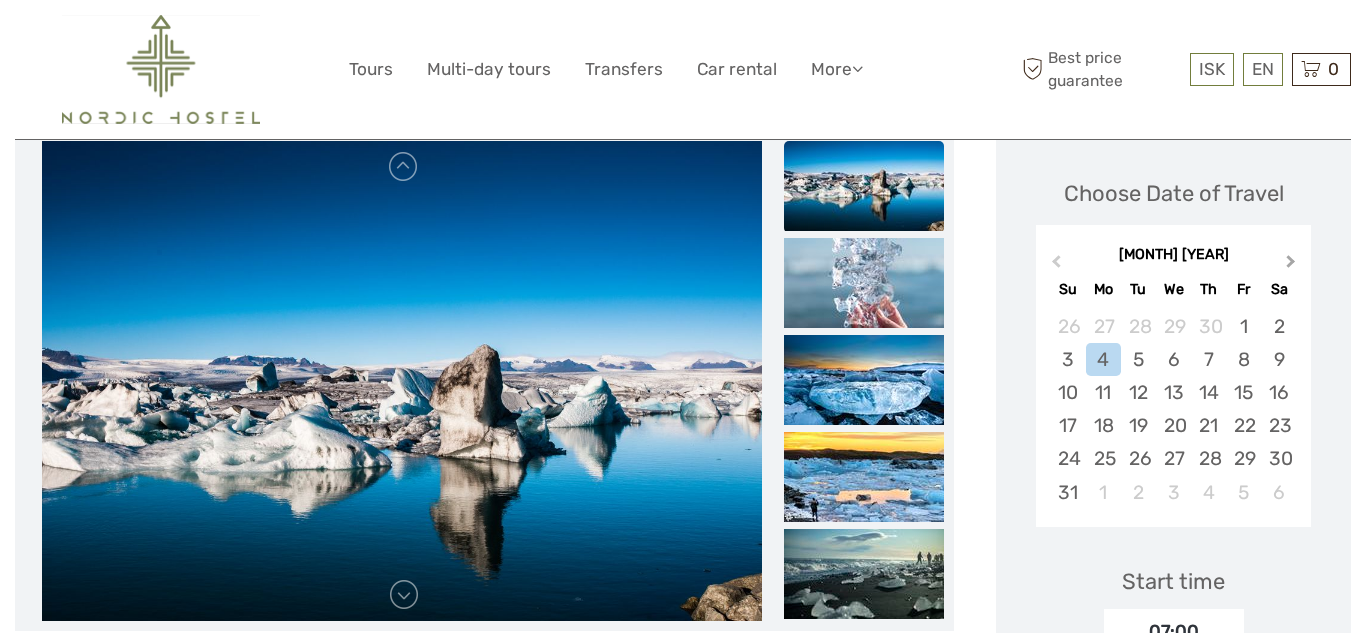click on "Next Month" at bounding box center [1291, 265] 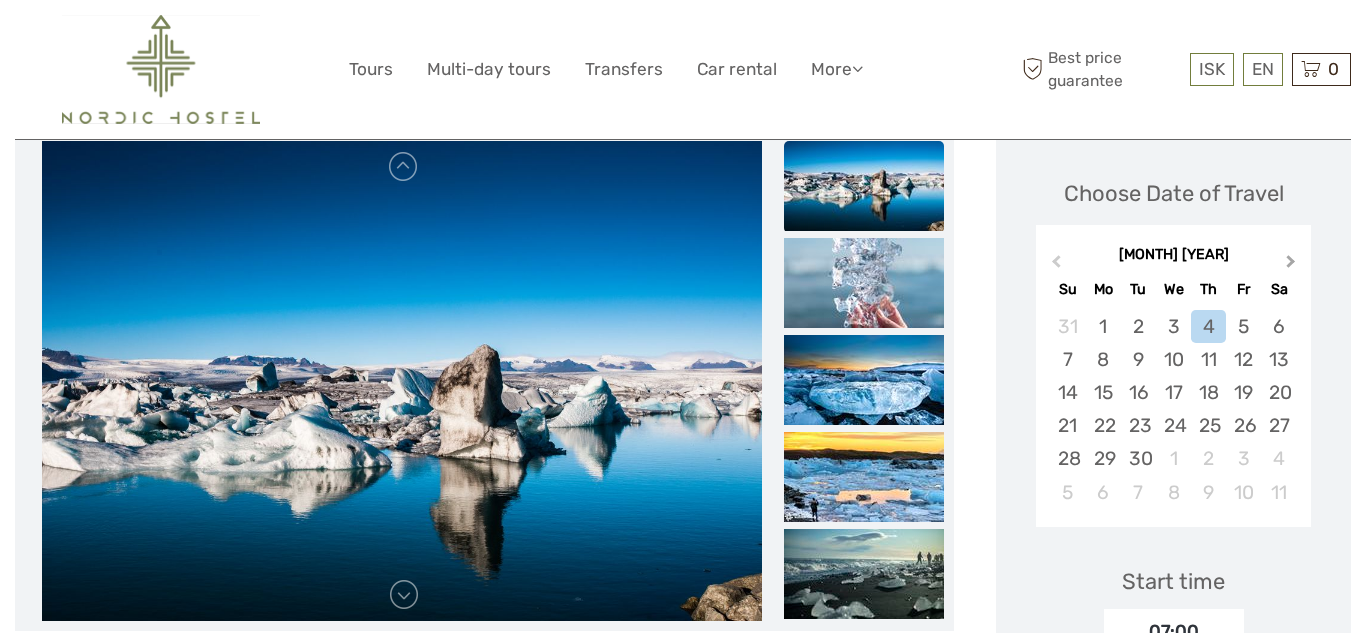 click on "Next Month" at bounding box center [1291, 265] 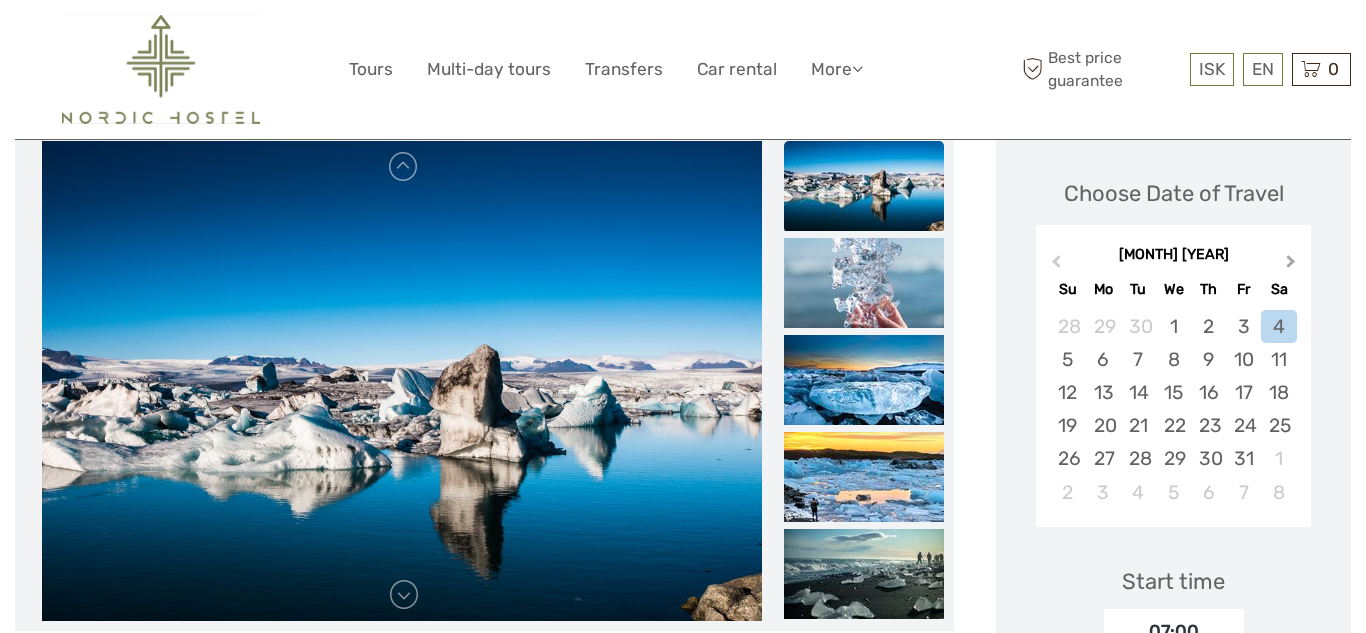 click on "Next Month" at bounding box center (1291, 265) 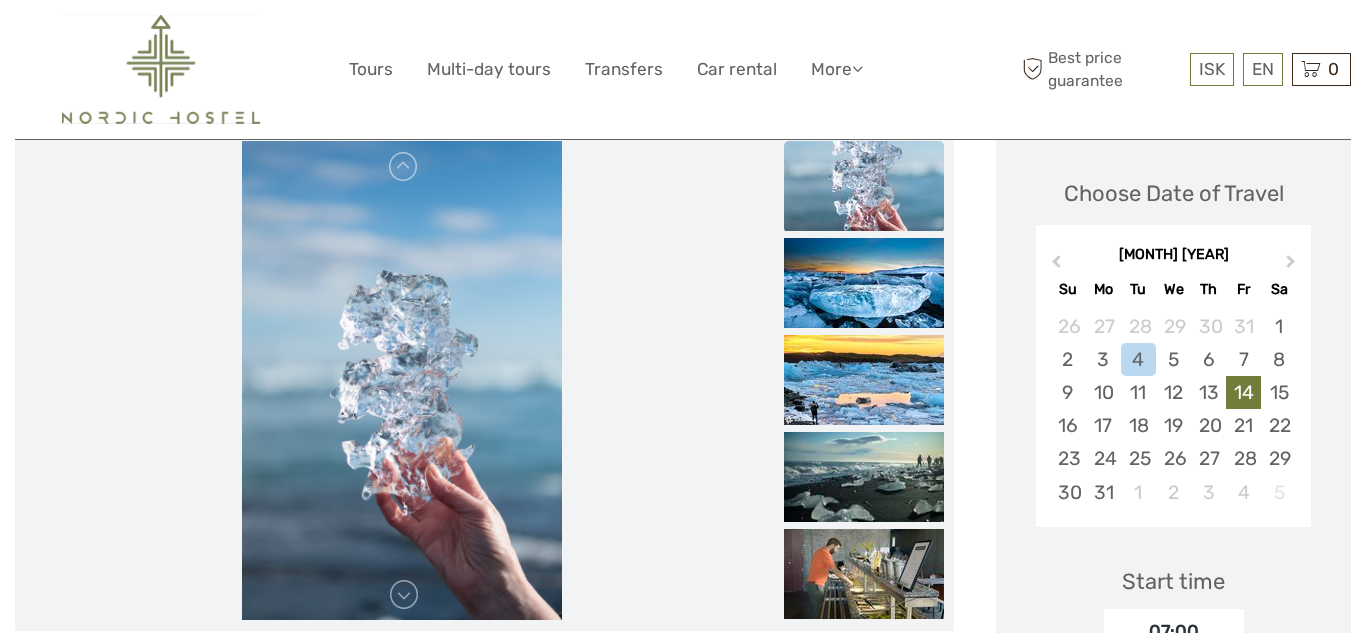 click on "14" at bounding box center (1243, 392) 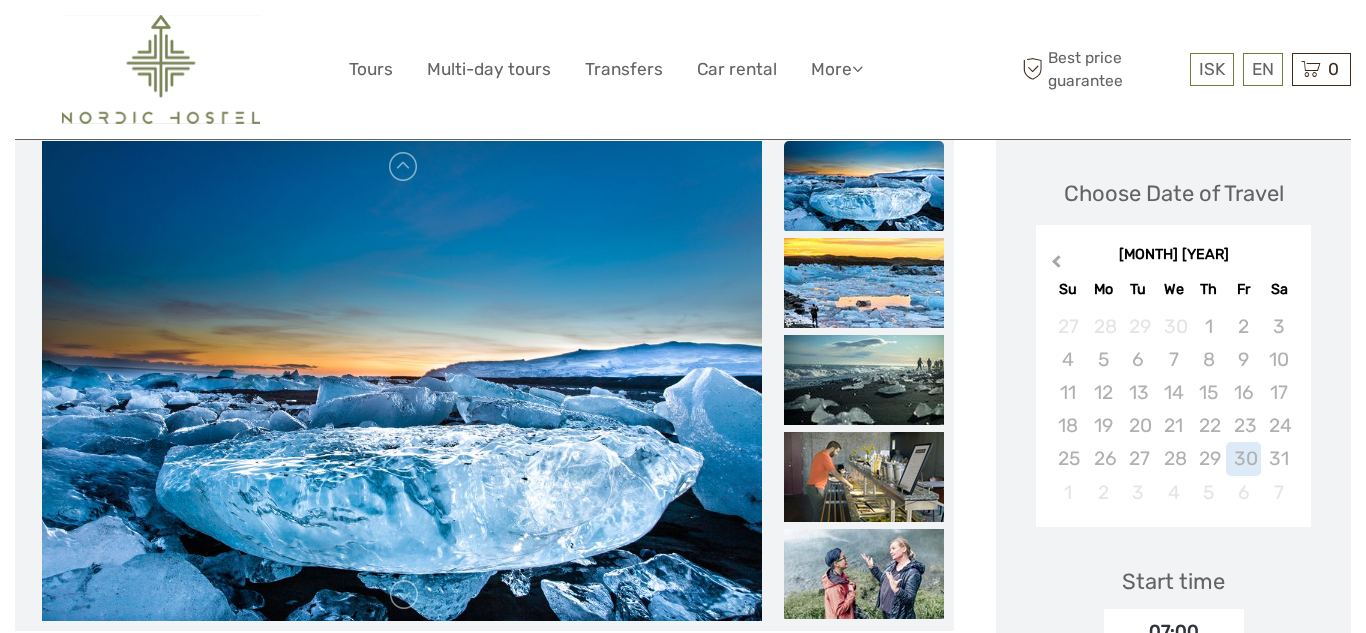 click on "Previous Month" at bounding box center (1056, 265) 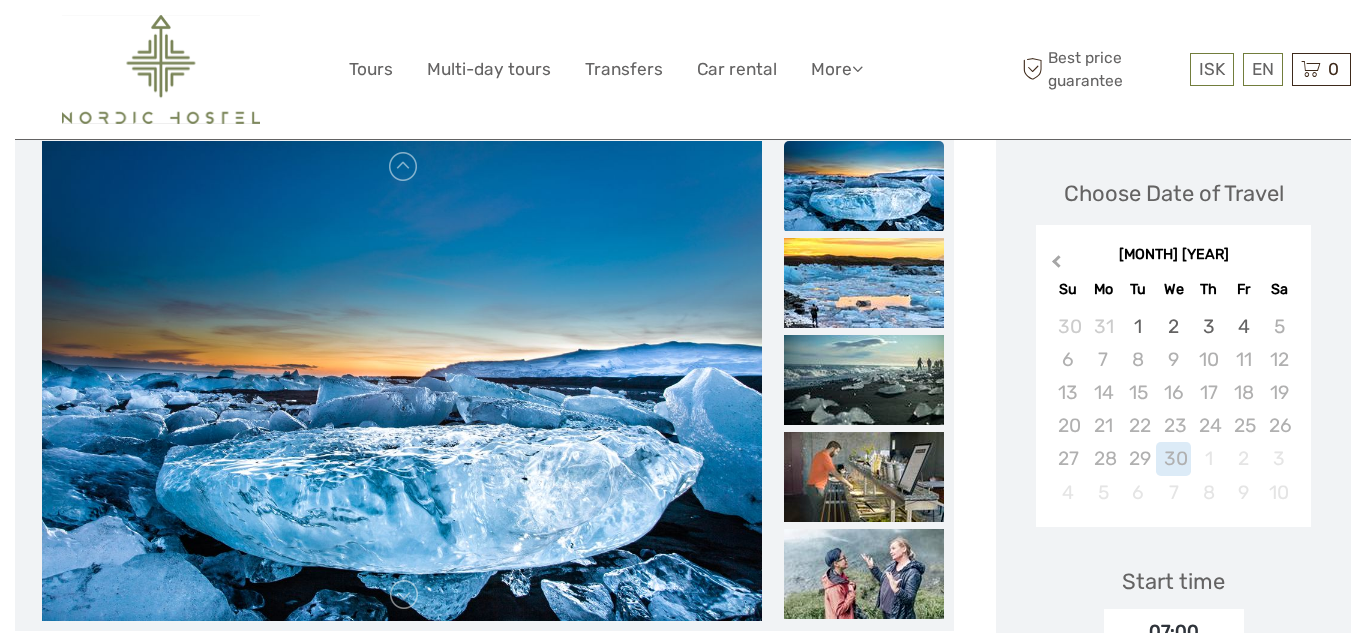 click on "Previous Month" at bounding box center [1056, 265] 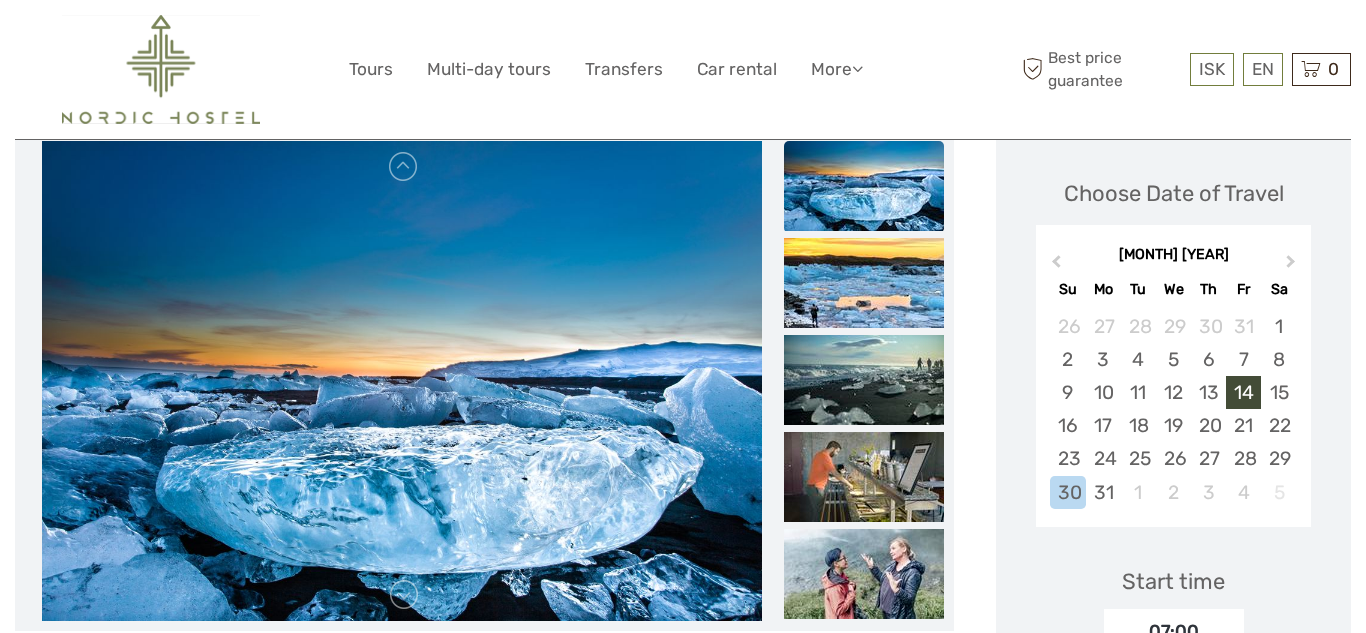 click on "The  Glacier lagoon ,  Jökulsárlón Diamond beach Fjallsárlón Glacier Lagoon  (bonus stop if time allows), the hidden gem  Stjórnarfoss waterfall , the mysterious  Vík village .  6" at bounding box center [505, 946] 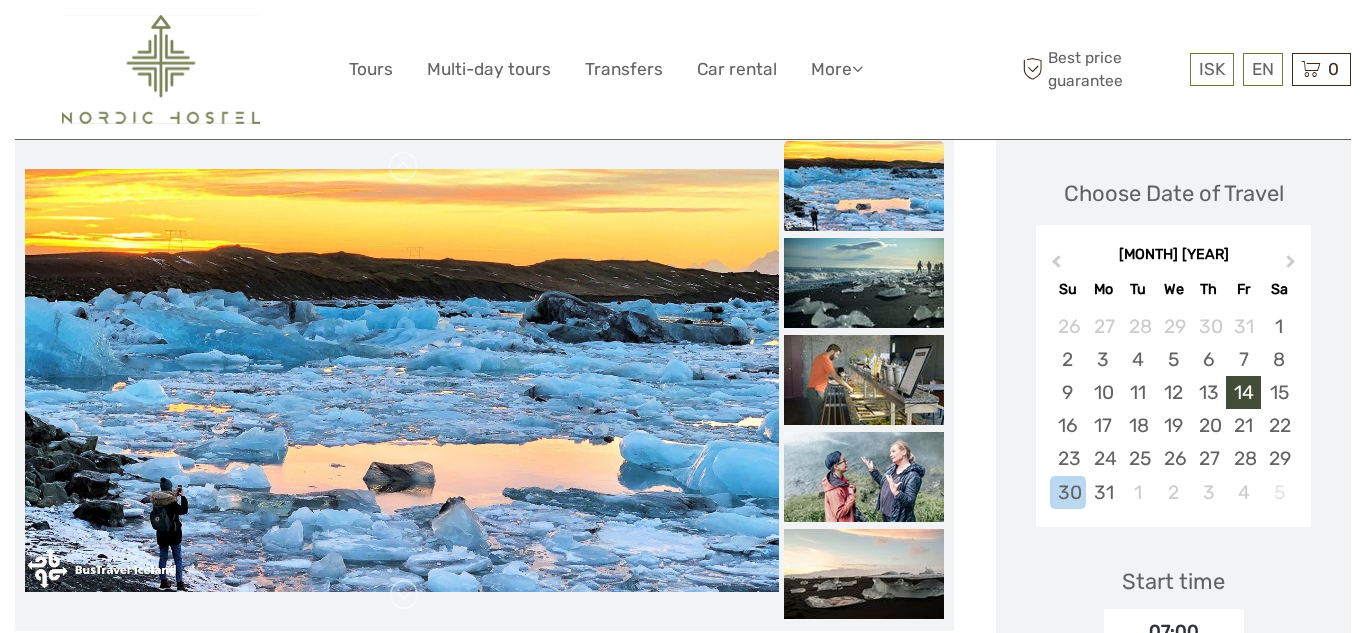 click on "The  Glacier lagoon ,  Jökulsárlón Diamond beach Fjallsárlón Glacier Lagoon  (bonus stop if time allows), the hidden gem  Stjórnarfoss waterfall , the mysterious  Vík village .  6" at bounding box center [505, 946] 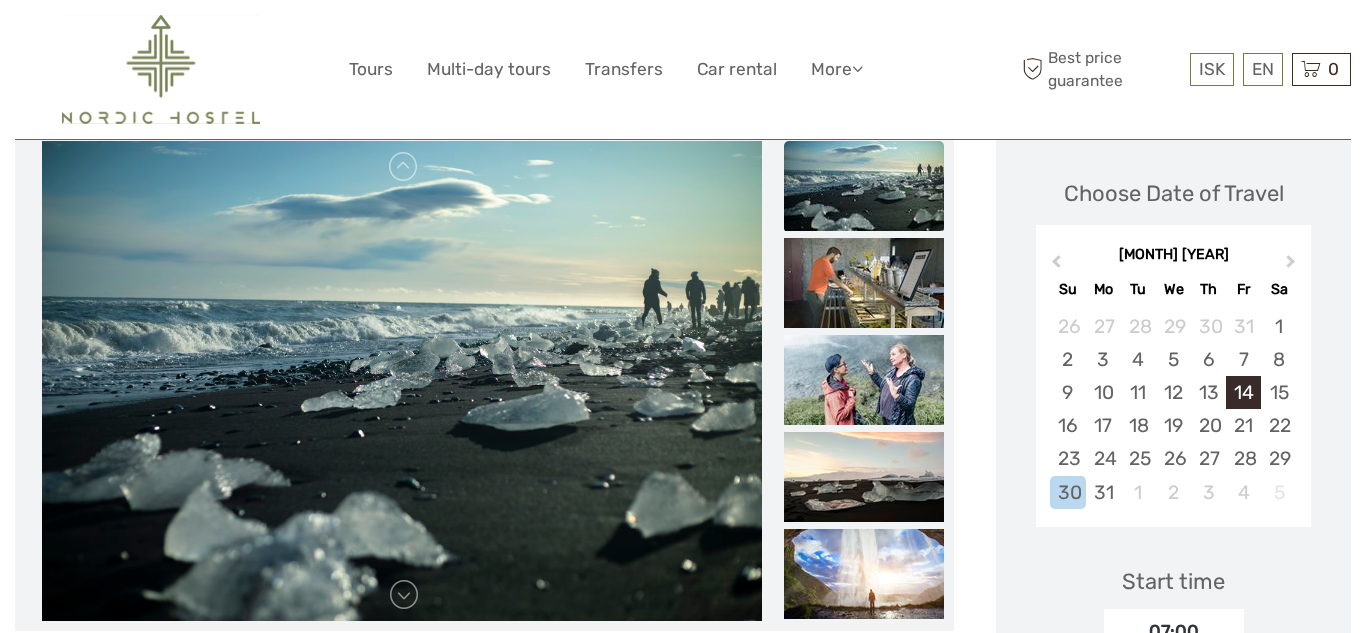 click on "14" at bounding box center [1243, 392] 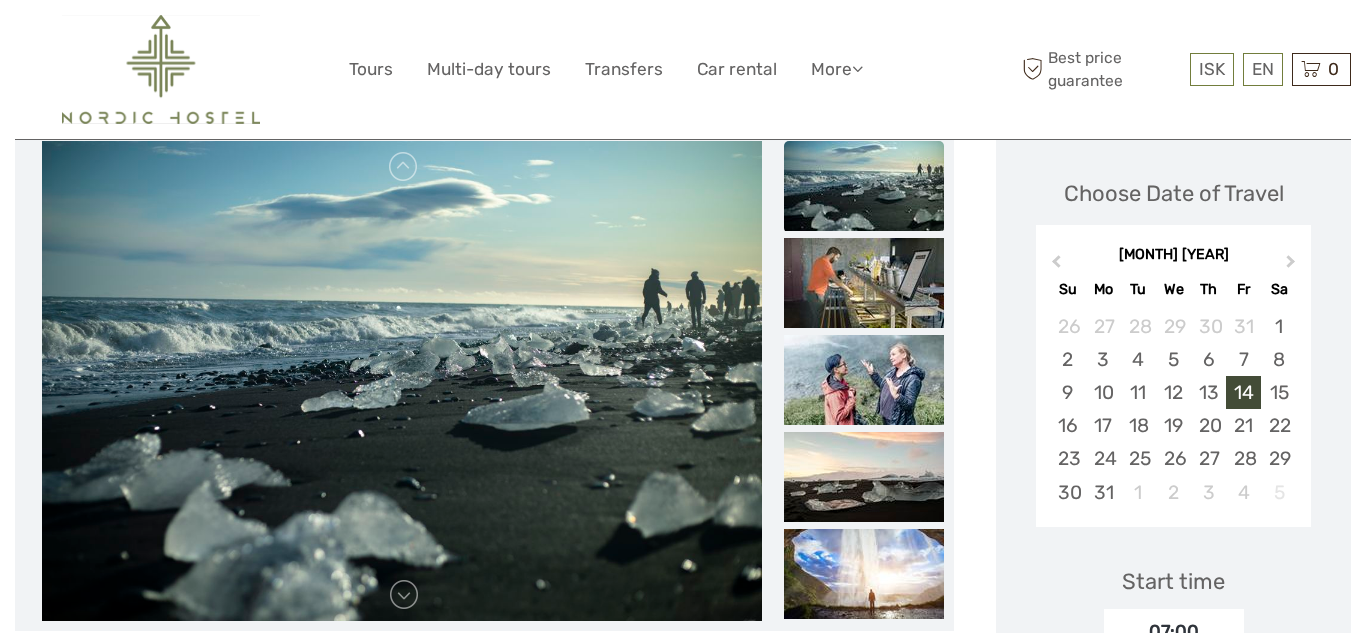 click on "The  Glacier lagoon ,  Jökulsárlón Diamond beach Fjallsárlón Glacier Lagoon  (bonus stop if time allows), the hidden gem  Stjórnarfoss waterfall , the mysterious  Vík village .  6" at bounding box center (505, 946) 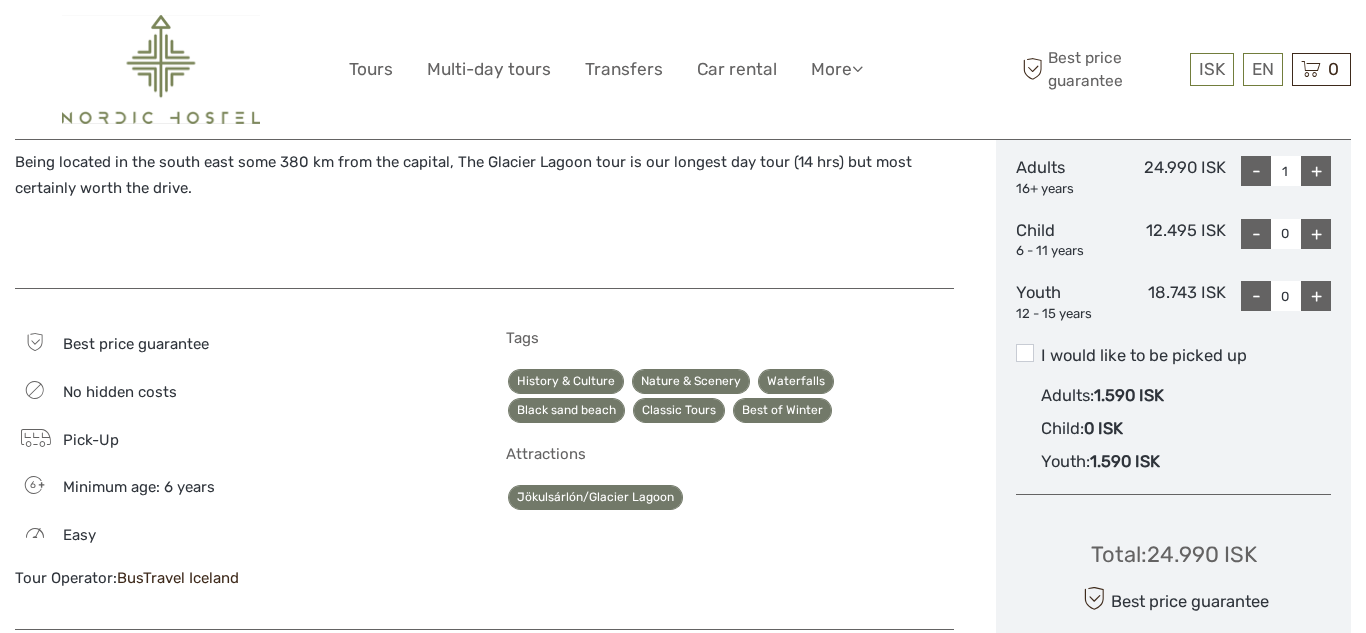 scroll, scrollTop: 1066, scrollLeft: 0, axis: vertical 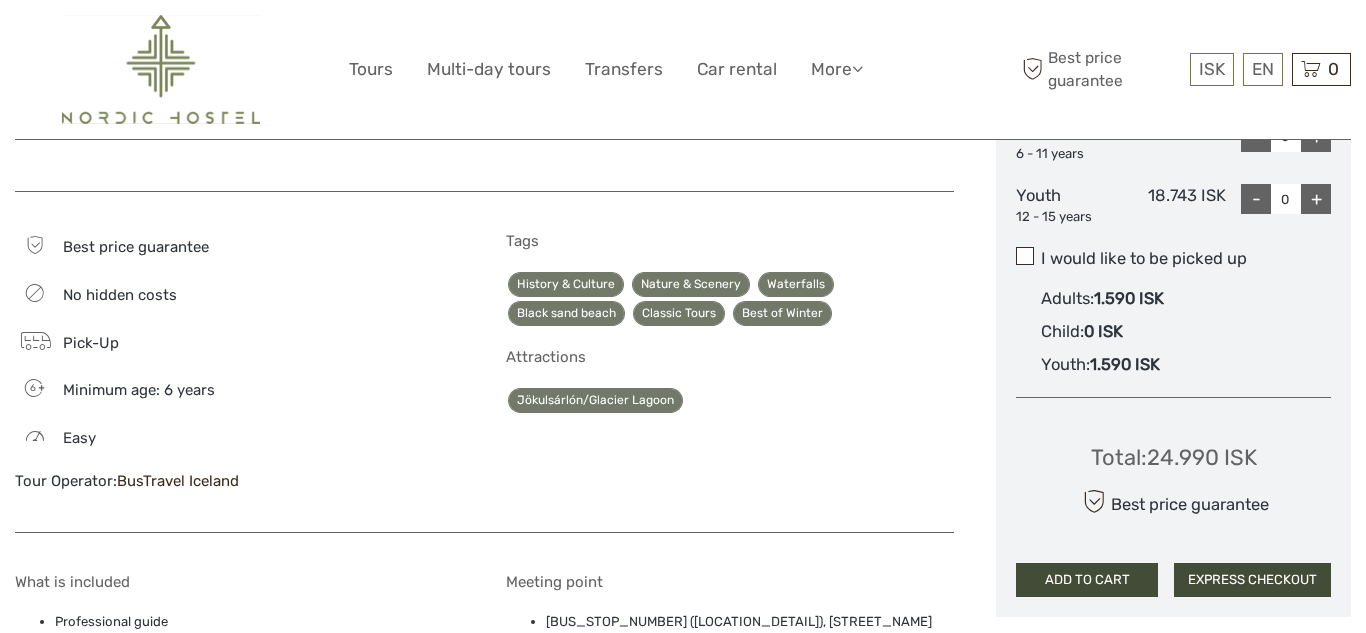 click at bounding box center (1025, 256) 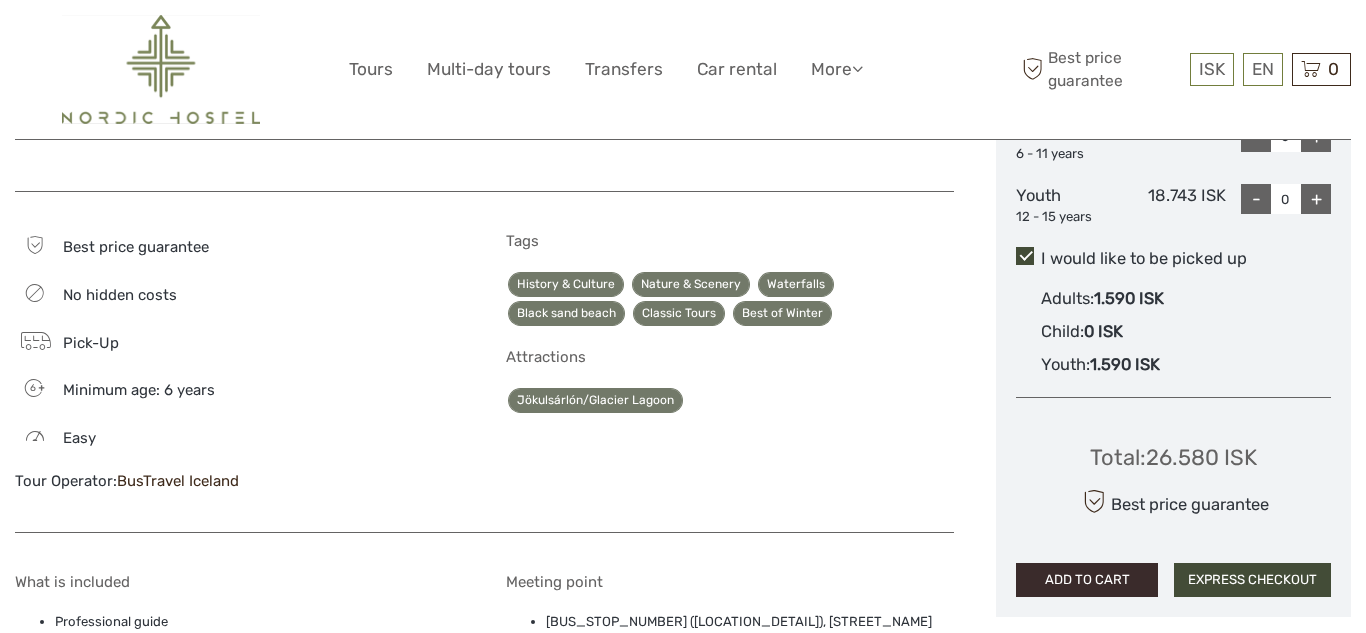 click on "ADD TO CART" at bounding box center [1087, 580] 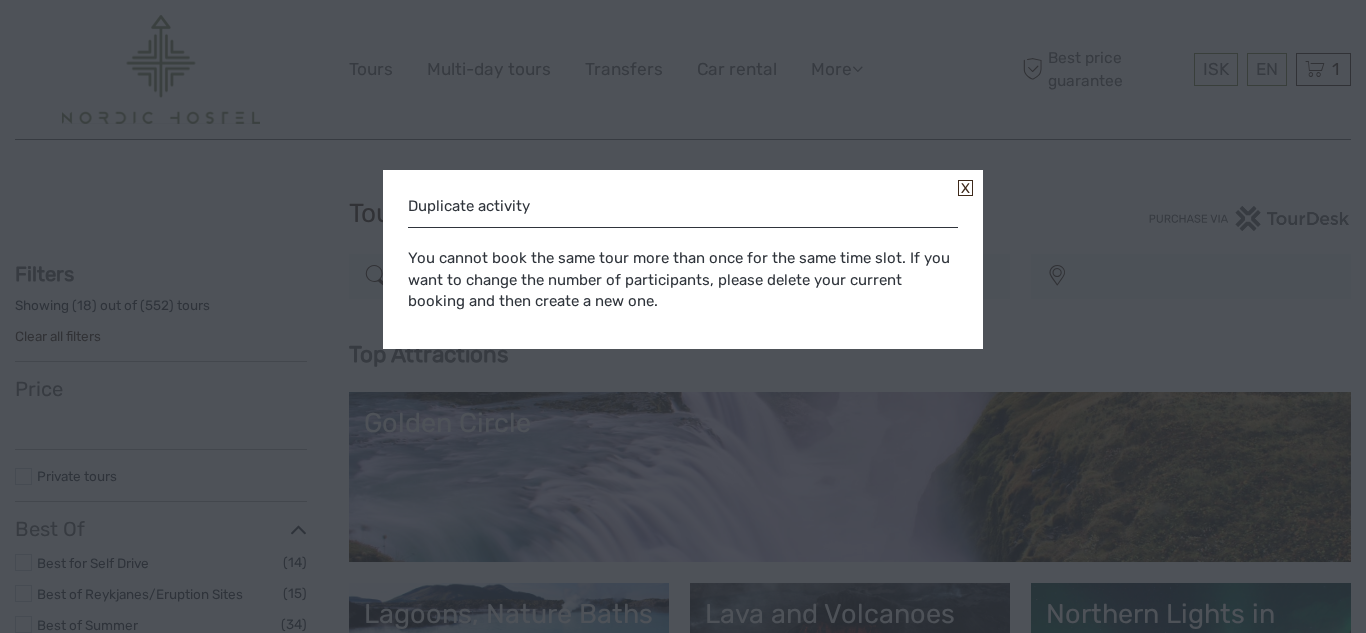 select 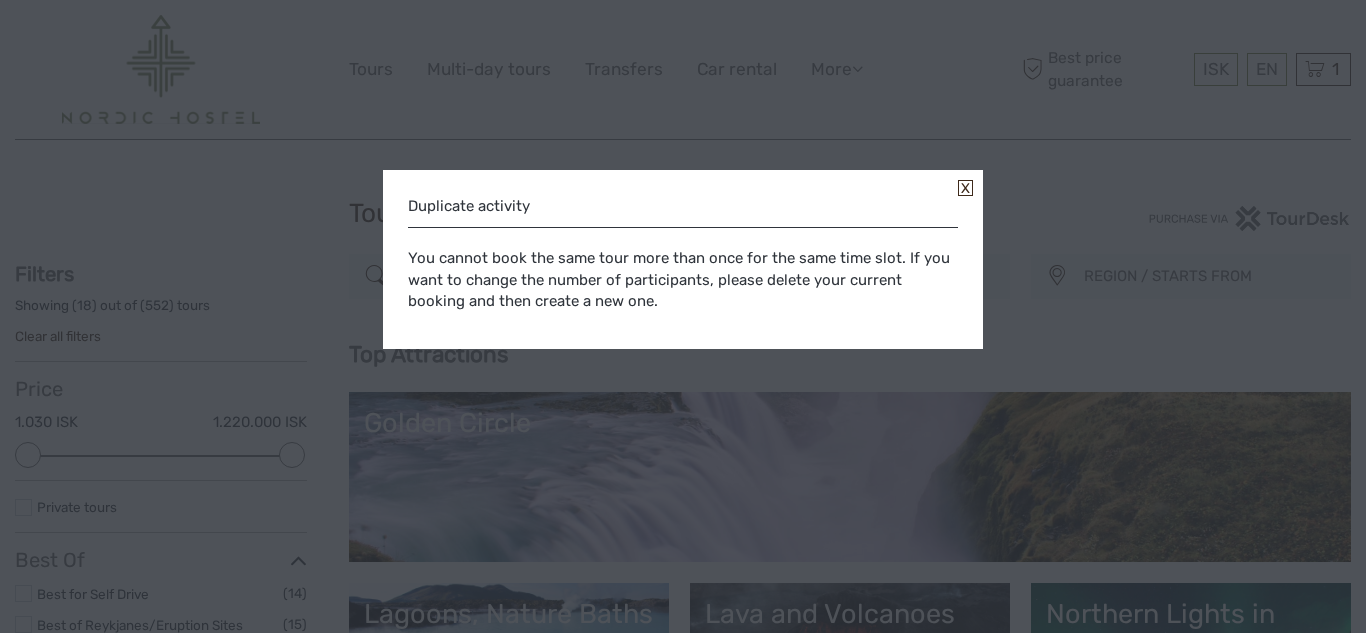scroll, scrollTop: 0, scrollLeft: 0, axis: both 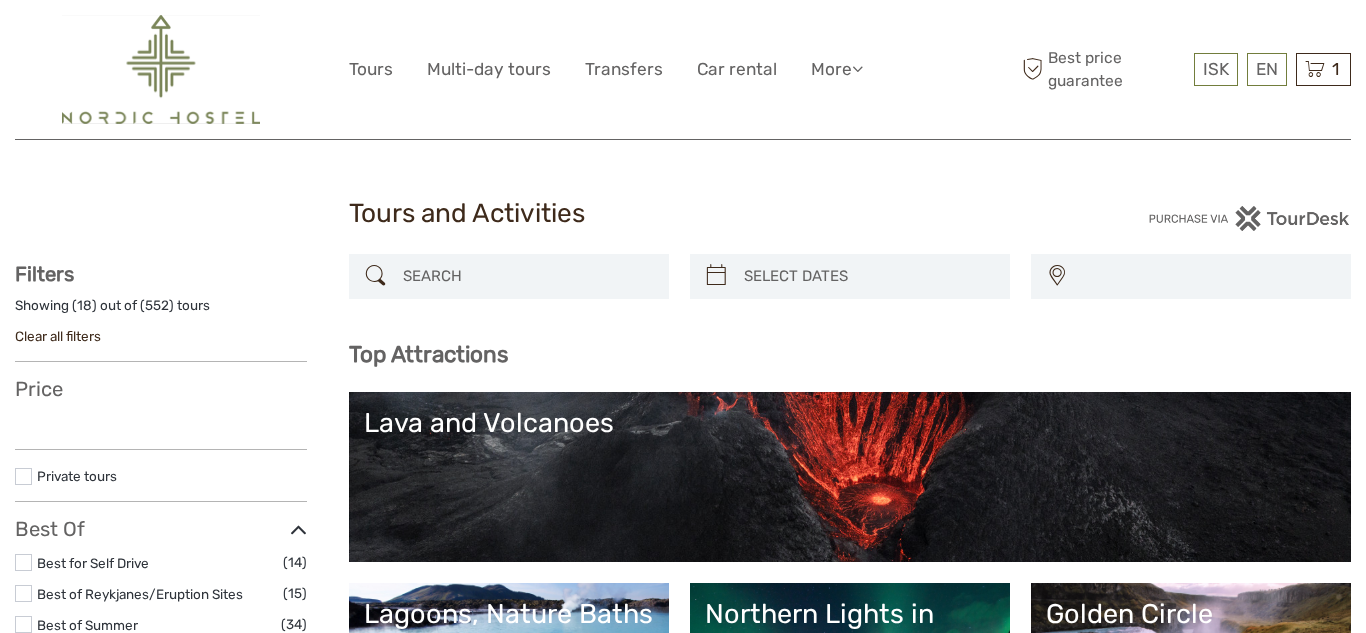 select 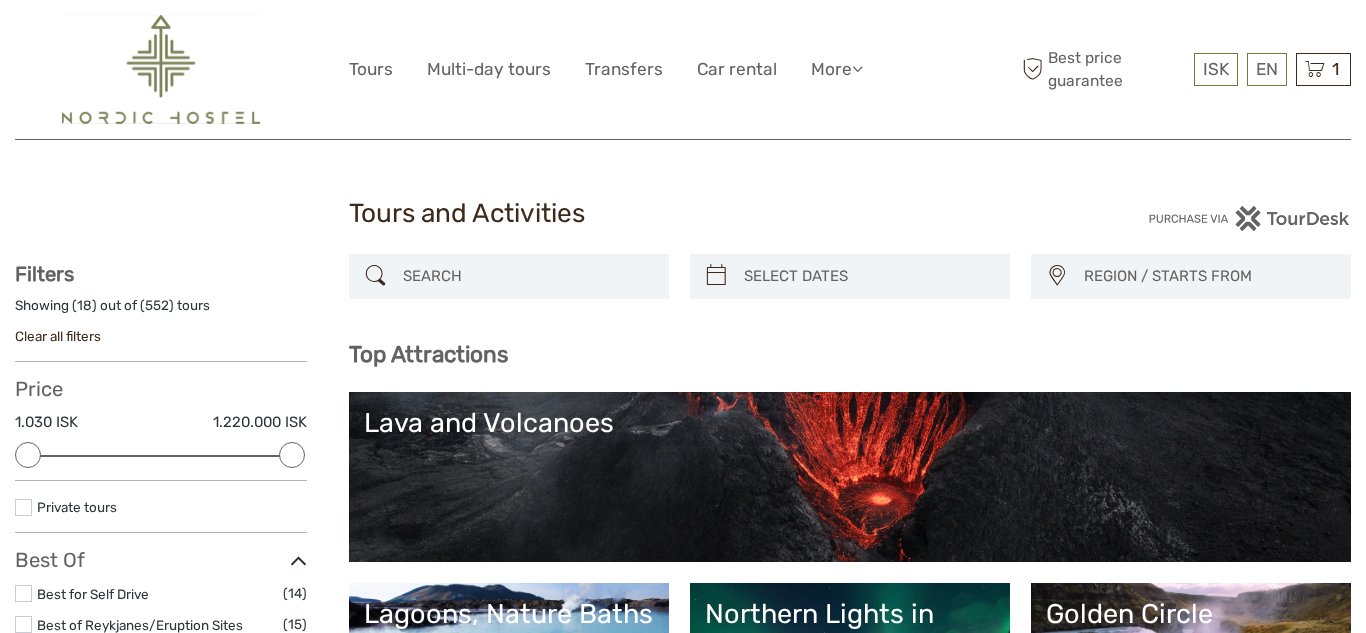 scroll, scrollTop: 0, scrollLeft: 0, axis: both 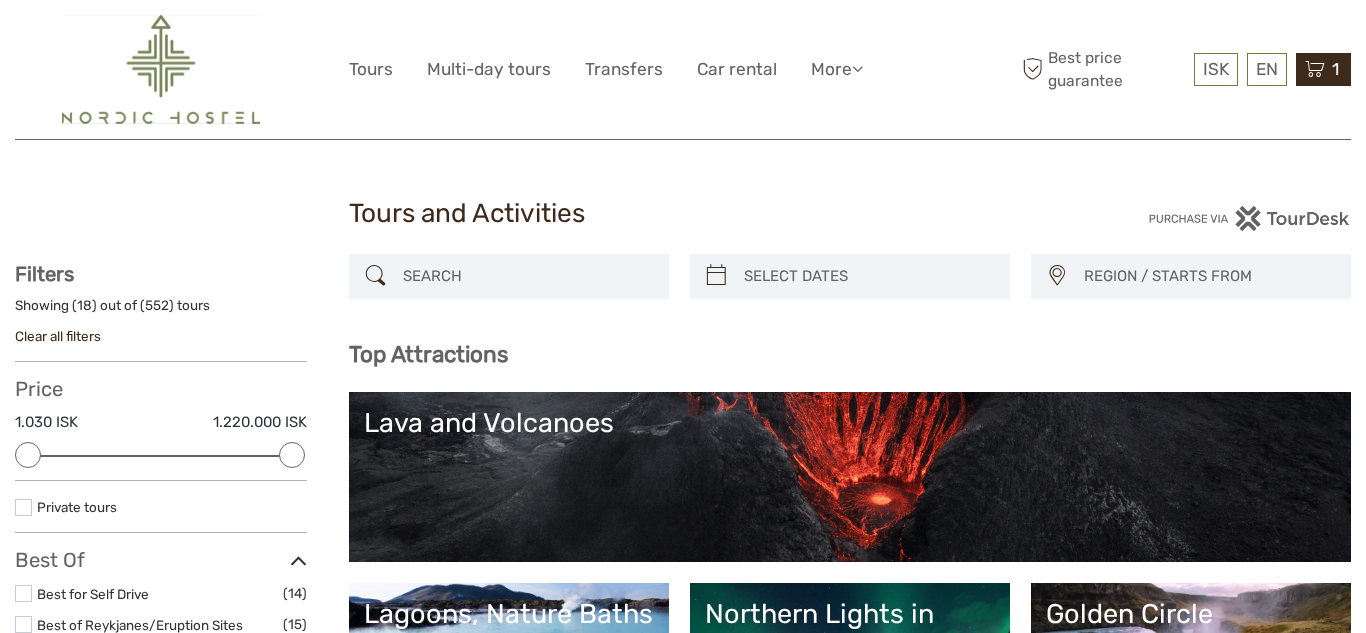 click on "1" at bounding box center (1335, 69) 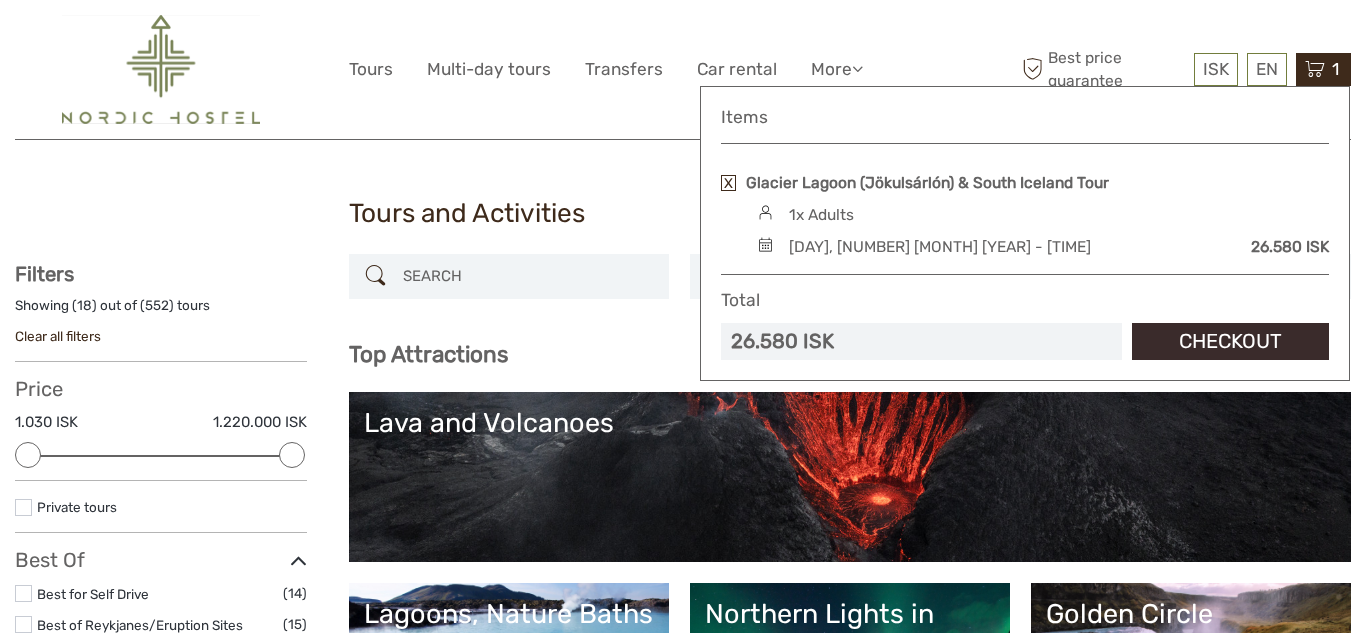 click on "Checkout" at bounding box center (1230, 341) 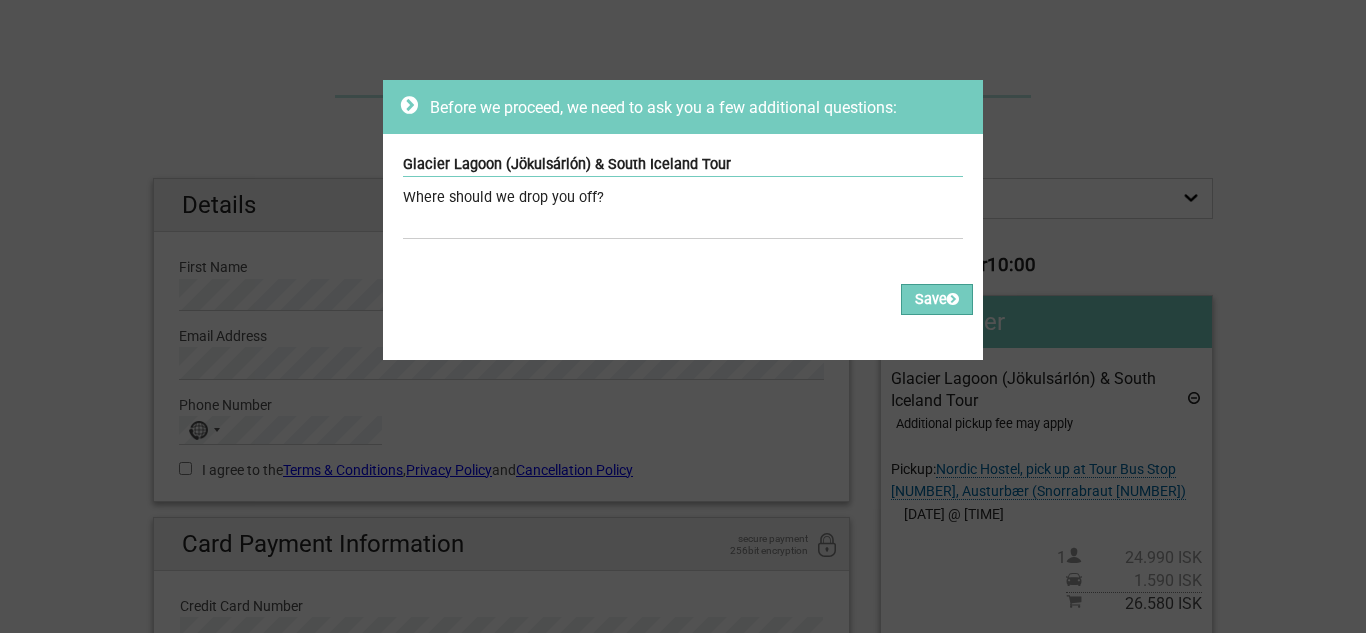 scroll, scrollTop: 0, scrollLeft: 0, axis: both 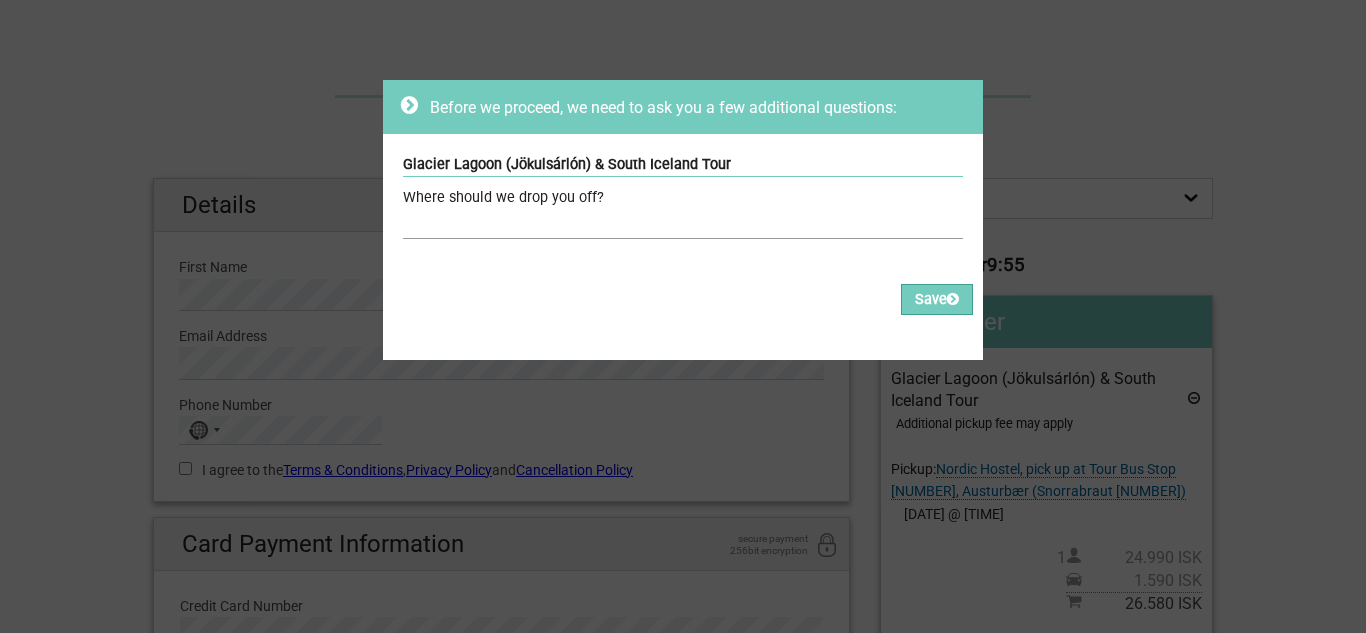 click at bounding box center (683, 224) 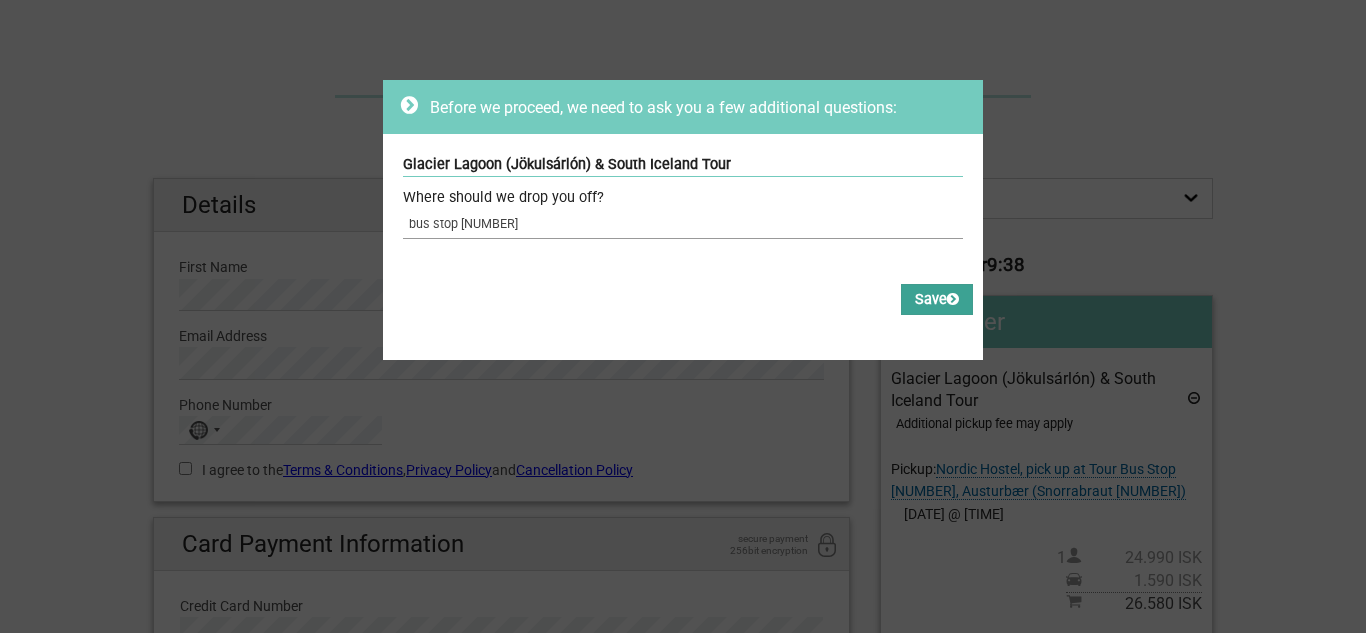 type on "bus stop [NUMBER]" 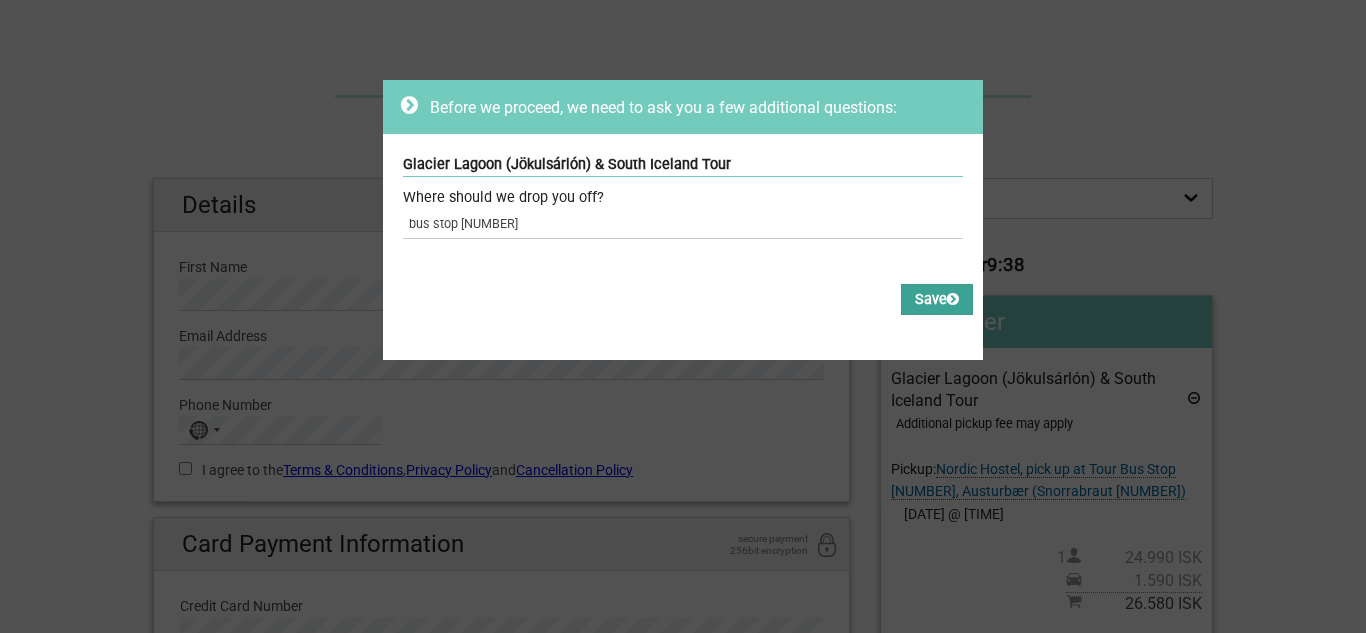click on "Save" at bounding box center (937, 299) 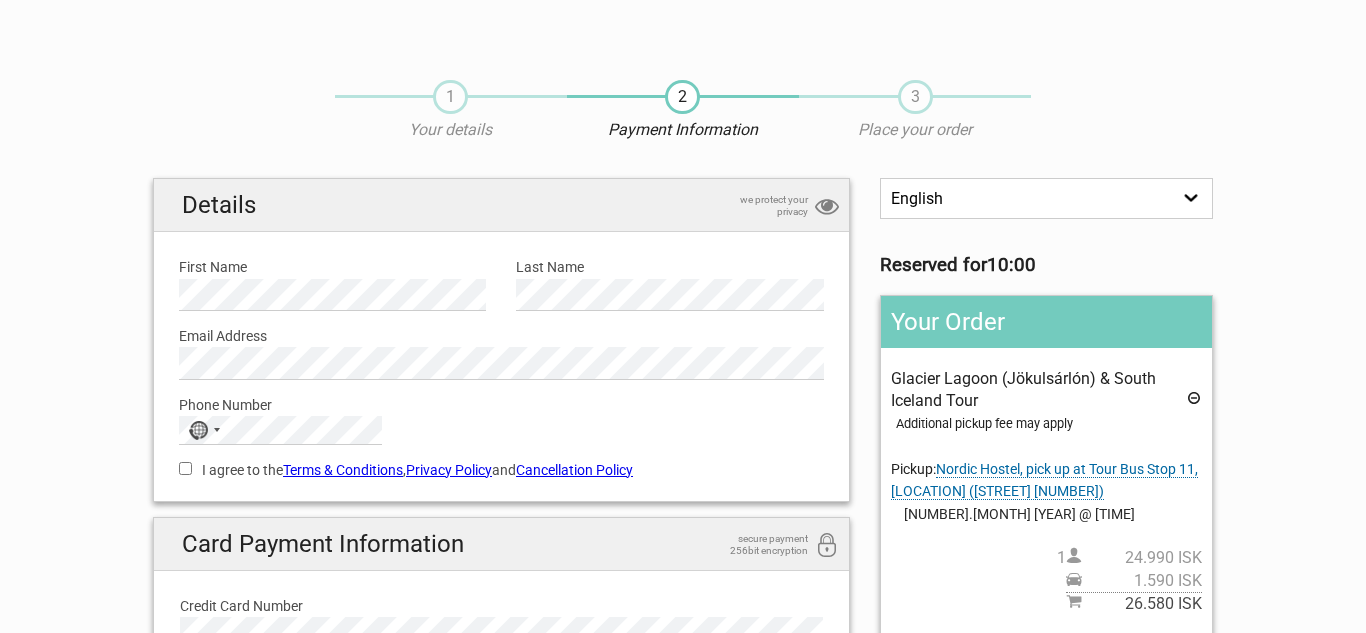 scroll, scrollTop: 0, scrollLeft: 0, axis: both 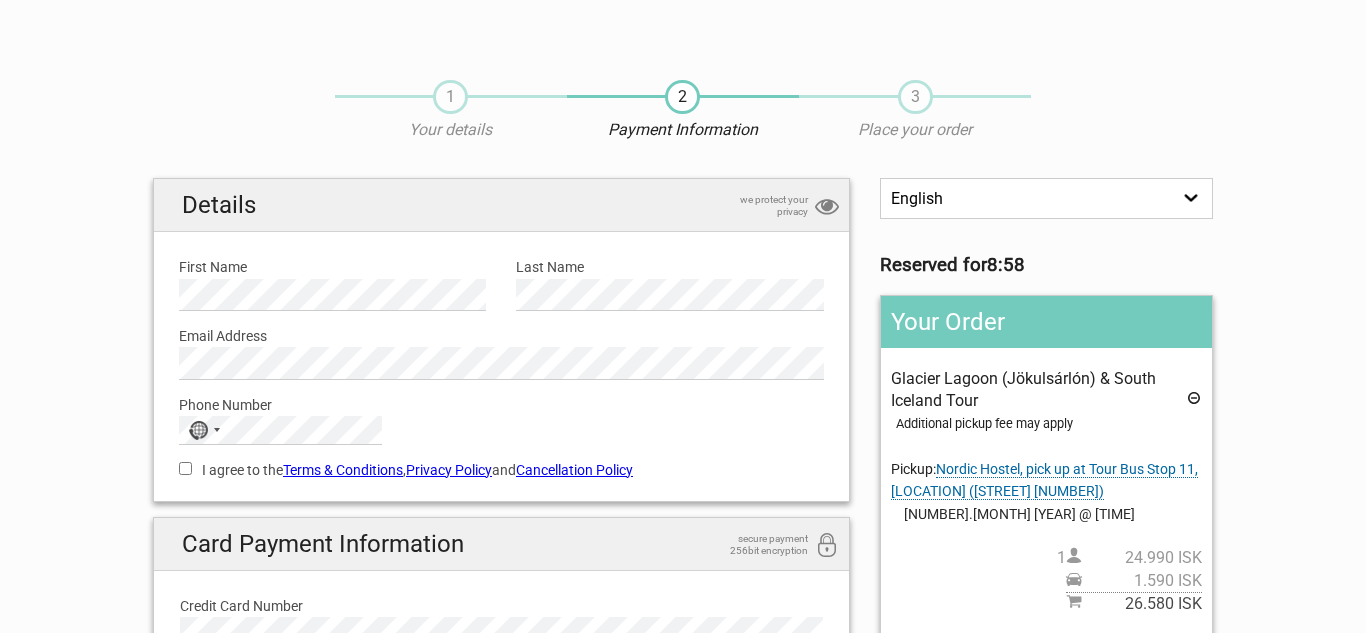click on "English
Español
Deutsch" at bounding box center (1046, 198) 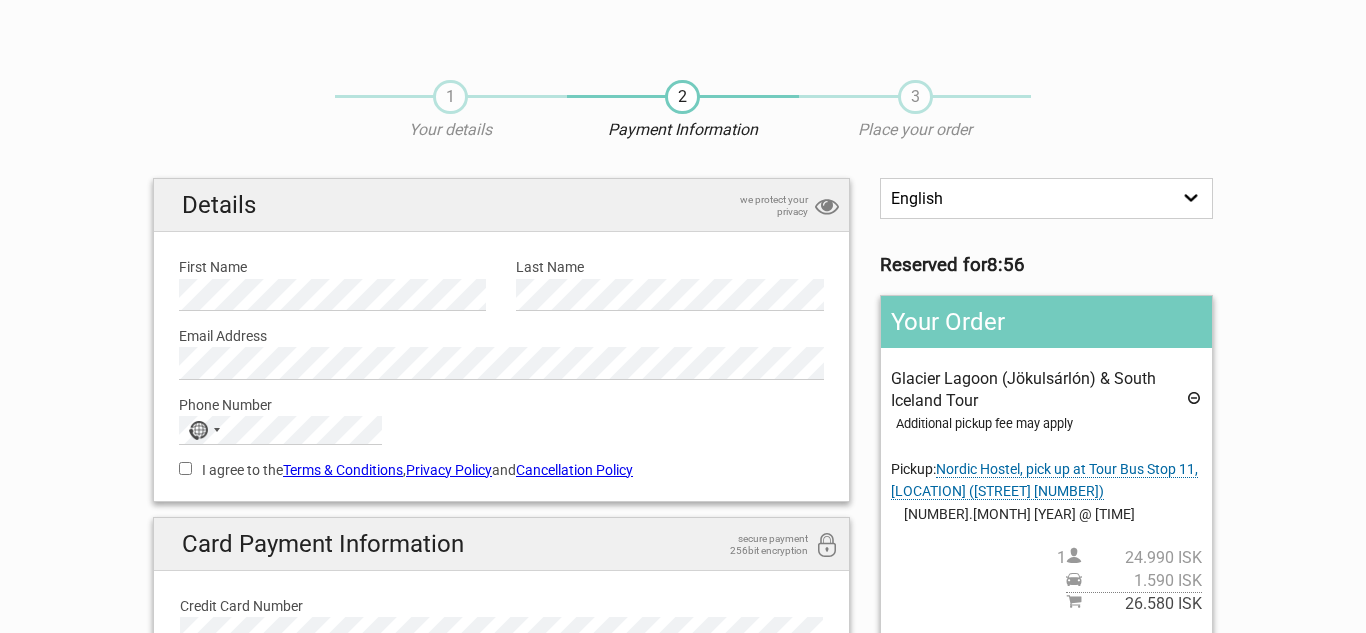 click on "English
Español
Deutsch" at bounding box center [1046, 198] 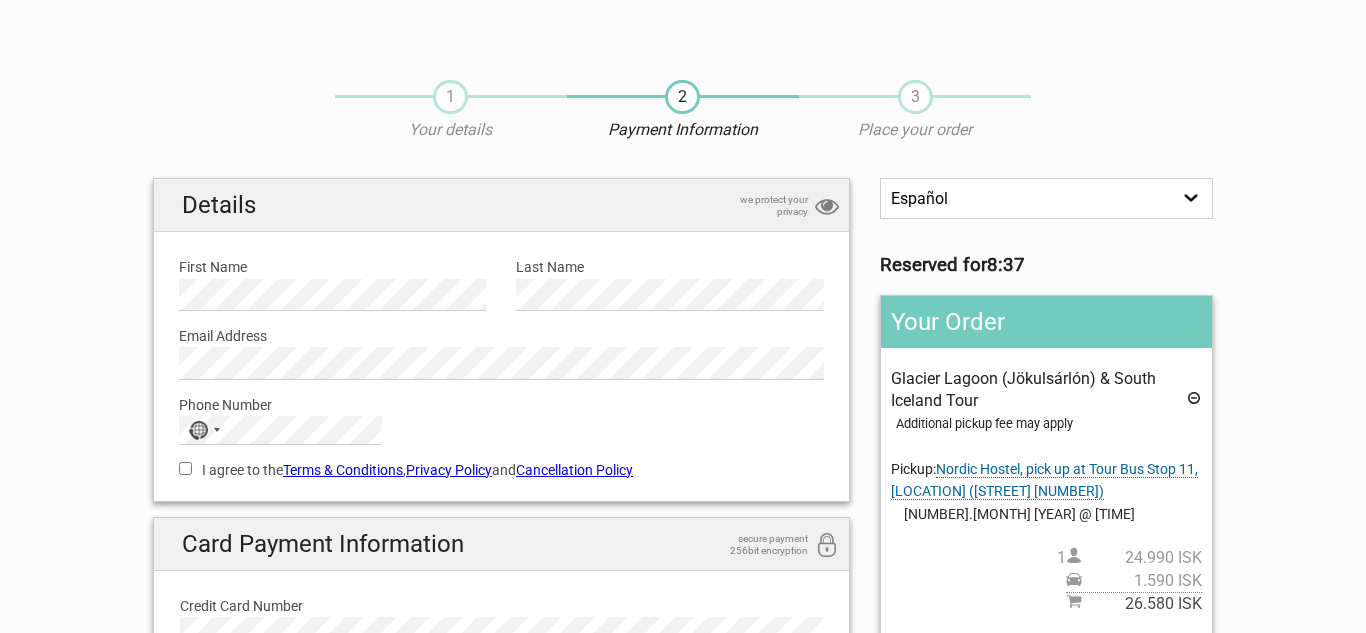 select on "/de/HandleOrder/Info/[NUMBER]/[HASH]" 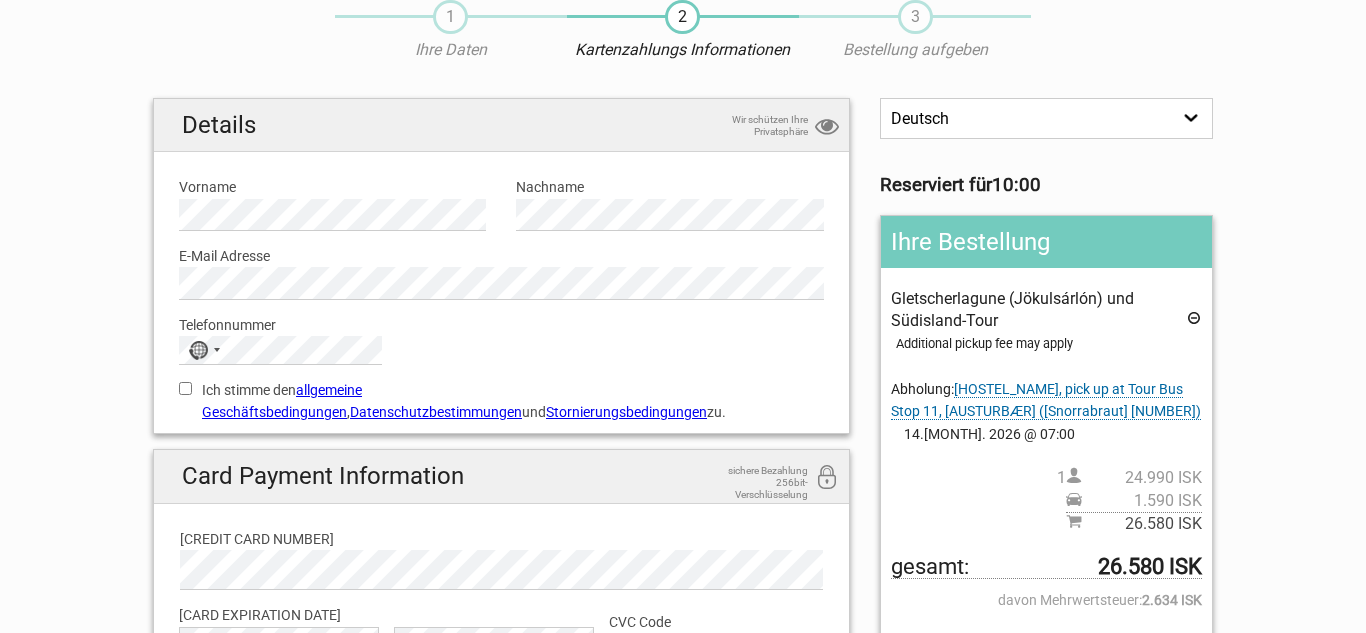 scroll, scrollTop: 120, scrollLeft: 0, axis: vertical 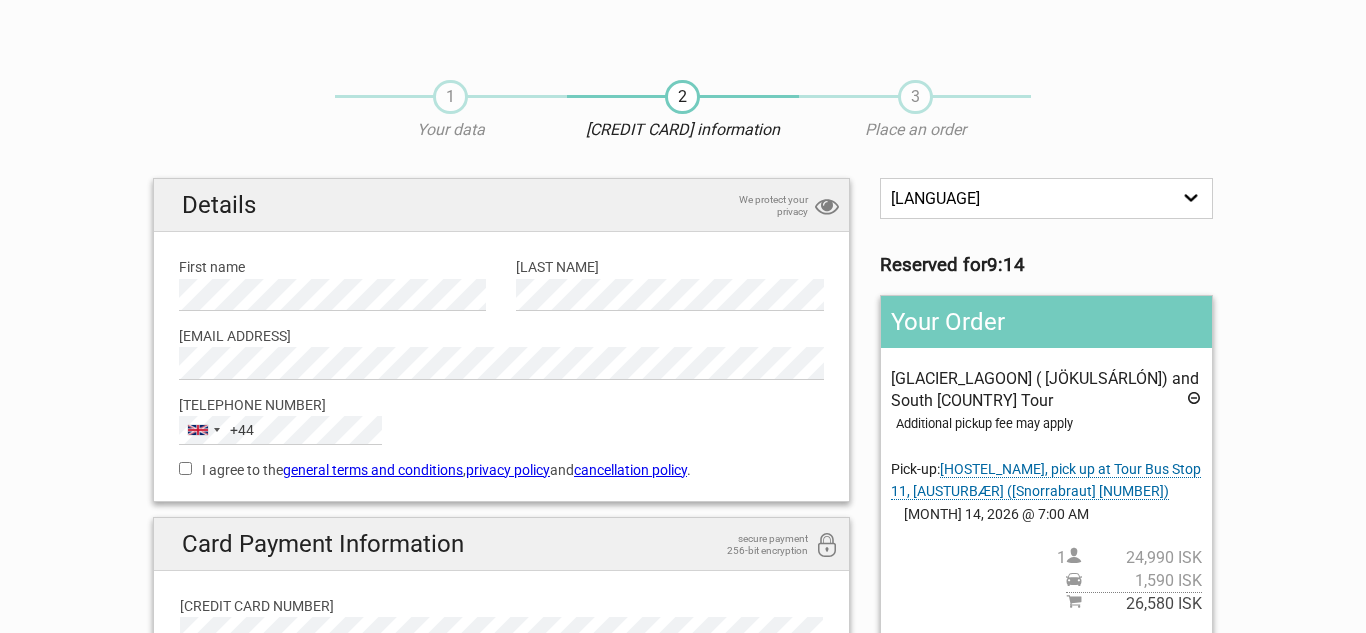 click on "I agree to the  general terms and conditions  ,  privacy policy  and  cancellation policy  ." at bounding box center [185, 468] 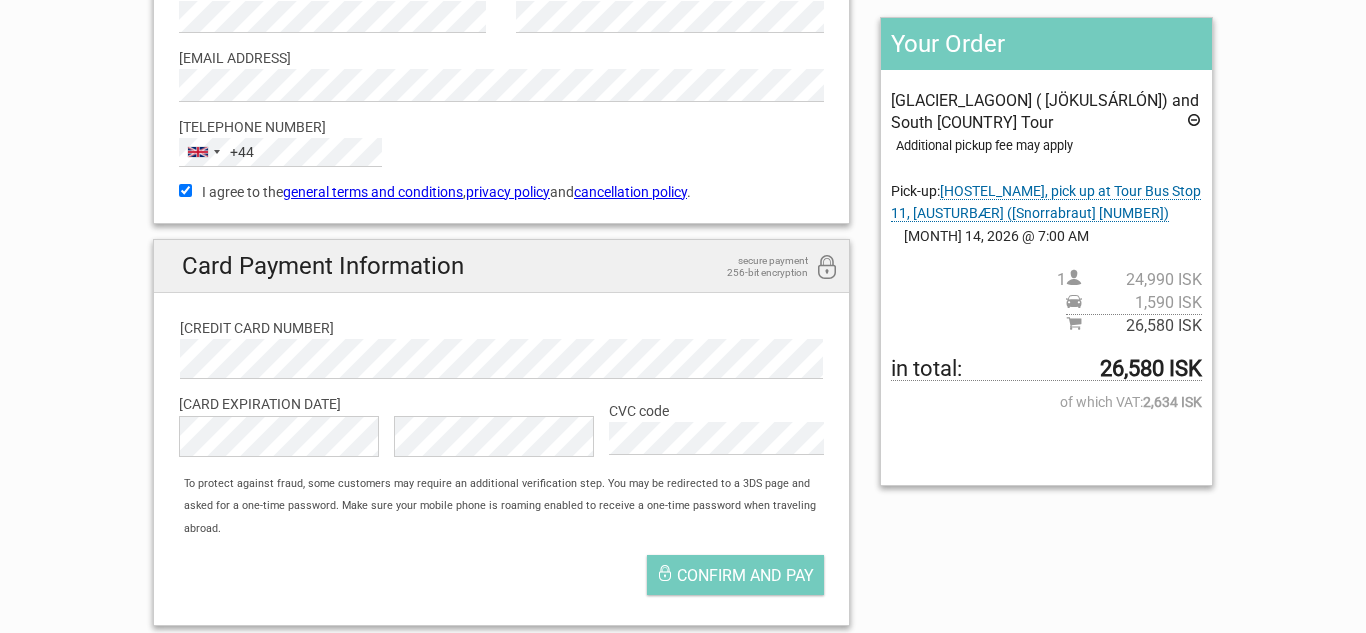 scroll, scrollTop: 280, scrollLeft: 0, axis: vertical 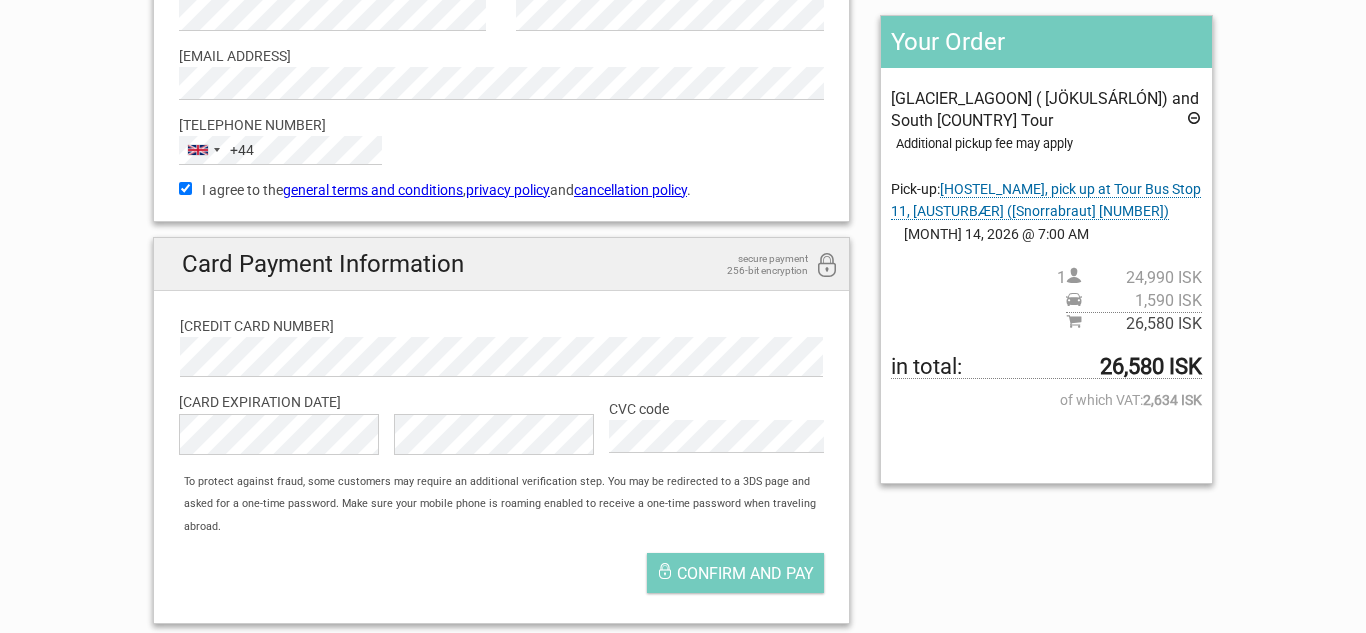 click on "Confirm and pay" at bounding box center [501, 578] 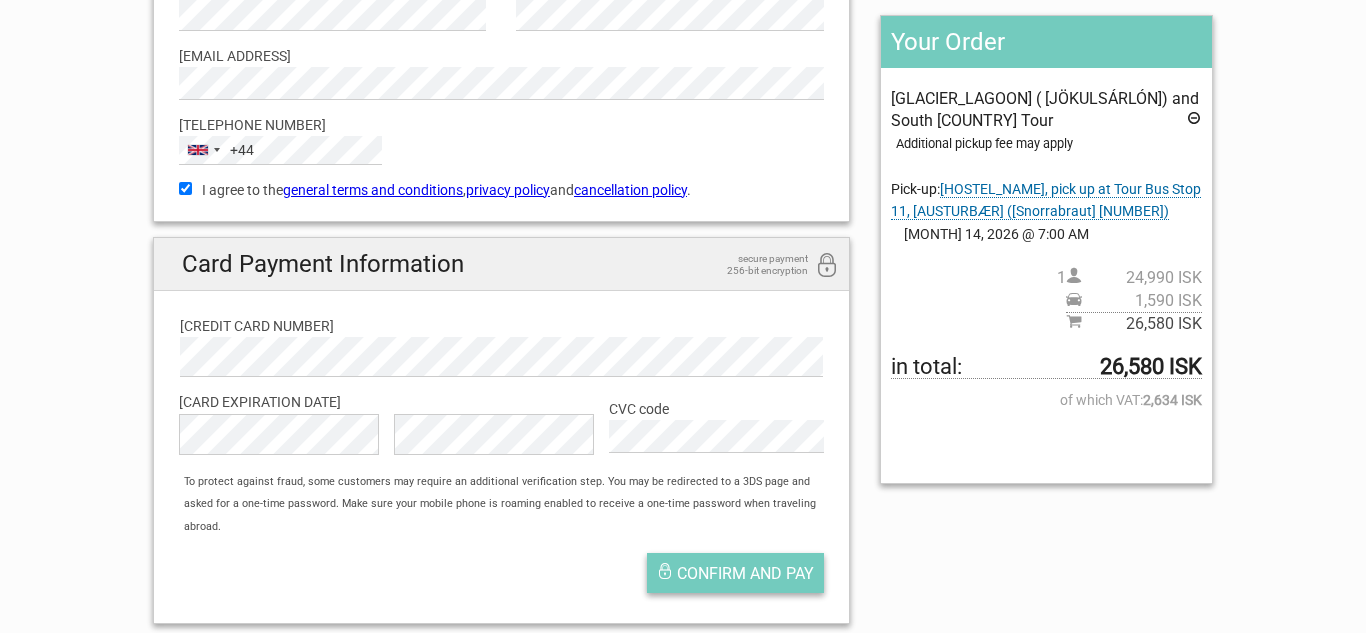 click on "Confirm and pay" at bounding box center [745, 573] 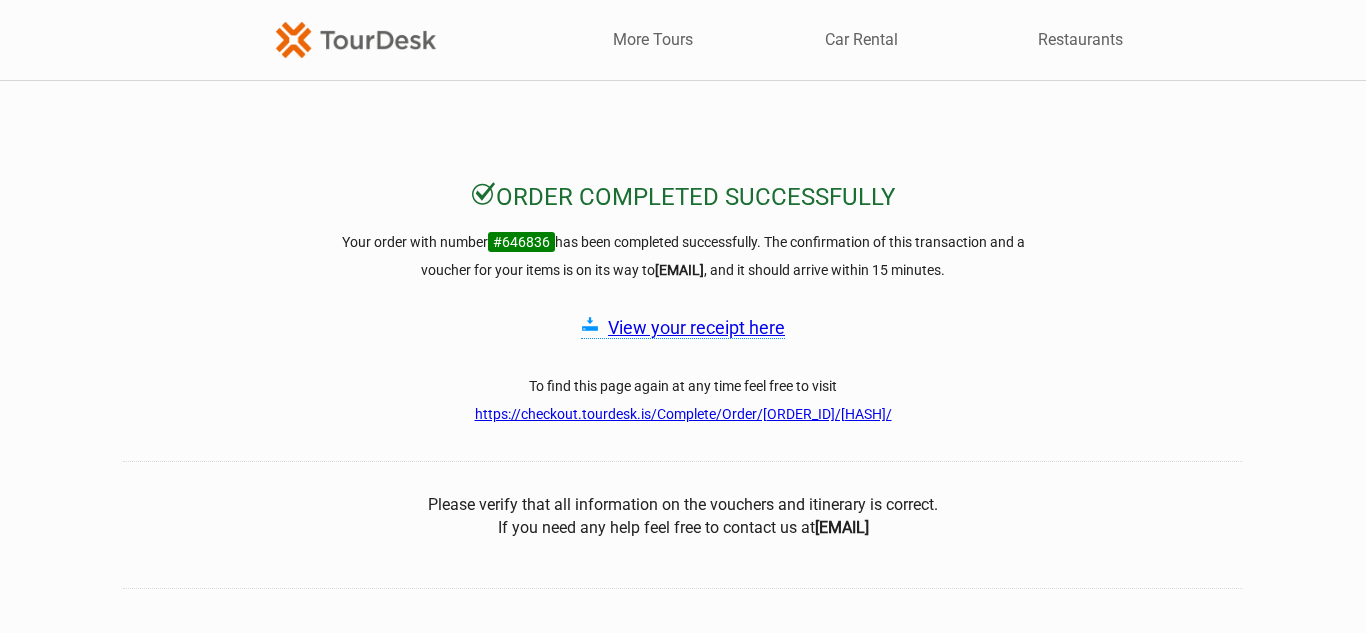 scroll, scrollTop: 0, scrollLeft: 0, axis: both 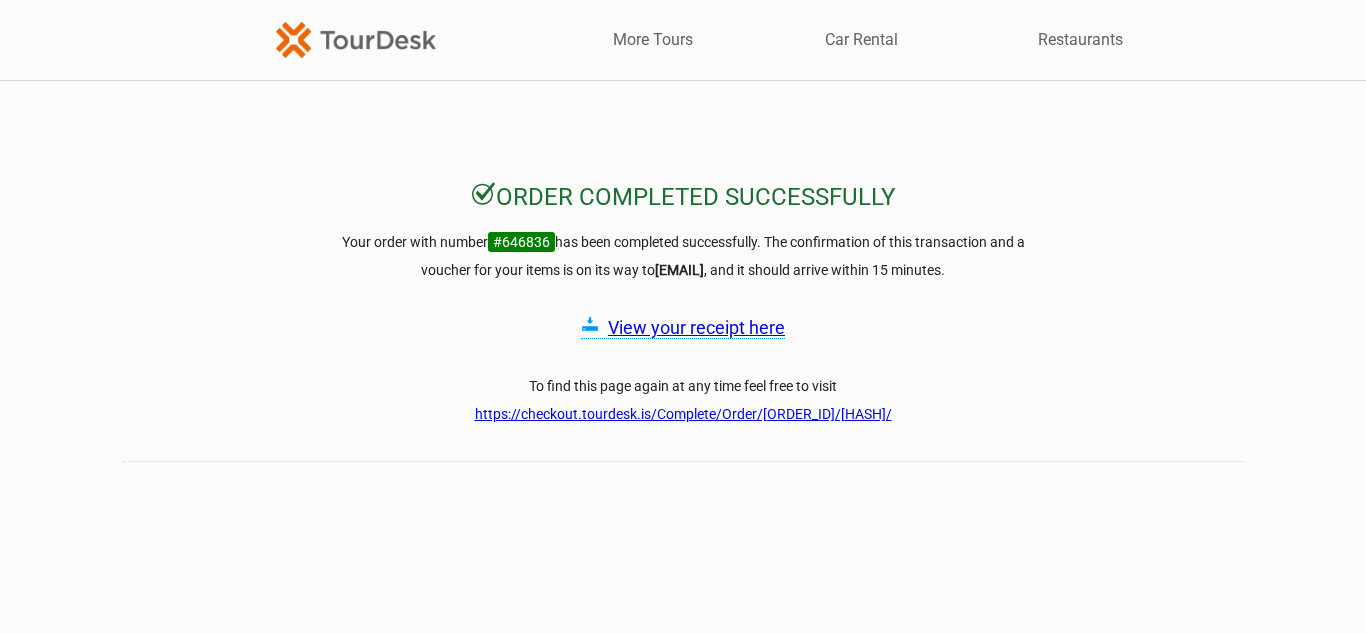click on "View your receipt here" at bounding box center (696, 327) 